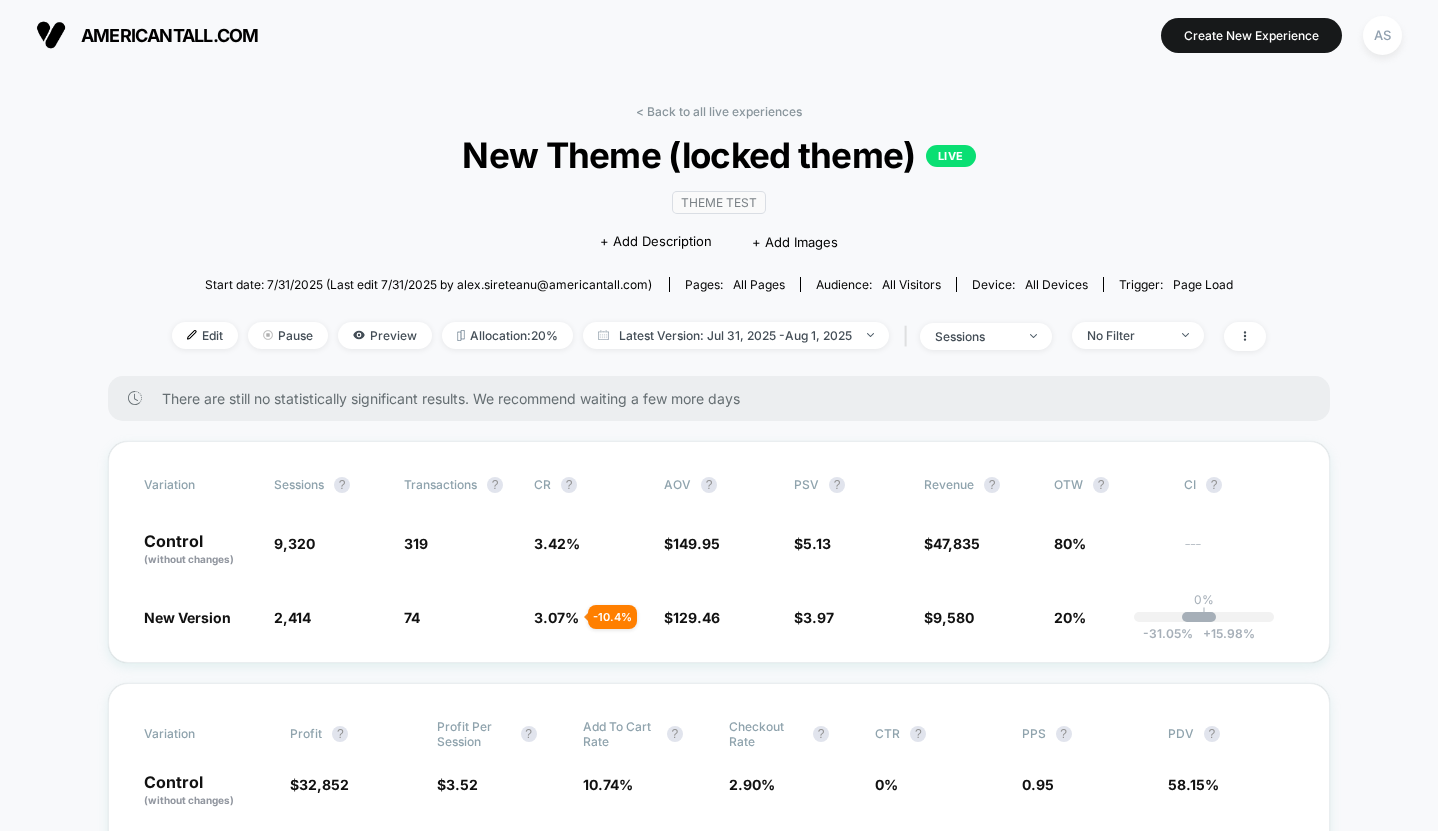 scroll, scrollTop: 0, scrollLeft: 0, axis: both 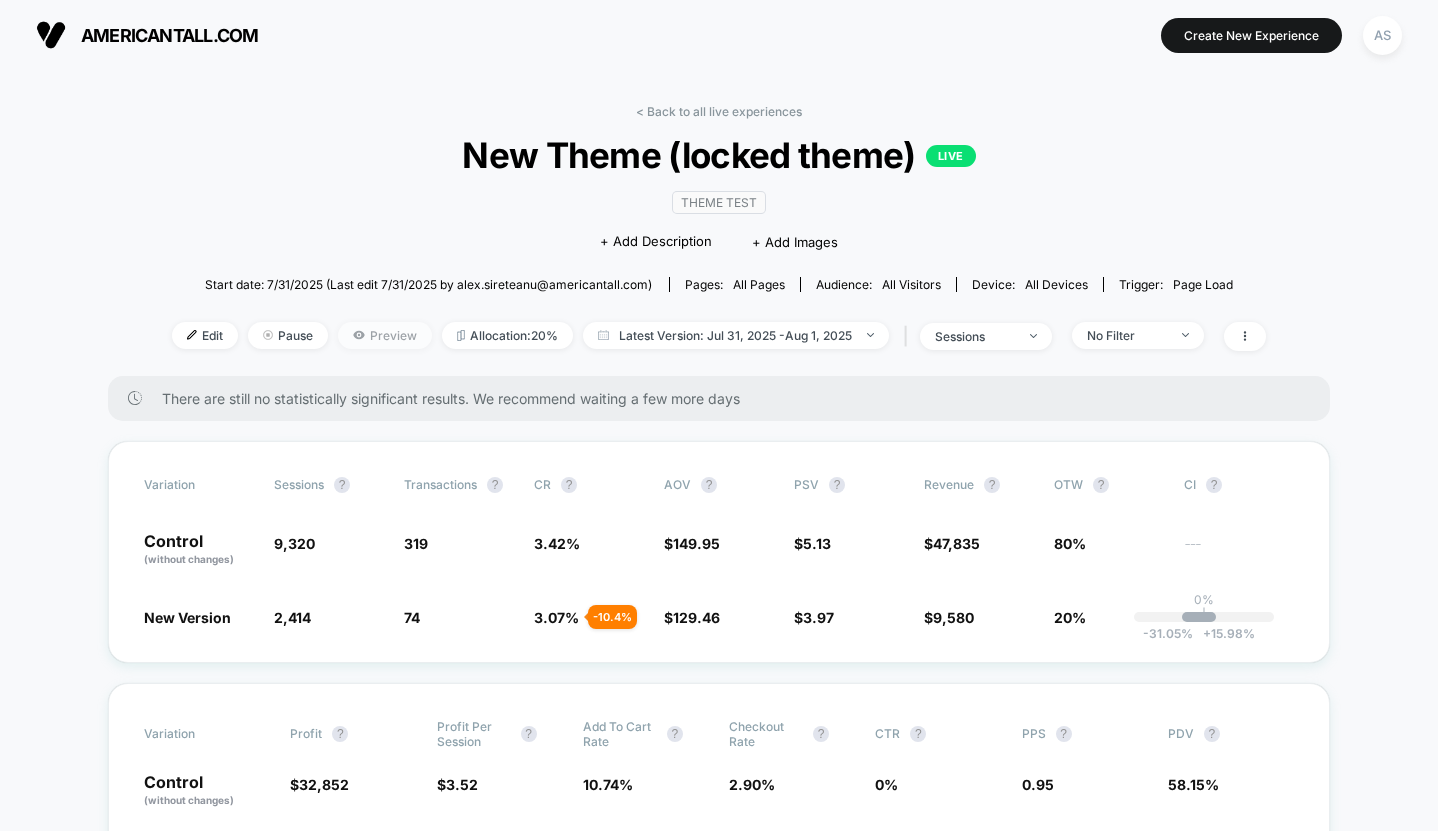click on "Preview" at bounding box center [385, 335] 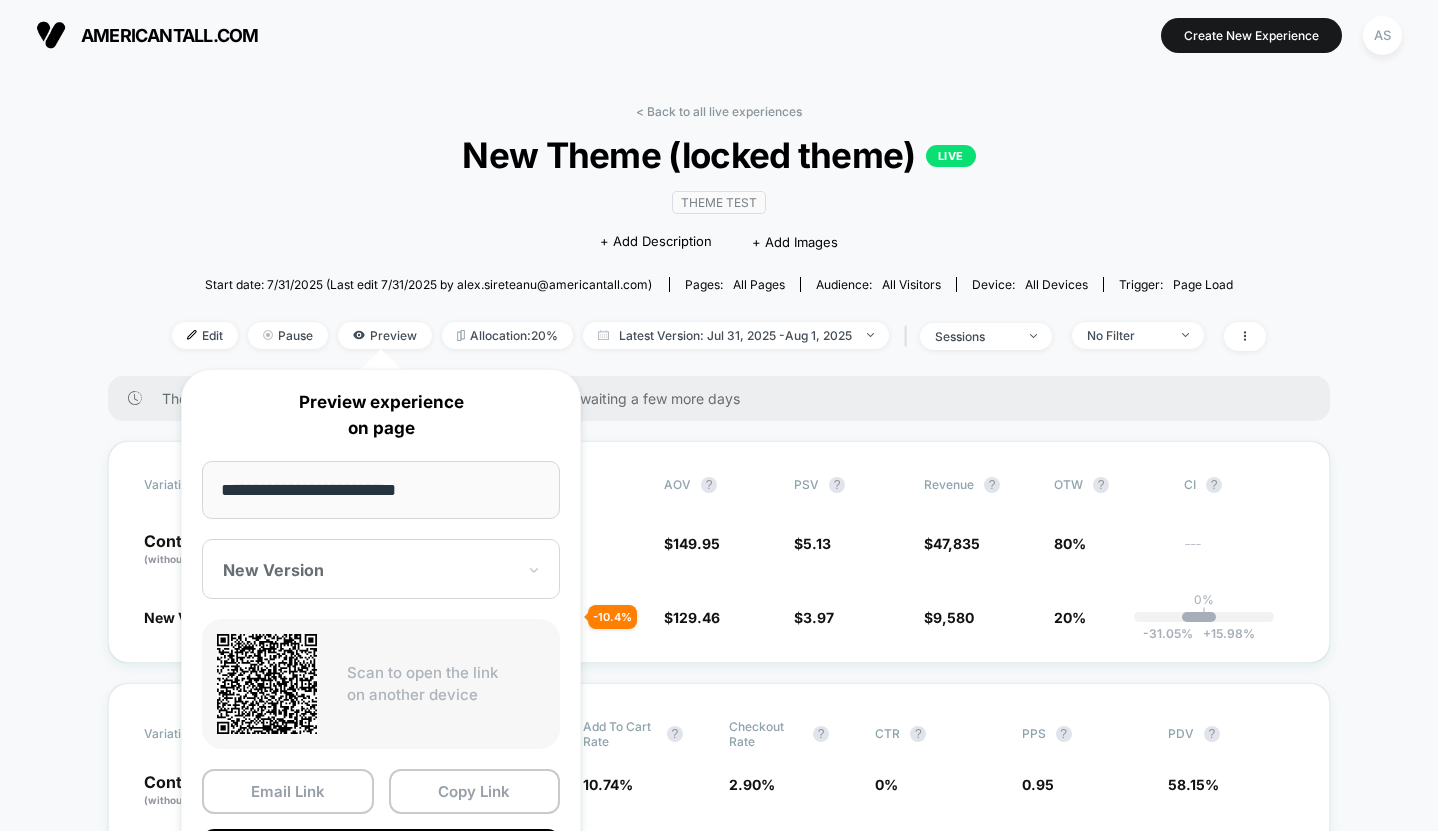 click on "New Version" at bounding box center (381, 569) 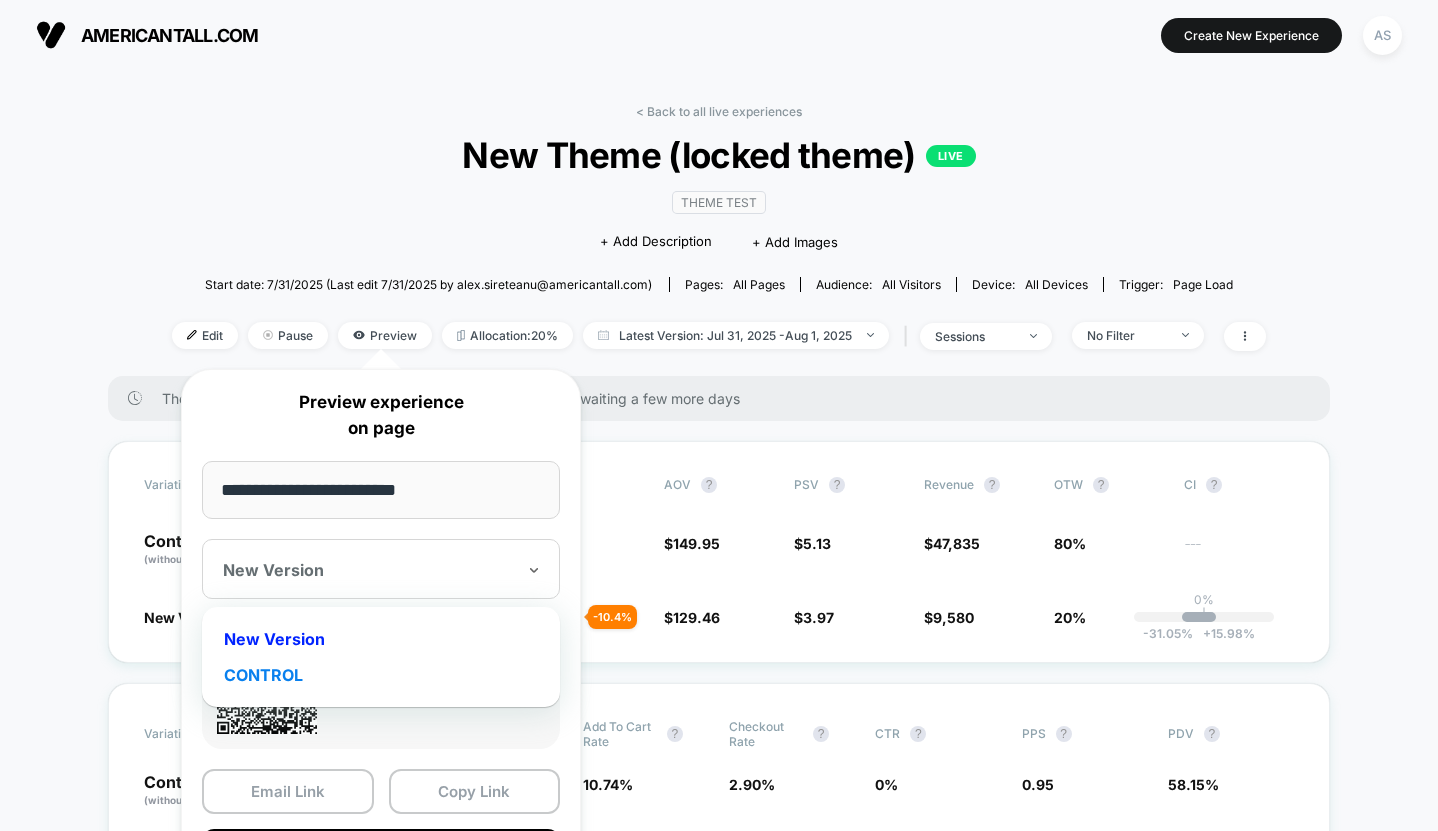 click on "CONTROL" at bounding box center (381, 675) 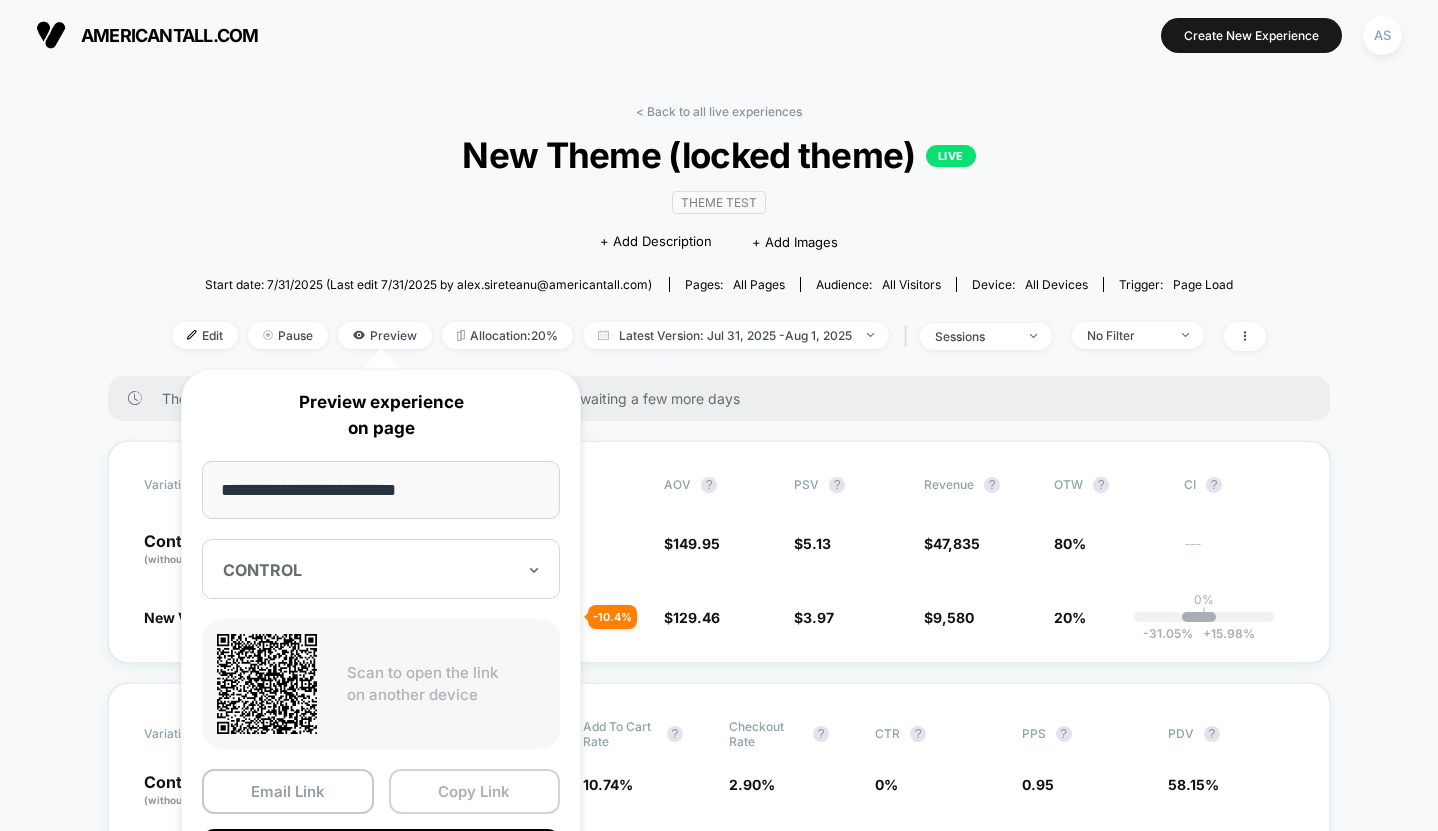 click on "Copy Link" at bounding box center (475, 791) 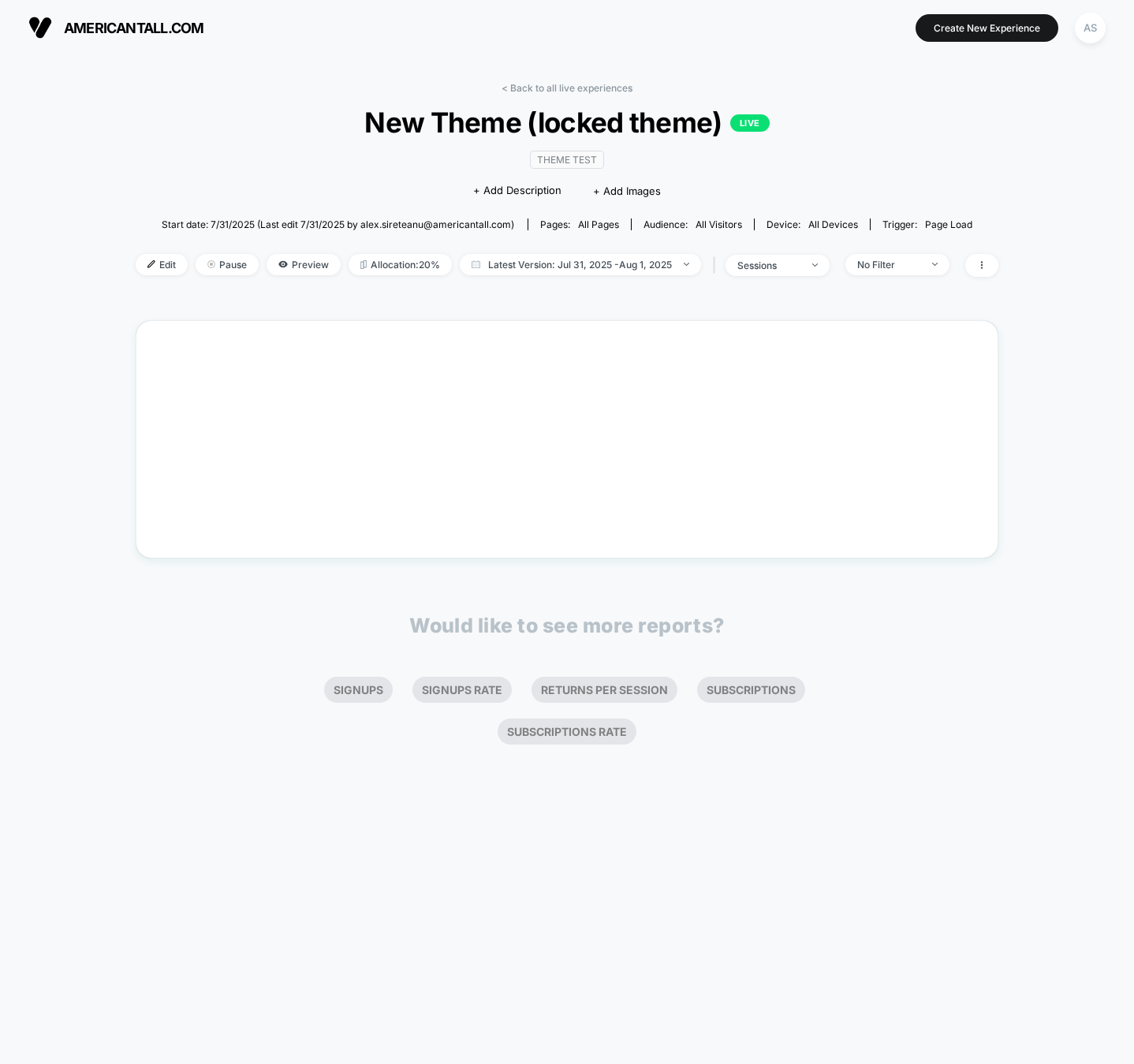 scroll, scrollTop: 0, scrollLeft: 0, axis: both 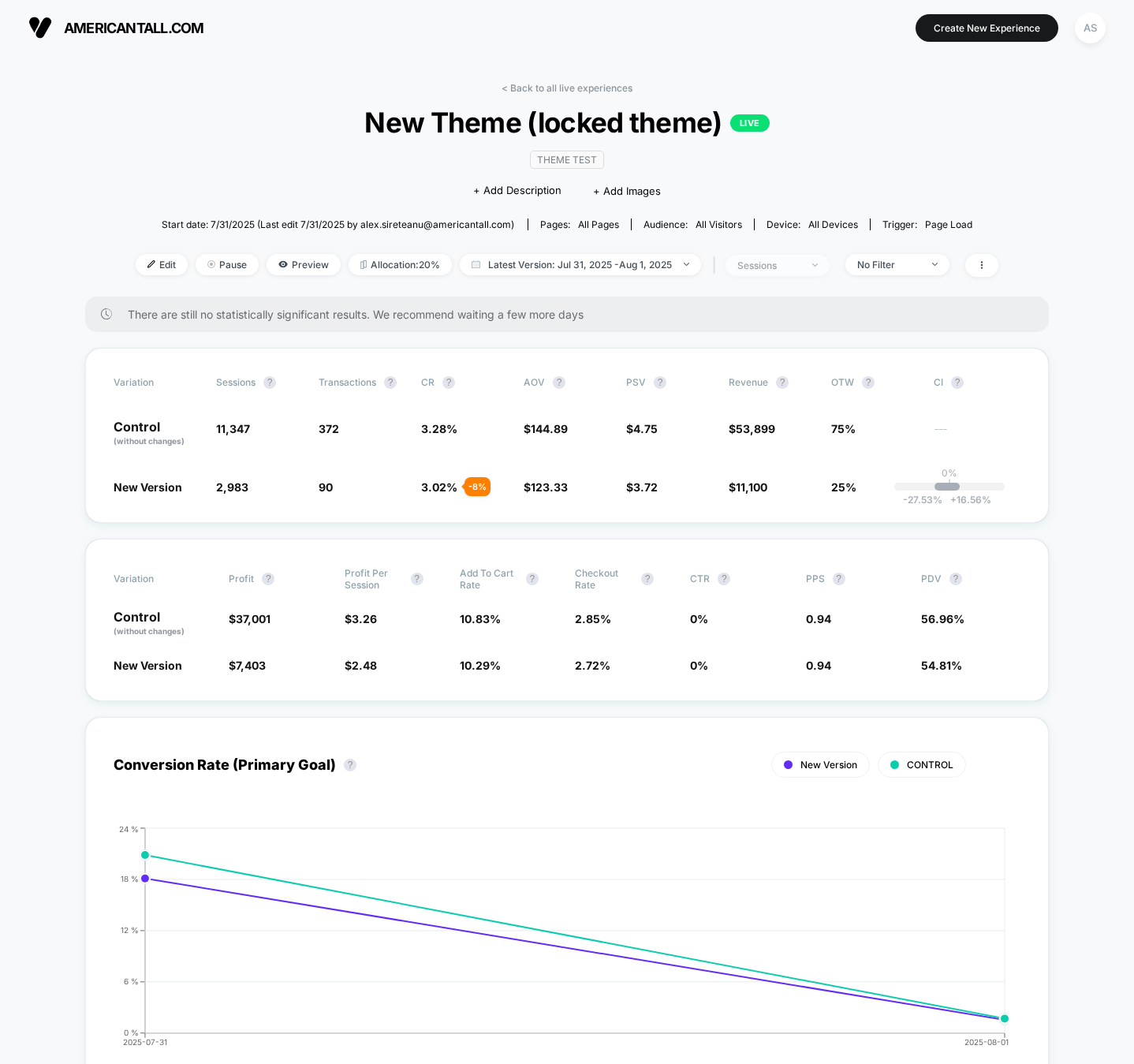 click at bounding box center [806, 265] 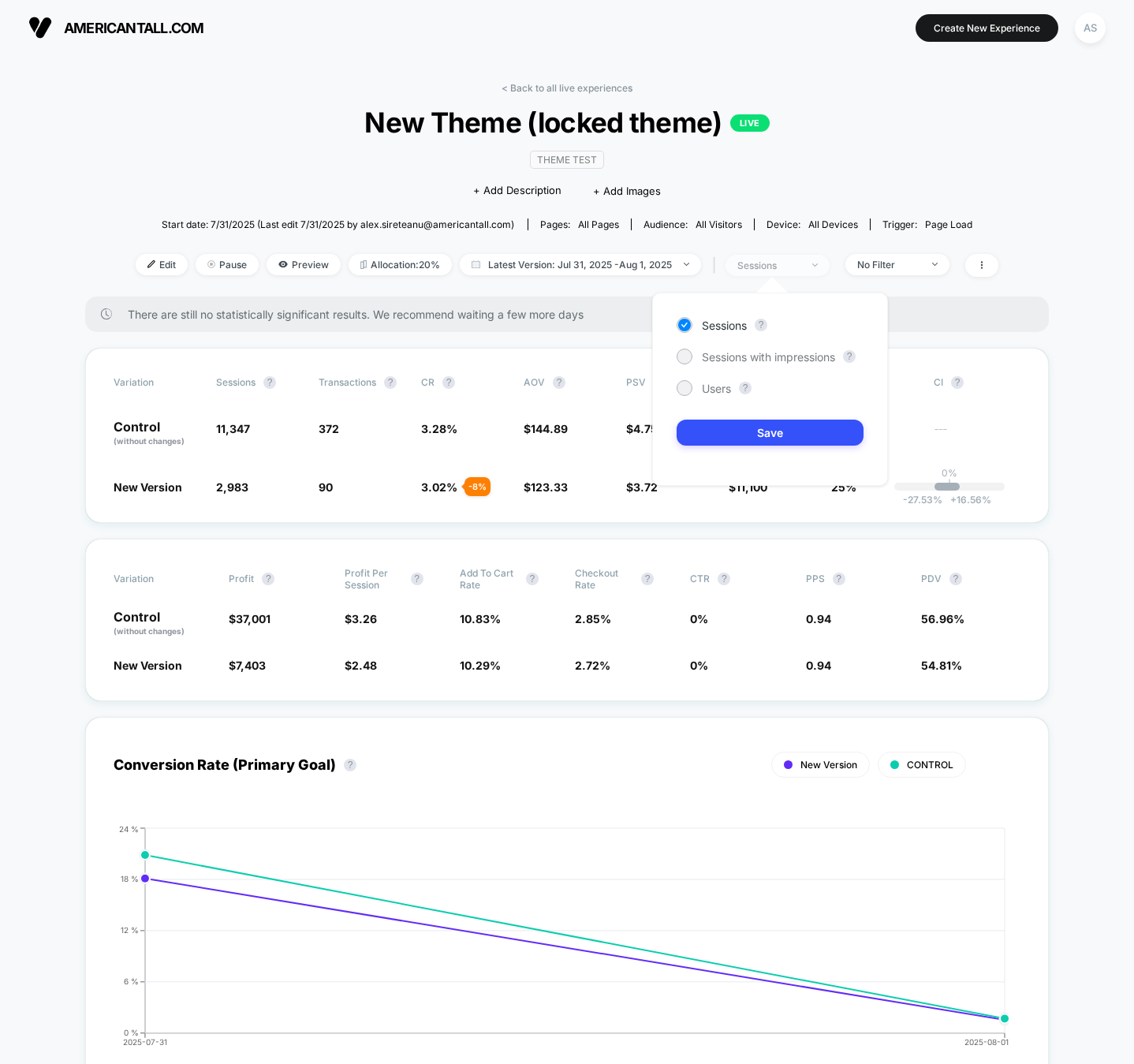 scroll, scrollTop: 0, scrollLeft: 0, axis: both 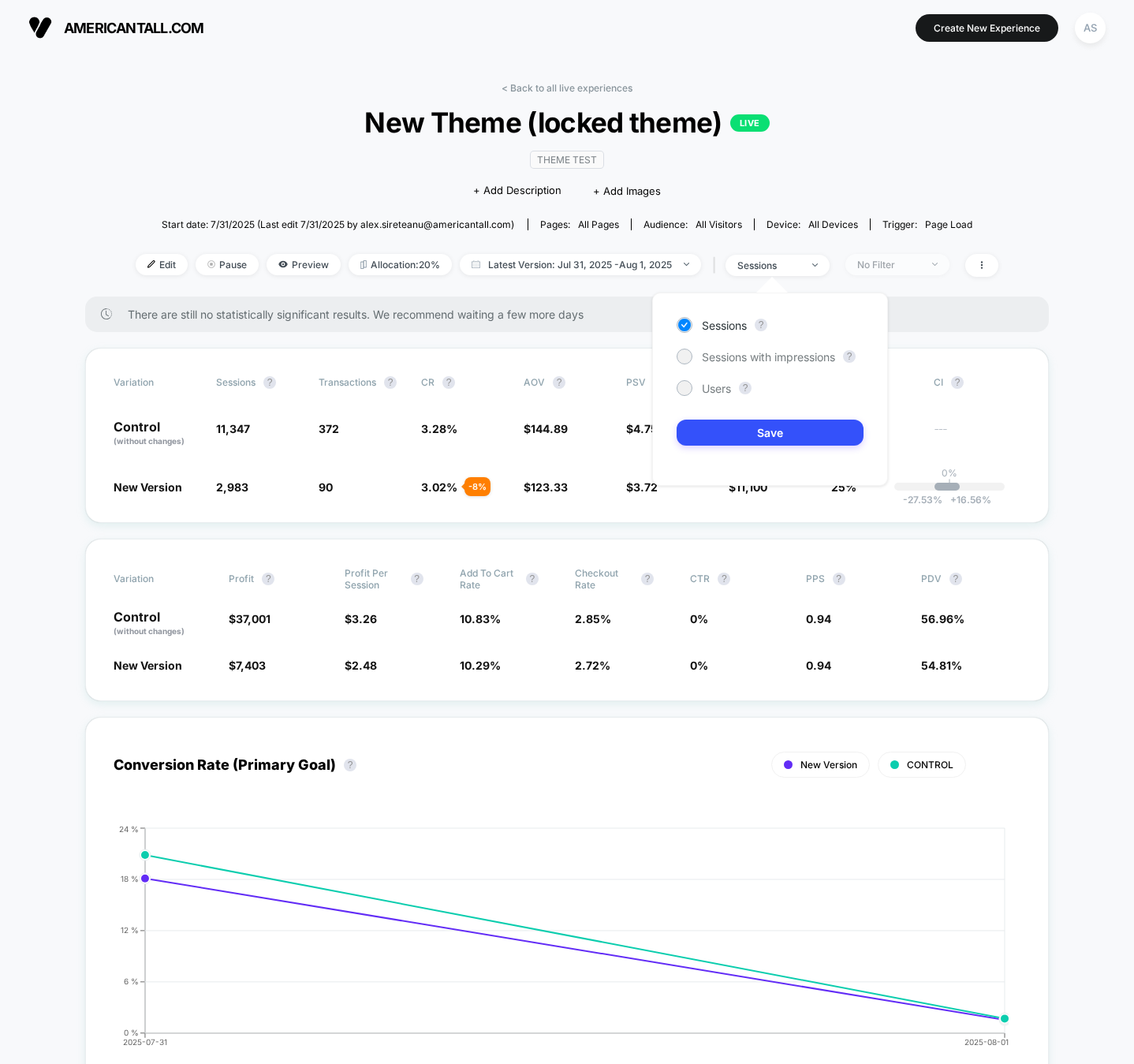 click on "No Filter" at bounding box center (889, 264) 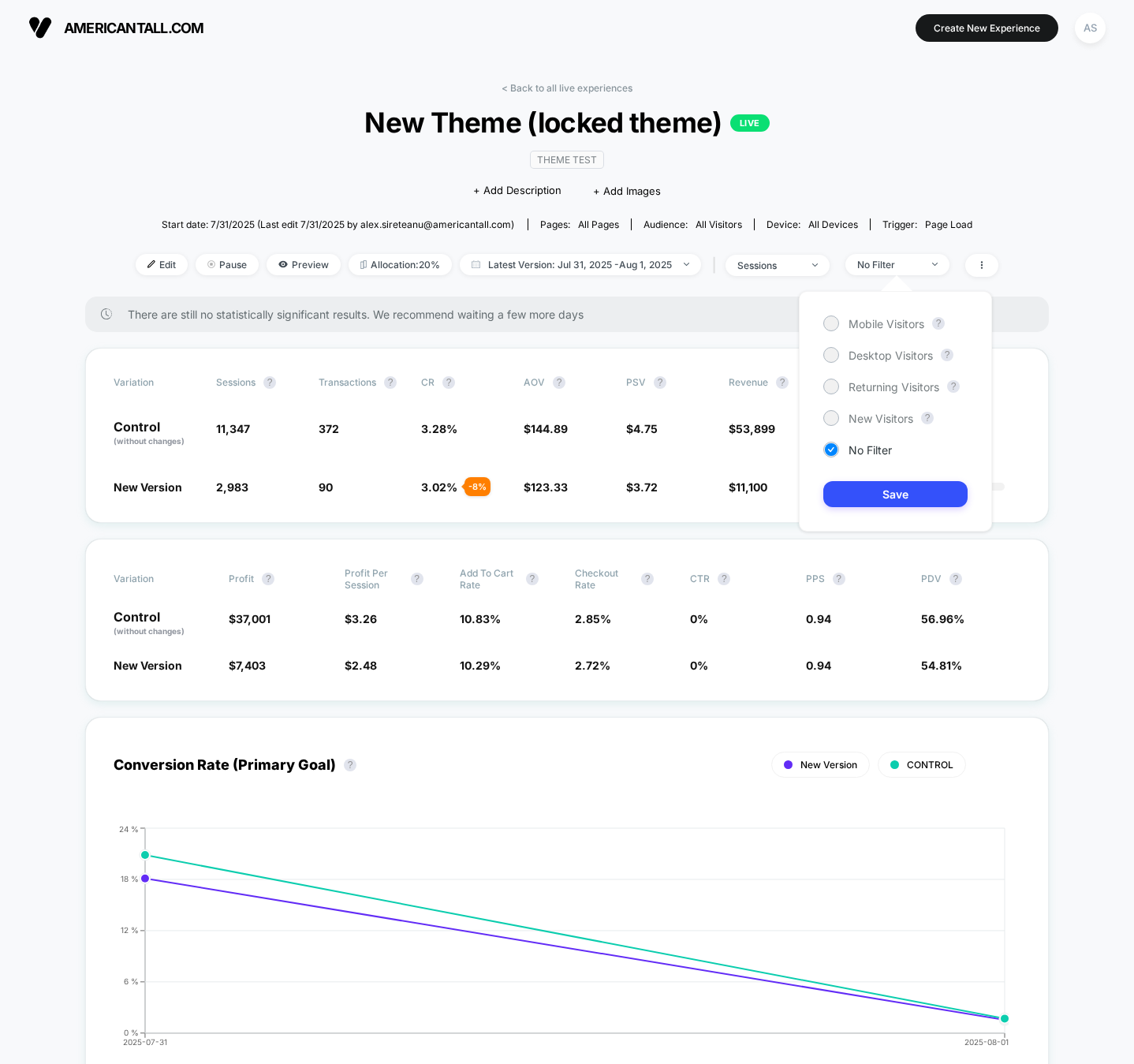 click on "Mobile Visitors ? Desktop Visitors ? Returning Visitors ? New Visitors ? No Filter Save" at bounding box center (895, 411) 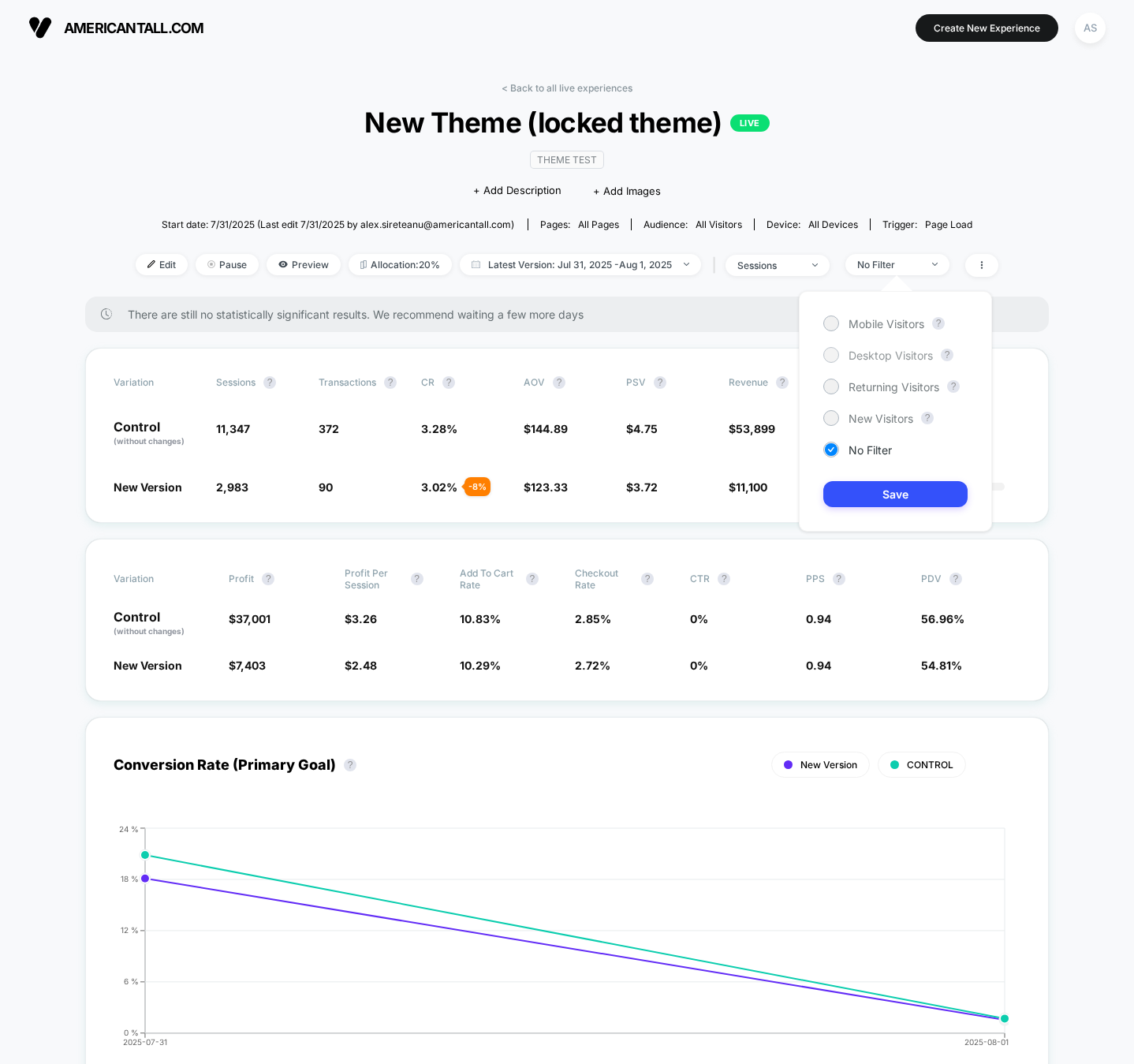 click on "Desktop Visitors" at bounding box center (890, 355) 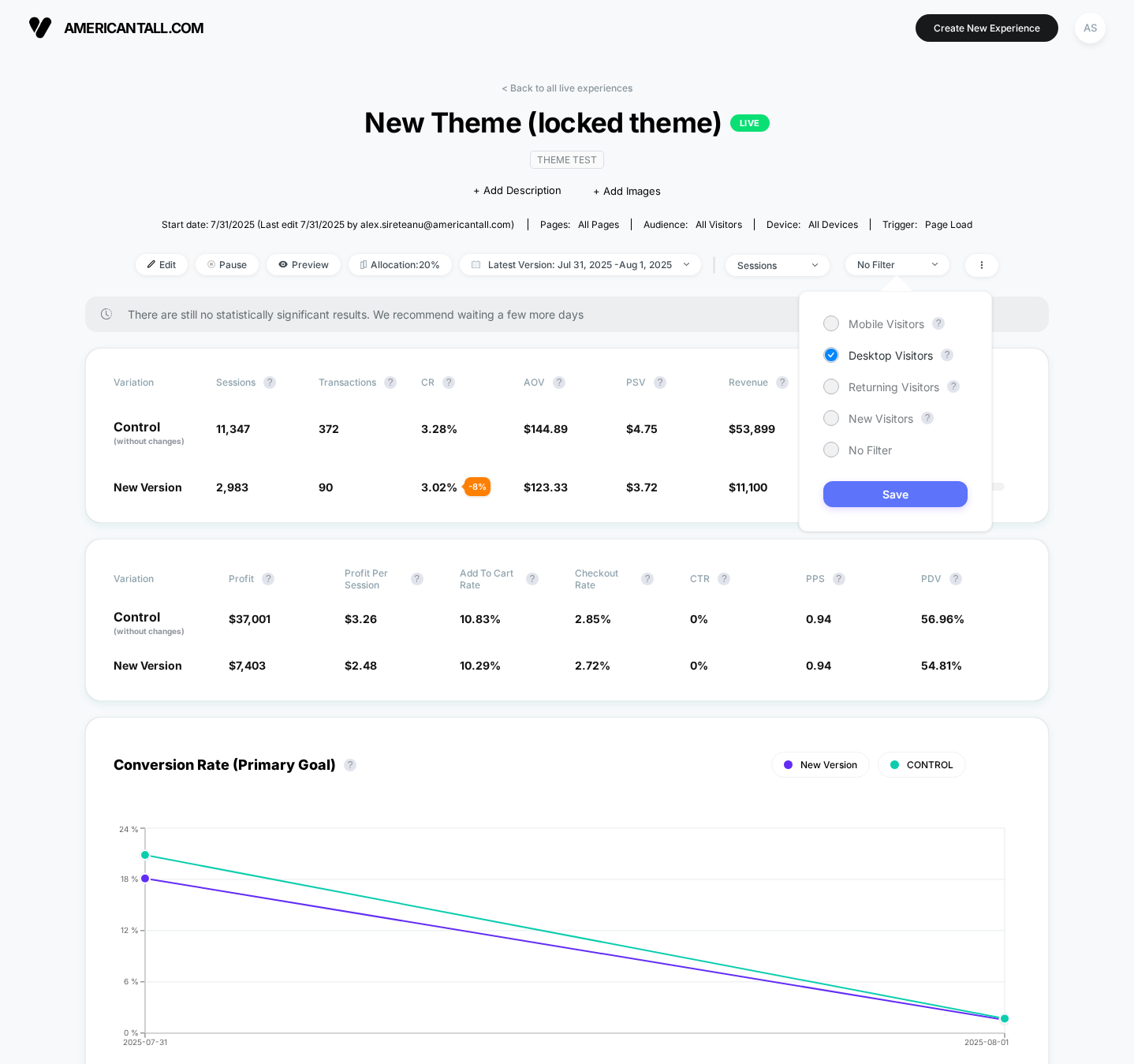 click on "Save" at bounding box center (895, 494) 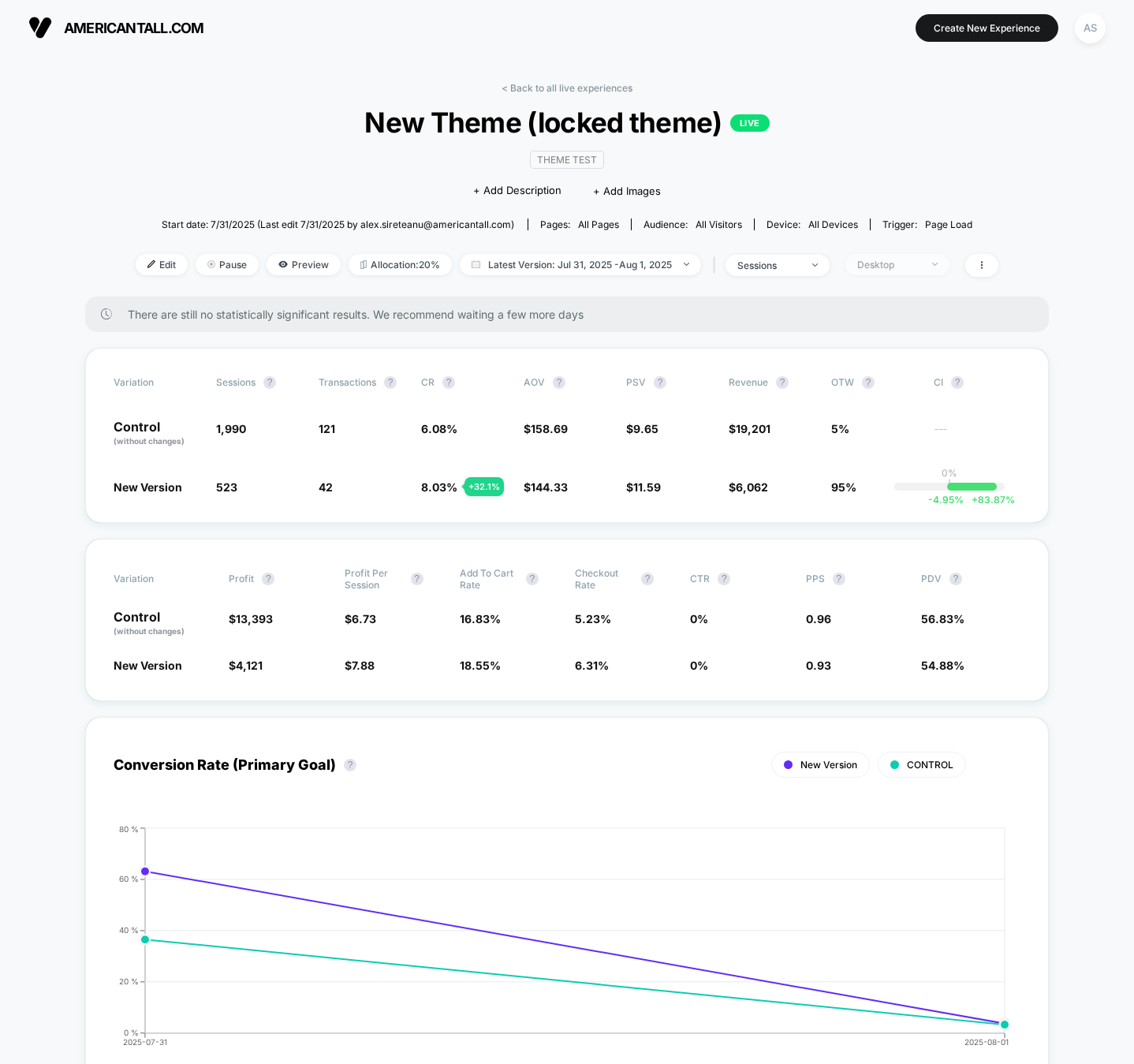 click on "Desktop" at bounding box center [897, 264] 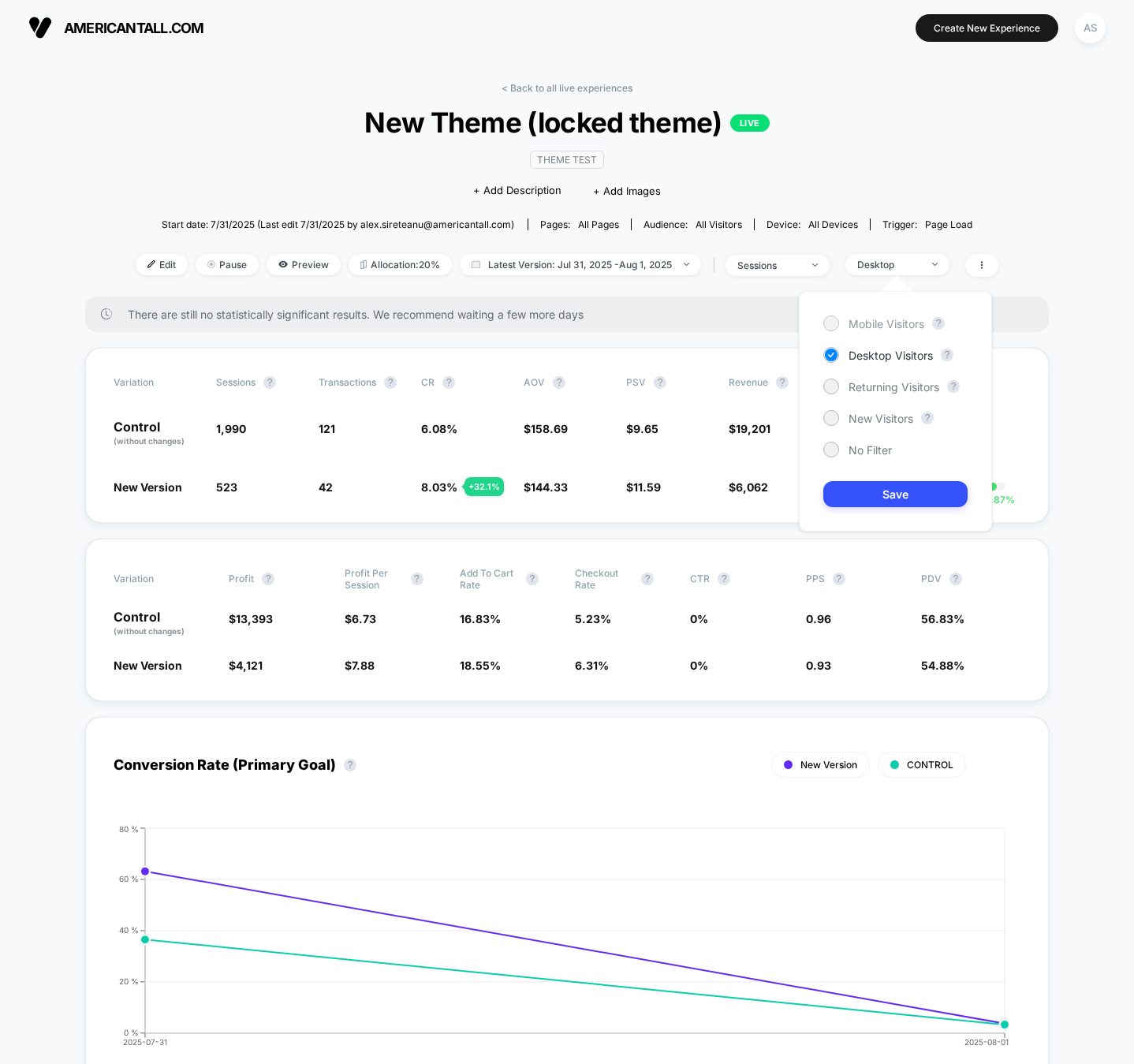 click on "Mobile Visitors" at bounding box center [886, 323] 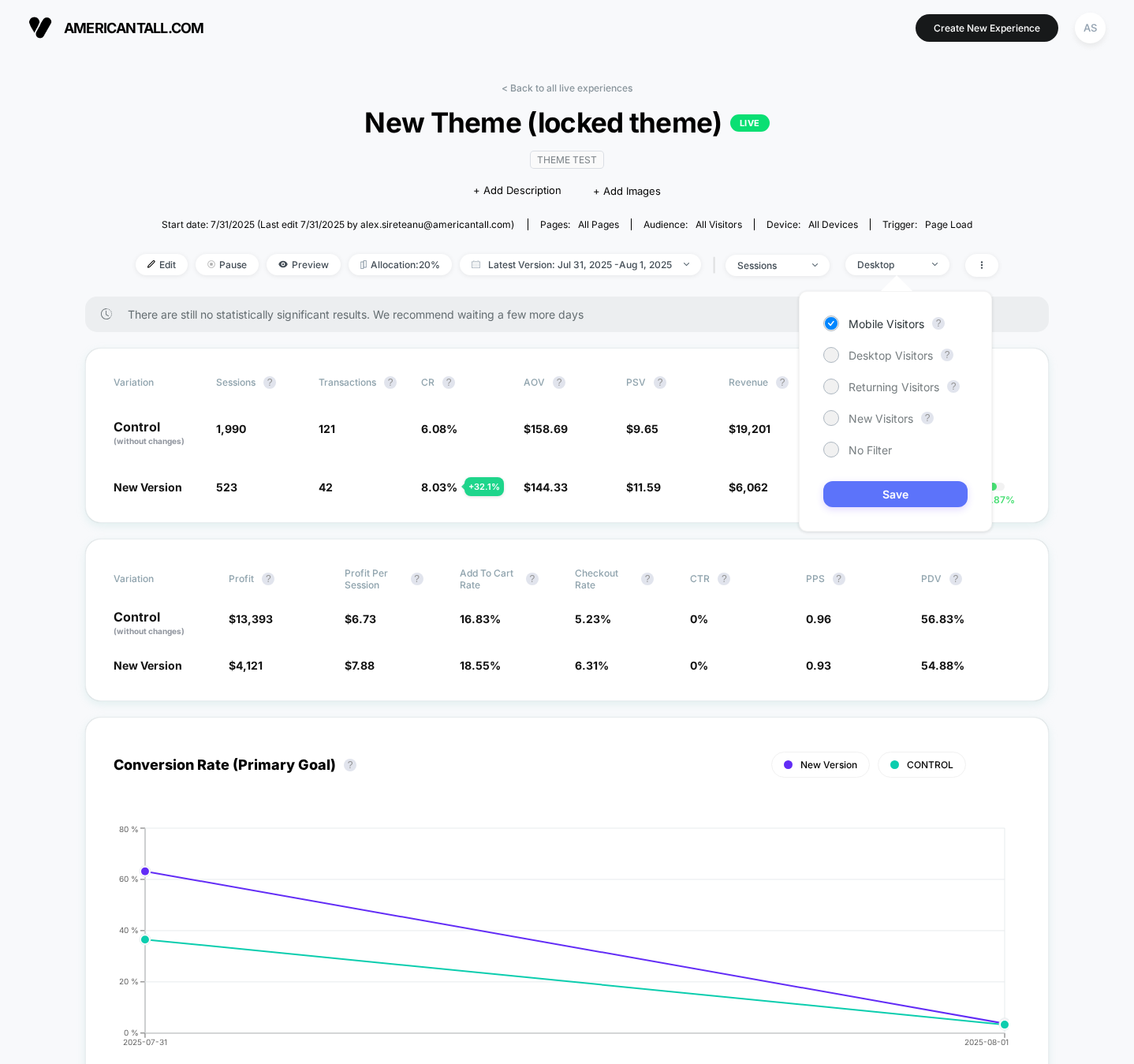 click on "Save" at bounding box center (895, 494) 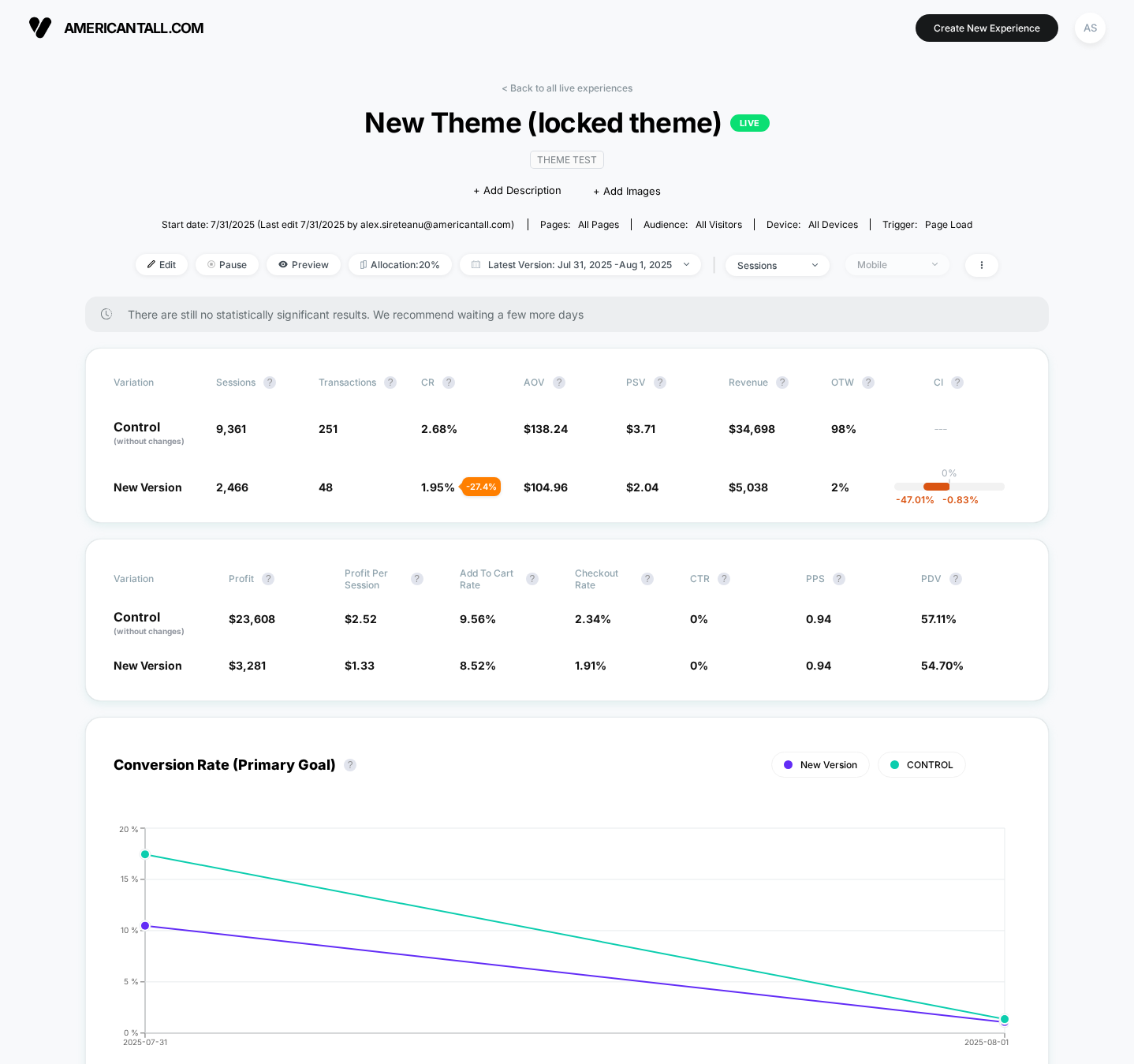 click on "Mobile" at bounding box center (889, 264) 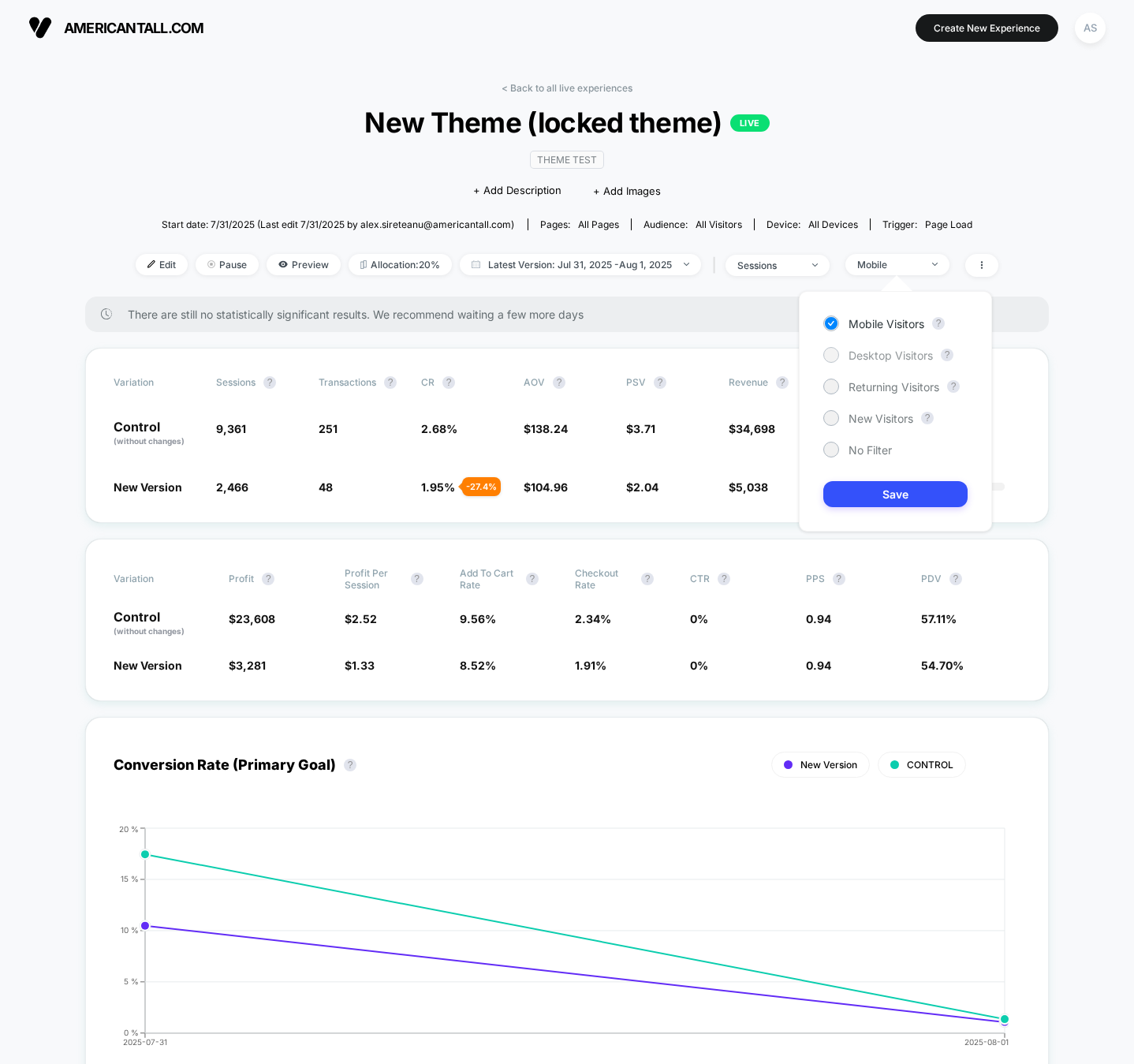 click on "Desktop Visitors" at bounding box center (890, 355) 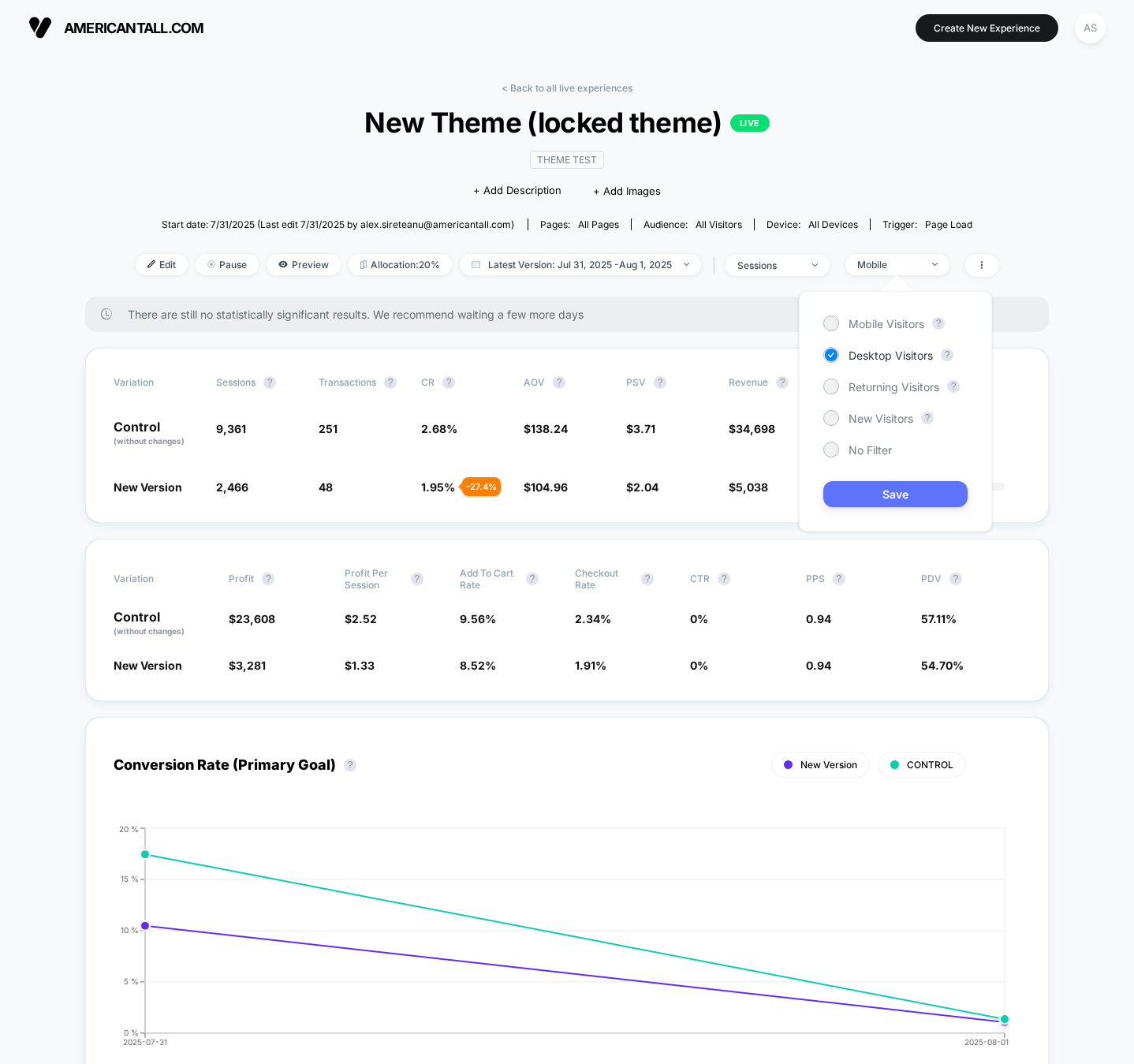 click on "Save" at bounding box center (895, 494) 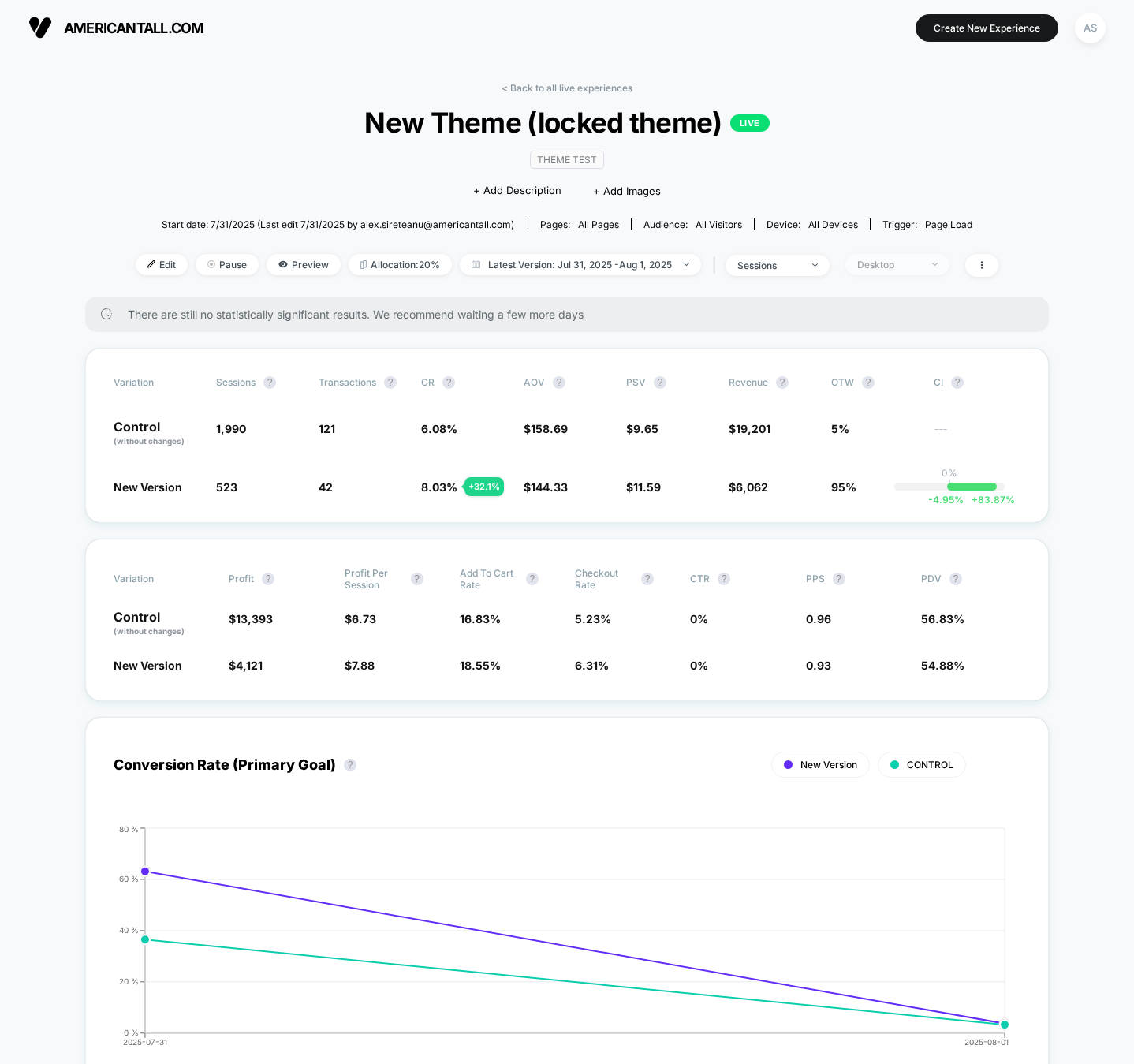 click on "Desktop" at bounding box center [897, 264] 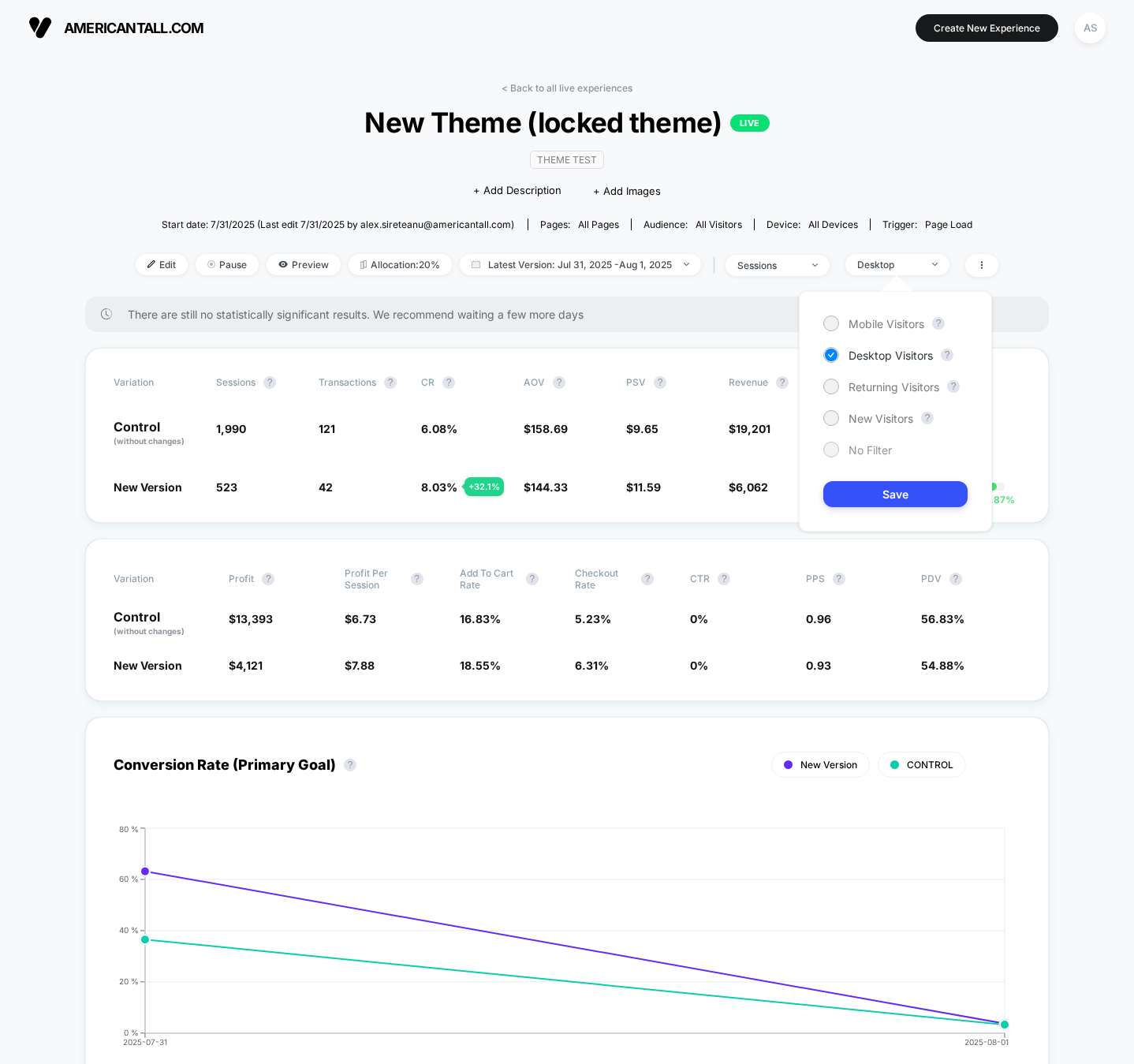 click on "No Filter" at bounding box center [870, 450] 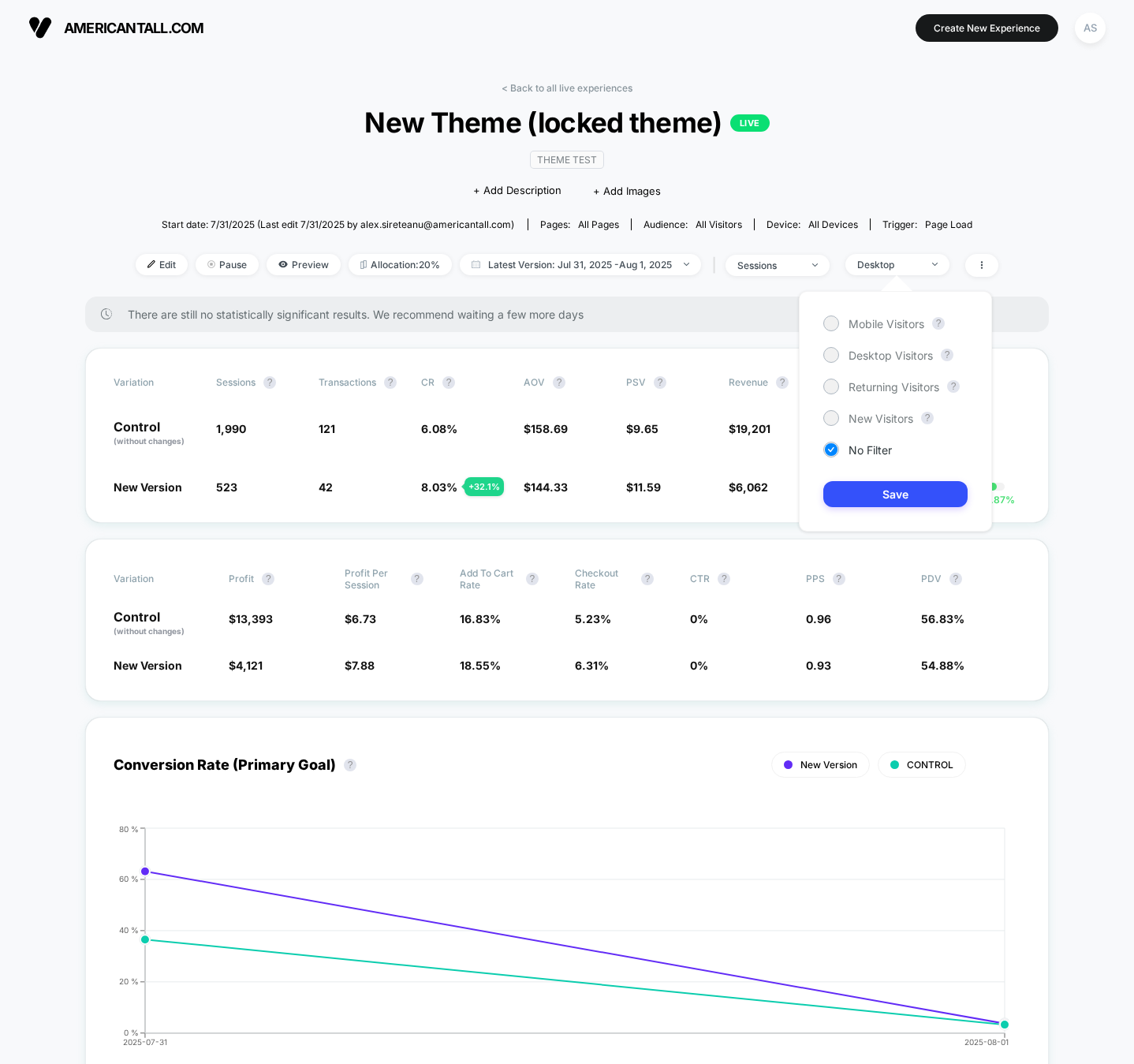 click on "Mobile Visitors ? Desktop Visitors ? Returning Visitors ? New Visitors ? No Filter Save" at bounding box center [895, 411] 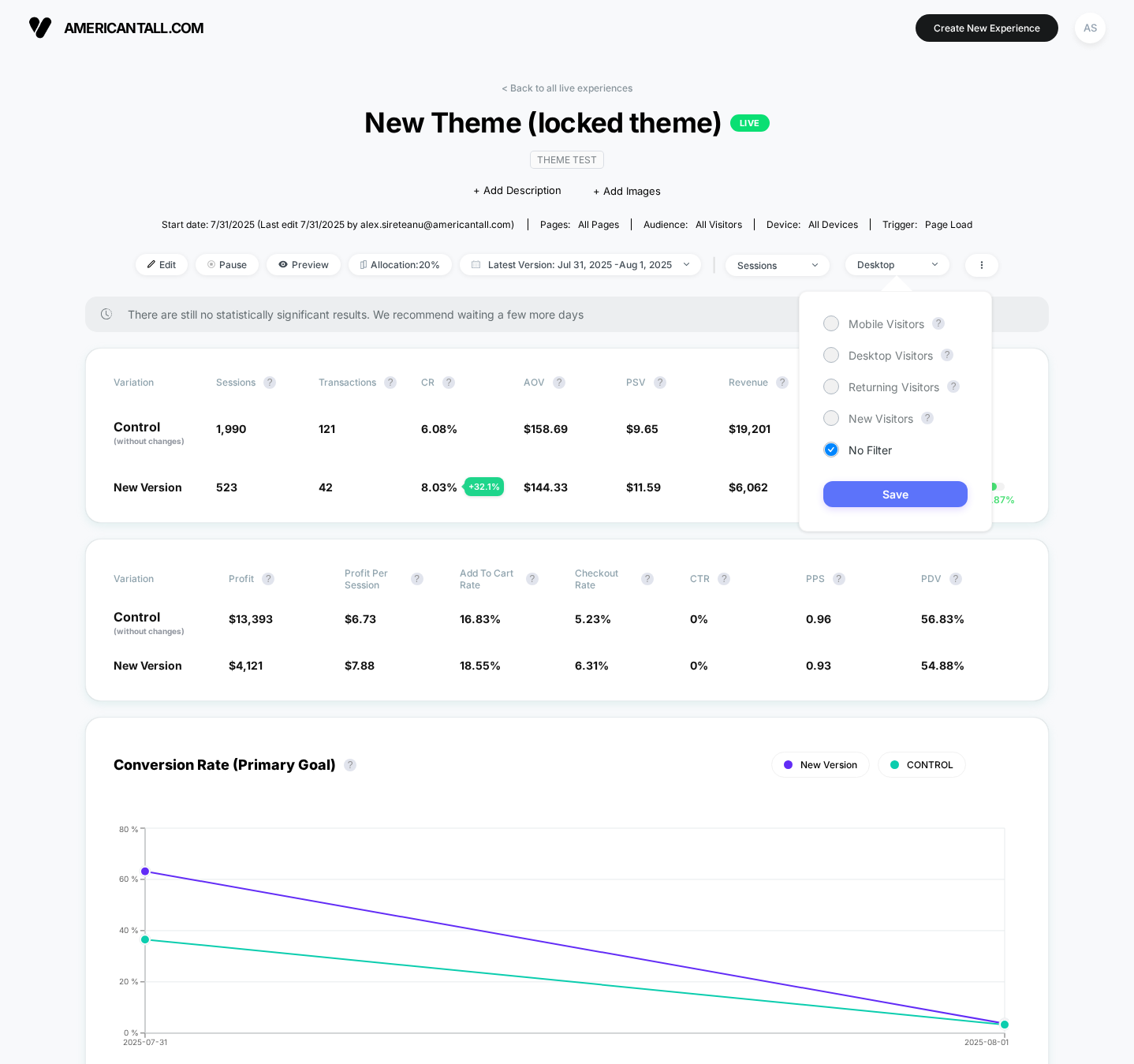 click on "Save" at bounding box center (895, 494) 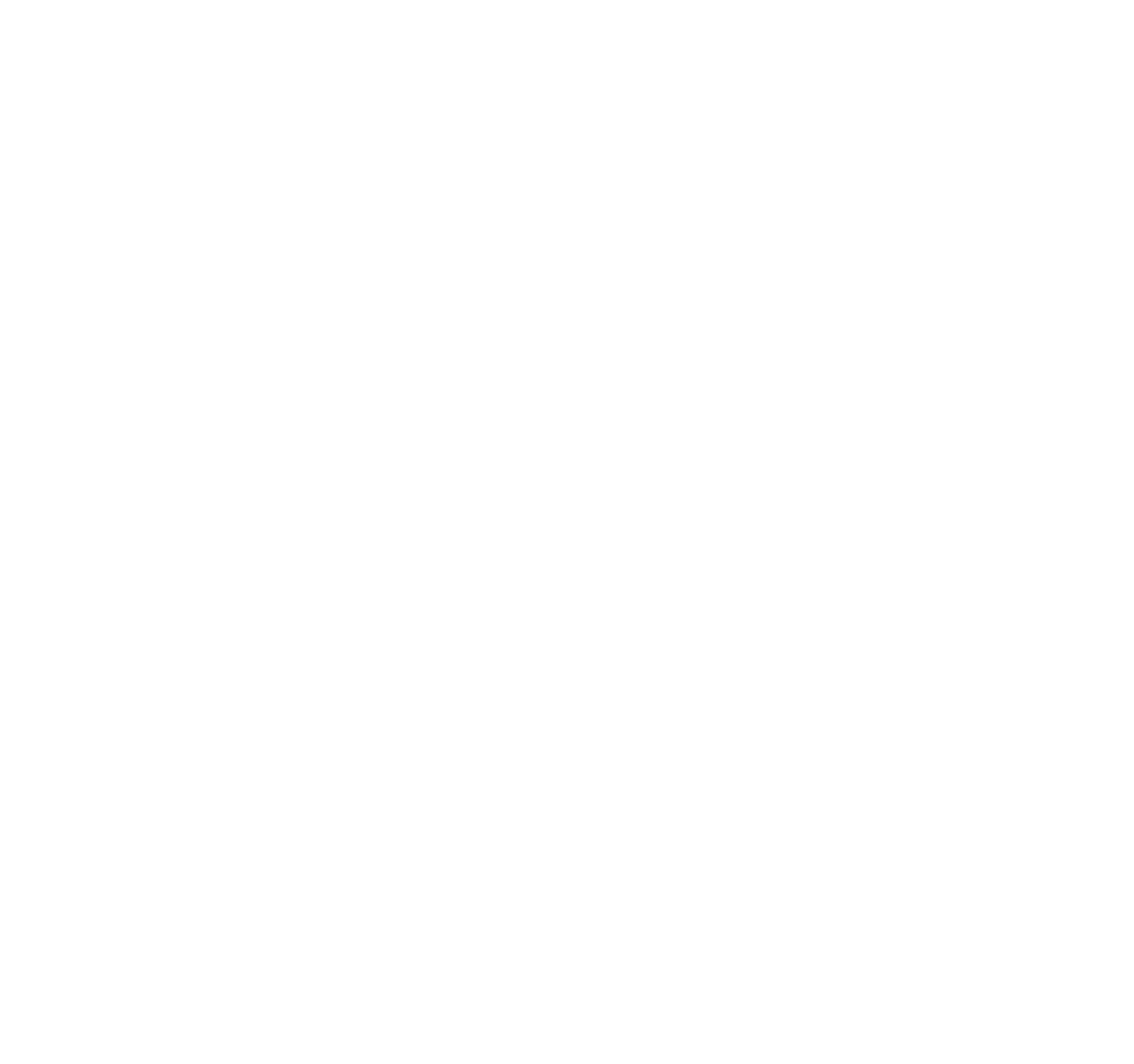 scroll, scrollTop: 0, scrollLeft: 0, axis: both 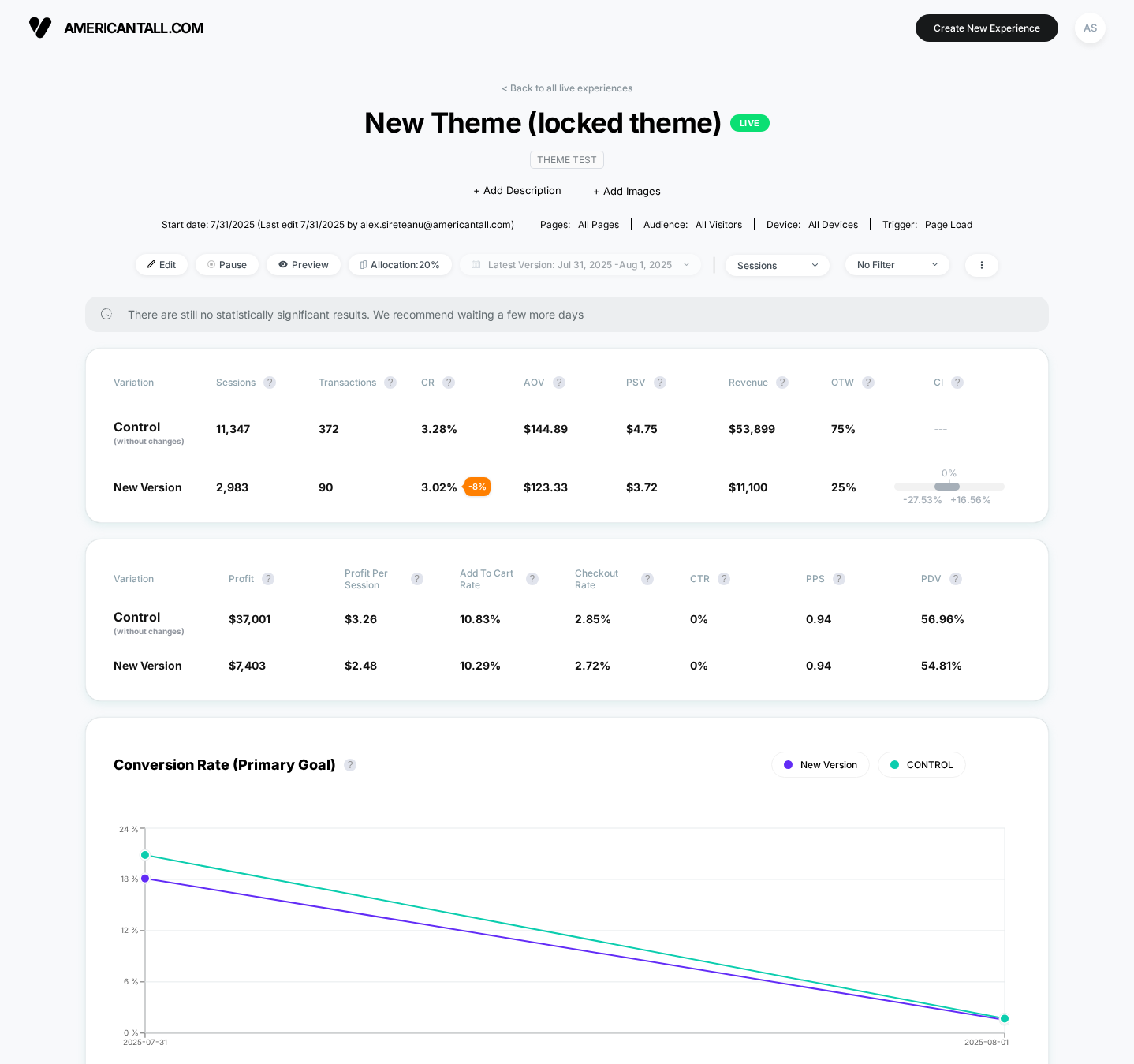click on "Latest Version:     Jul 31, 2025    -    Aug 1, 2025" at bounding box center [580, 264] 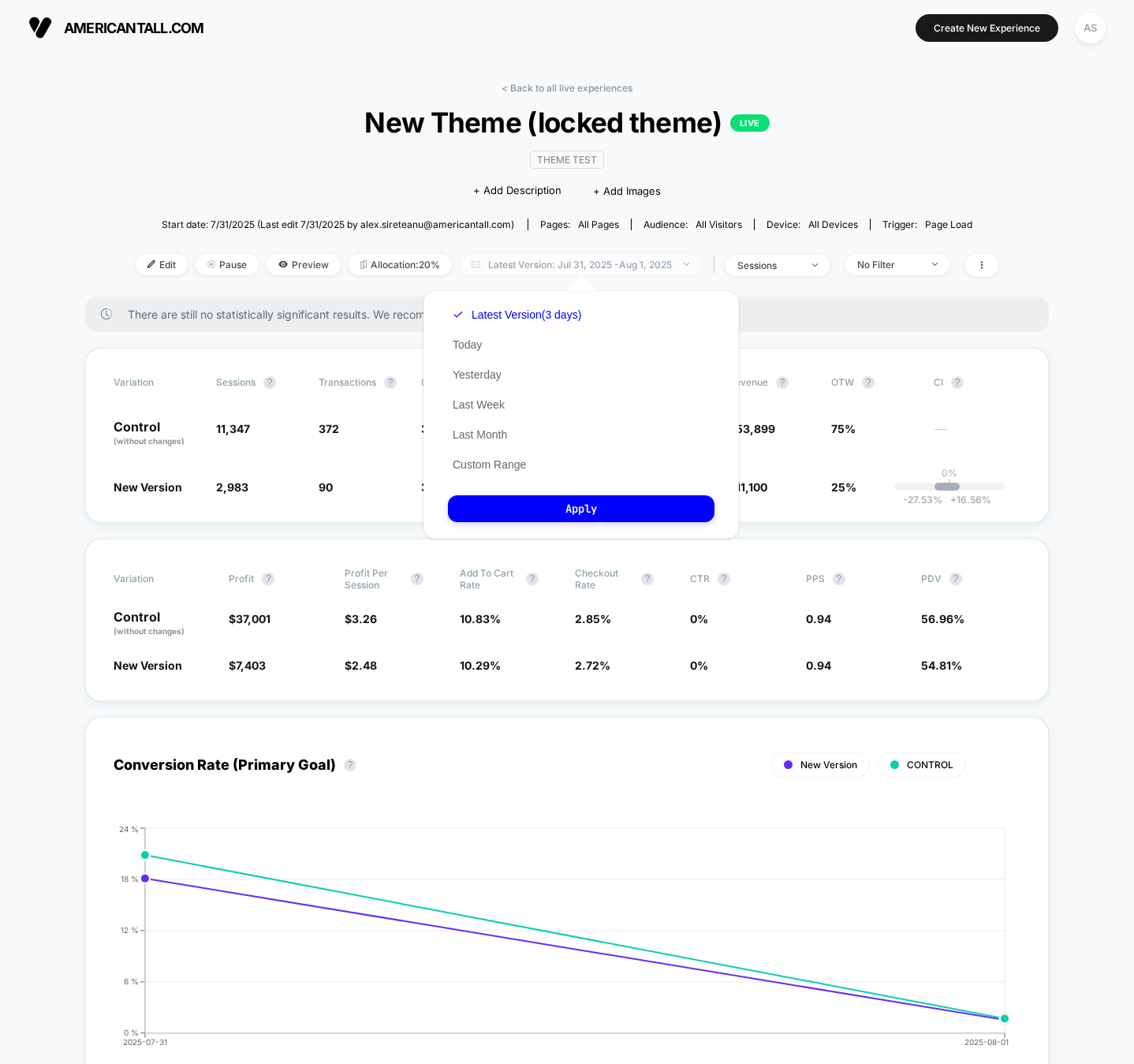 click on "Latest Version:     Jul 31, 2025    -    Aug 1, 2025" at bounding box center [580, 264] 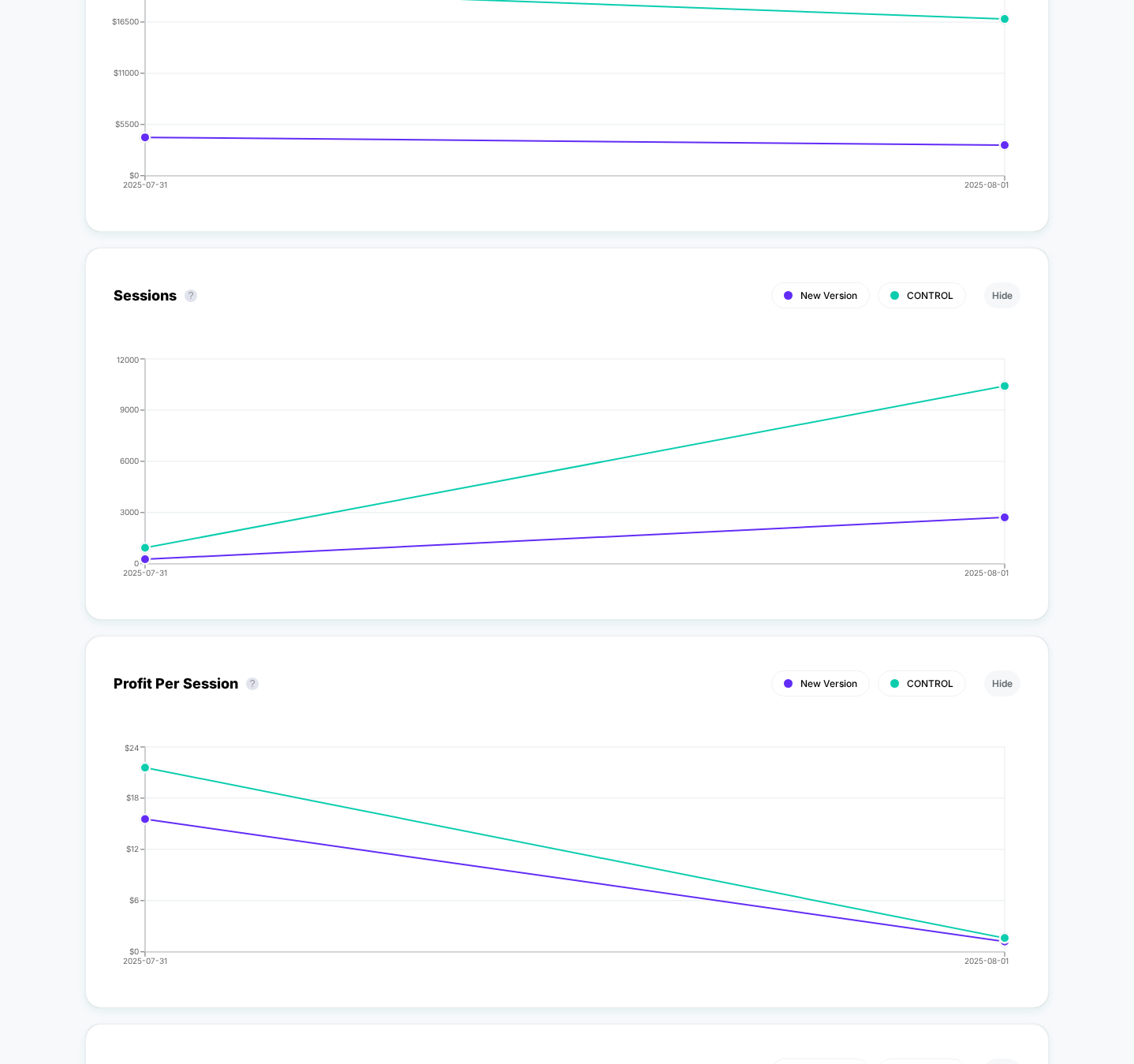 scroll, scrollTop: 0, scrollLeft: 0, axis: both 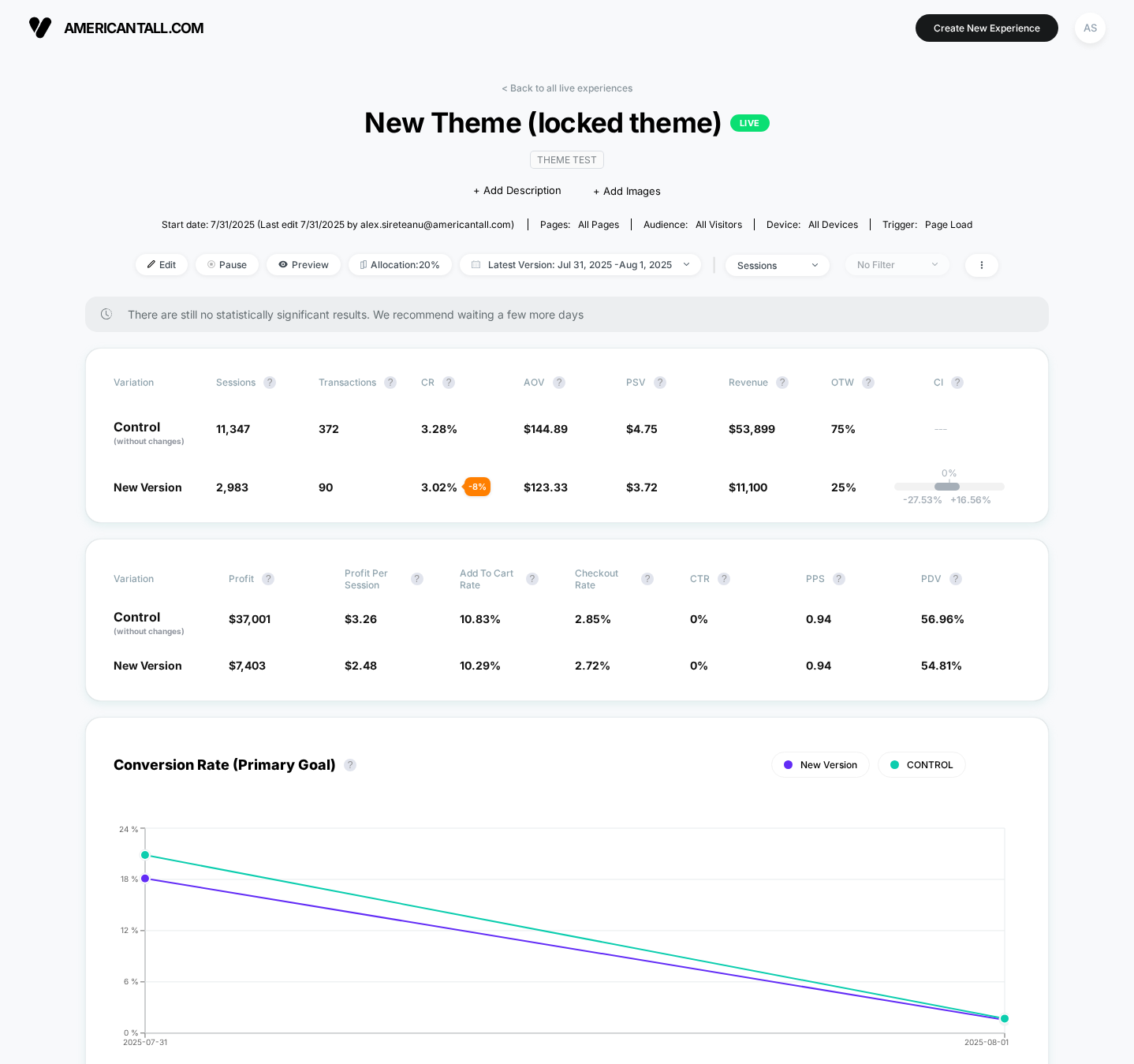 click on "No Filter" at bounding box center [889, 264] 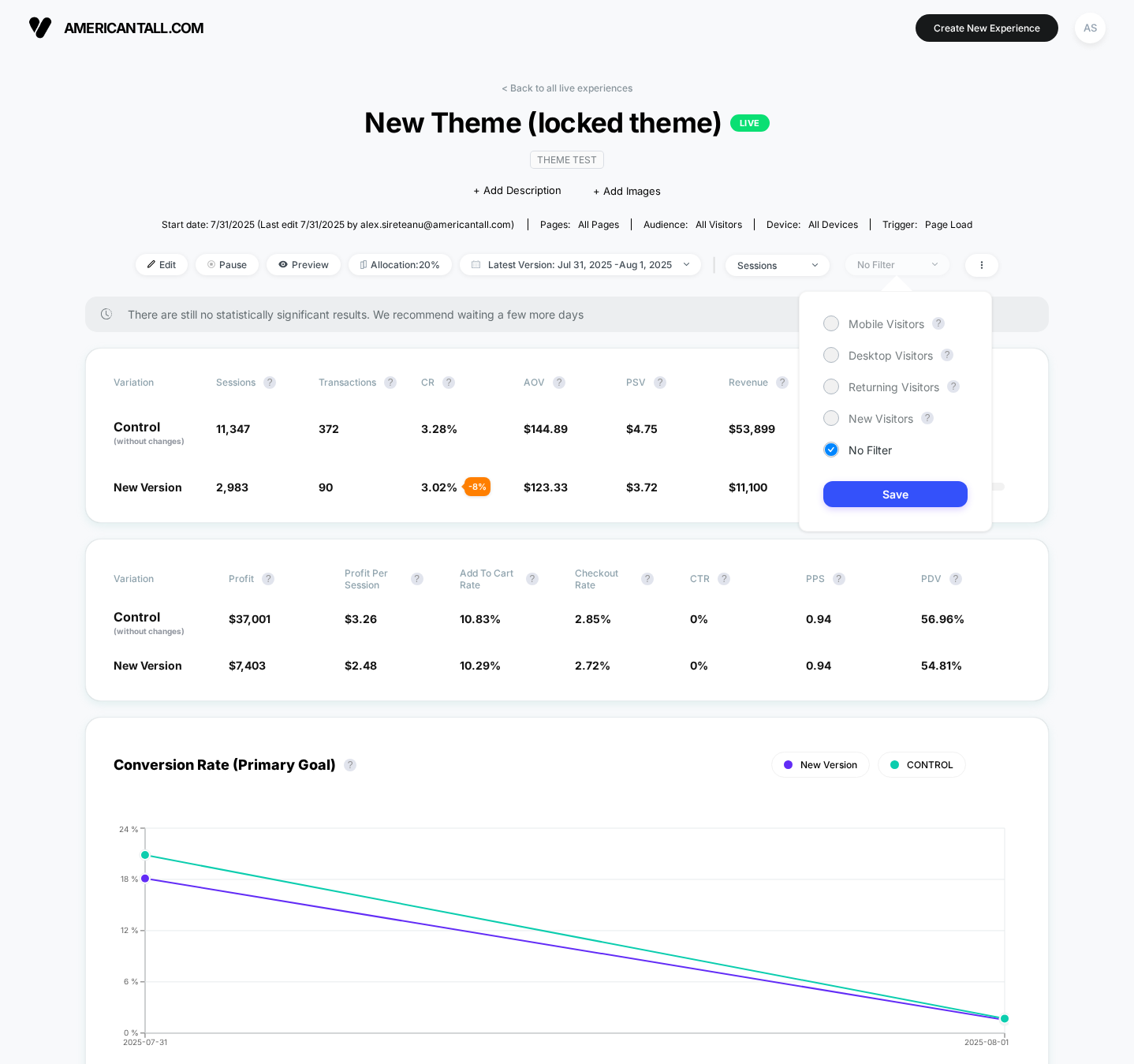 click on "No Filter" at bounding box center (889, 264) 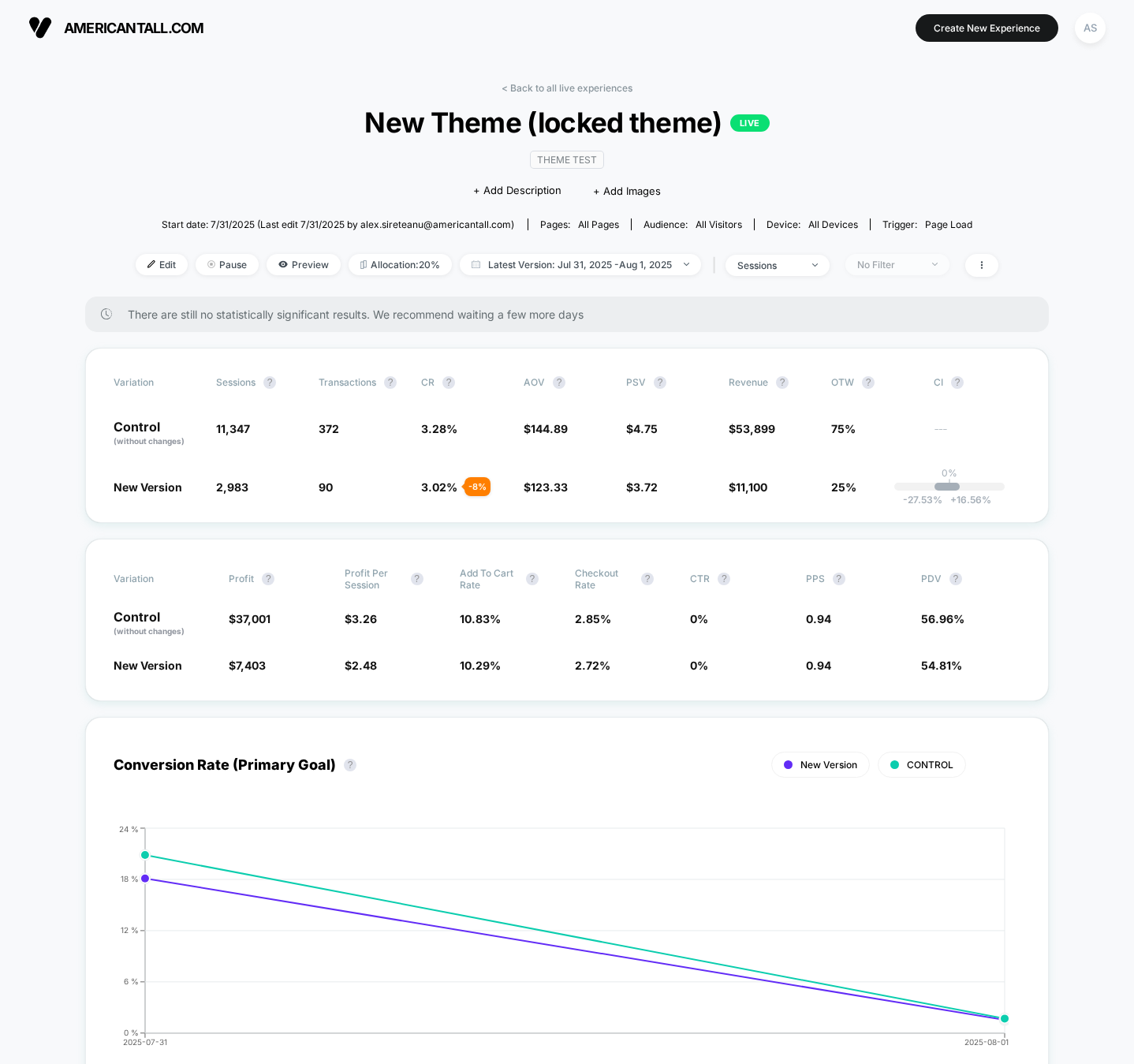 click on "No Filter" at bounding box center (889, 264) 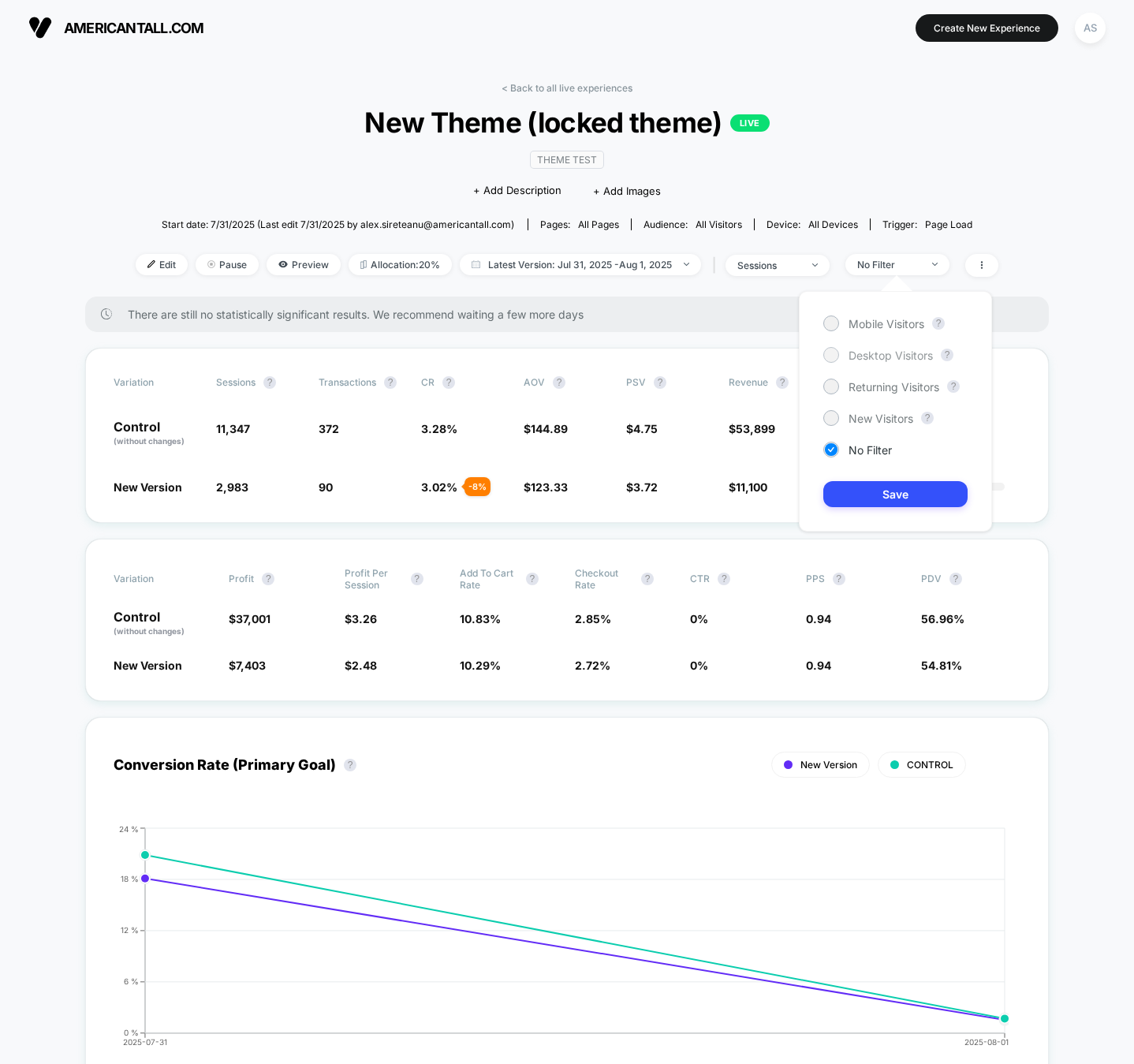 click on "Desktop Visitors" at bounding box center (890, 355) 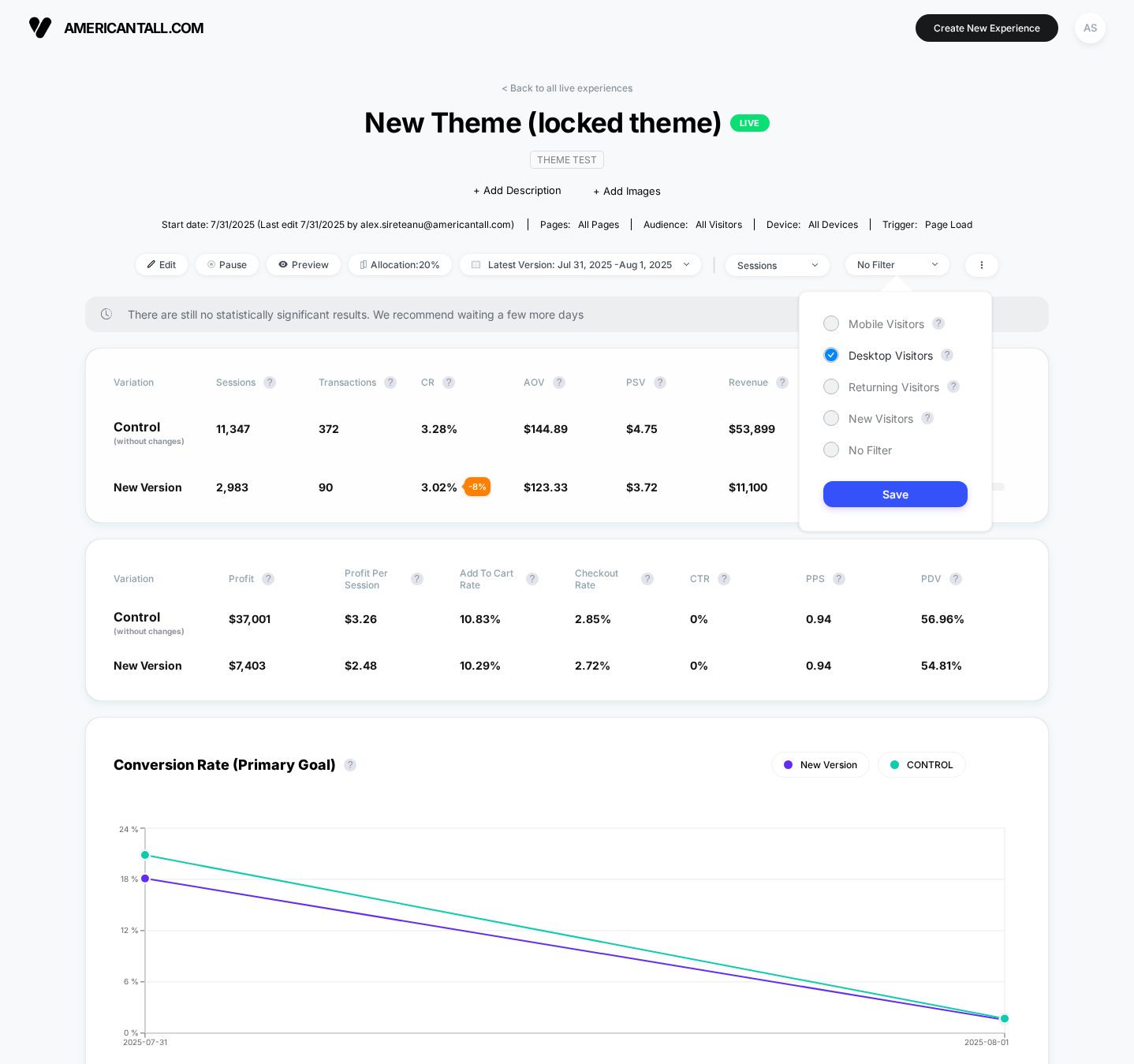 click on "Save" at bounding box center [895, 494] 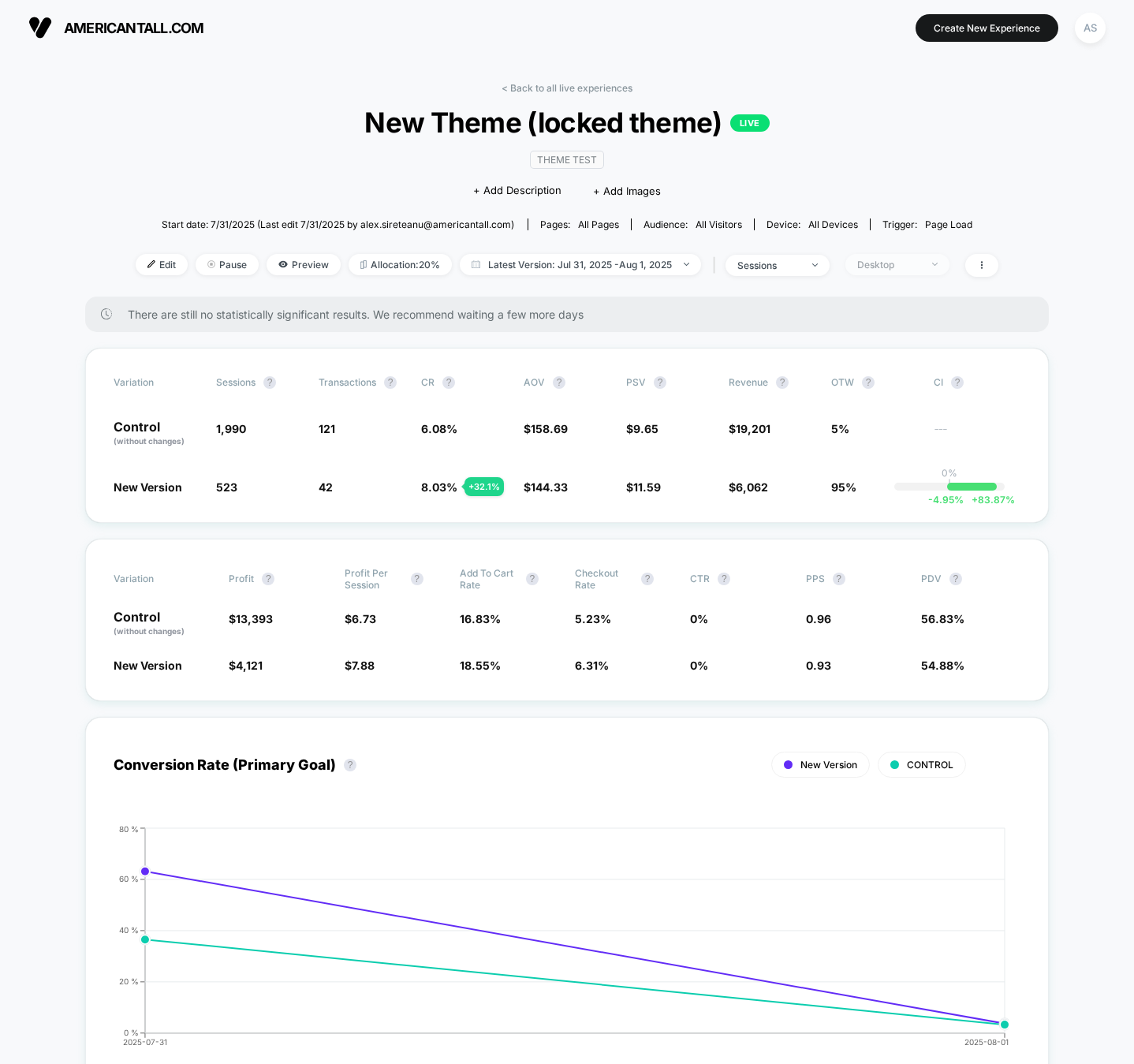 click on "Desktop" at bounding box center (889, 264) 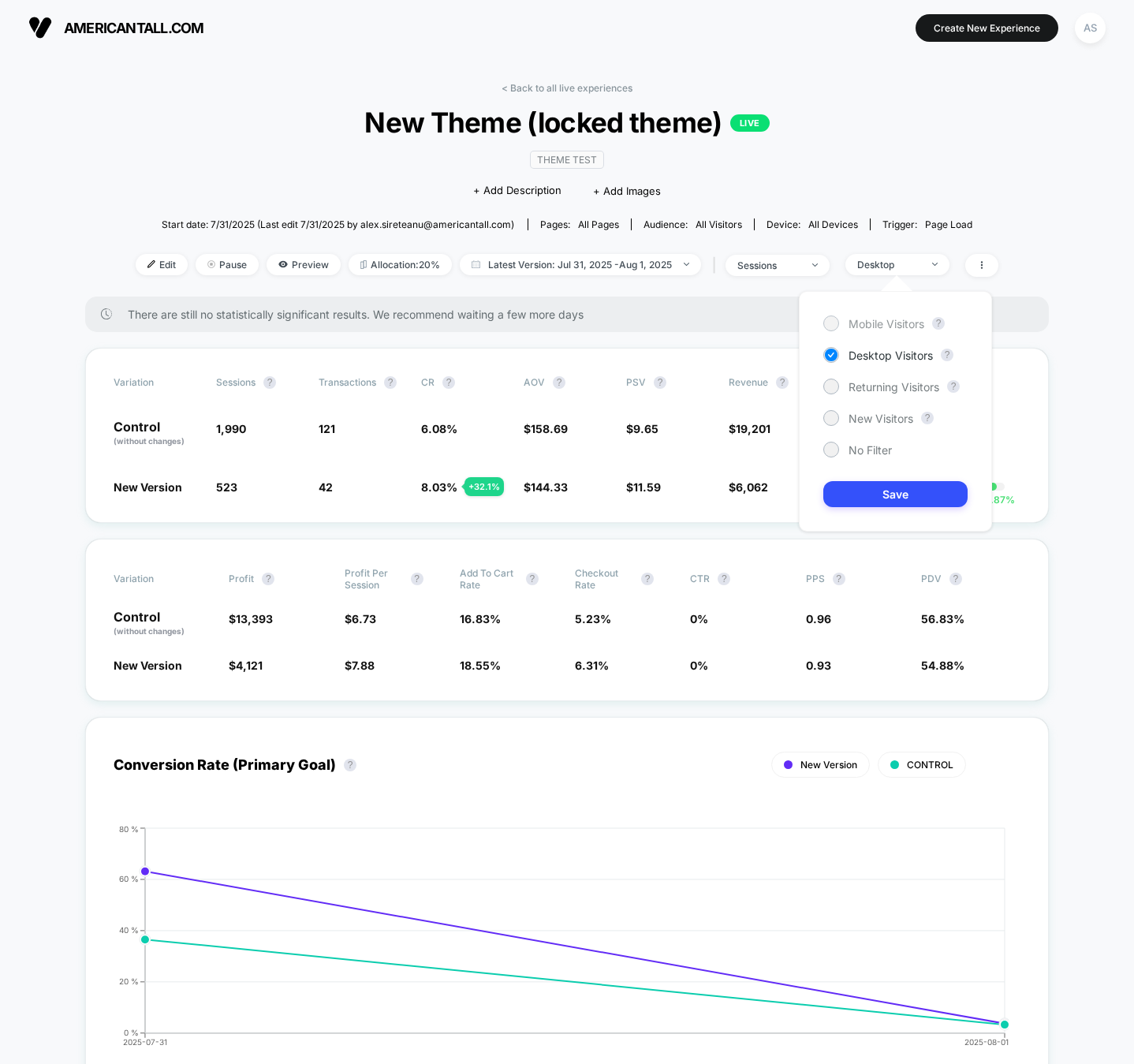 click on "Mobile Visitors" at bounding box center [886, 323] 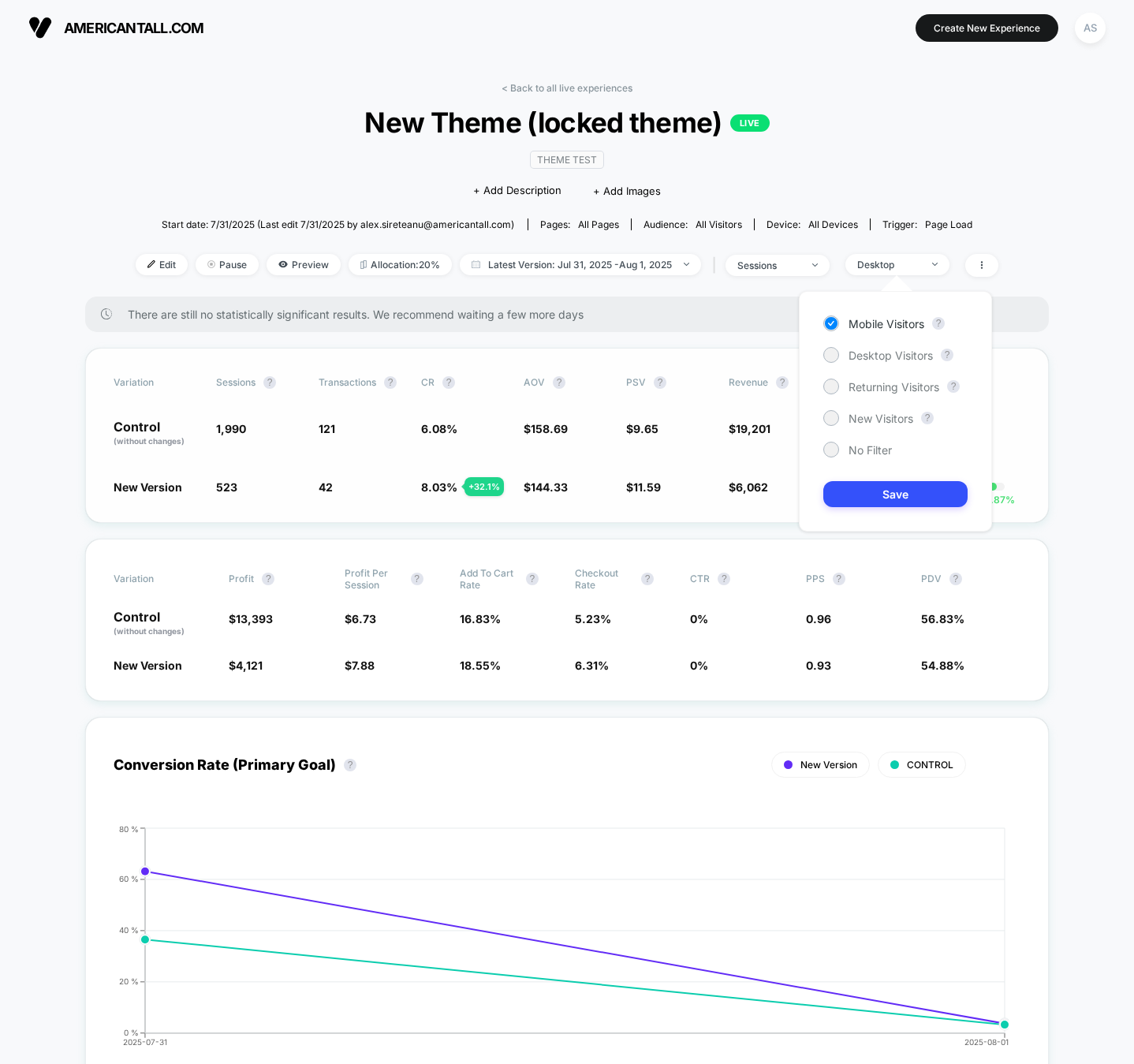 click on "Save" at bounding box center [895, 494] 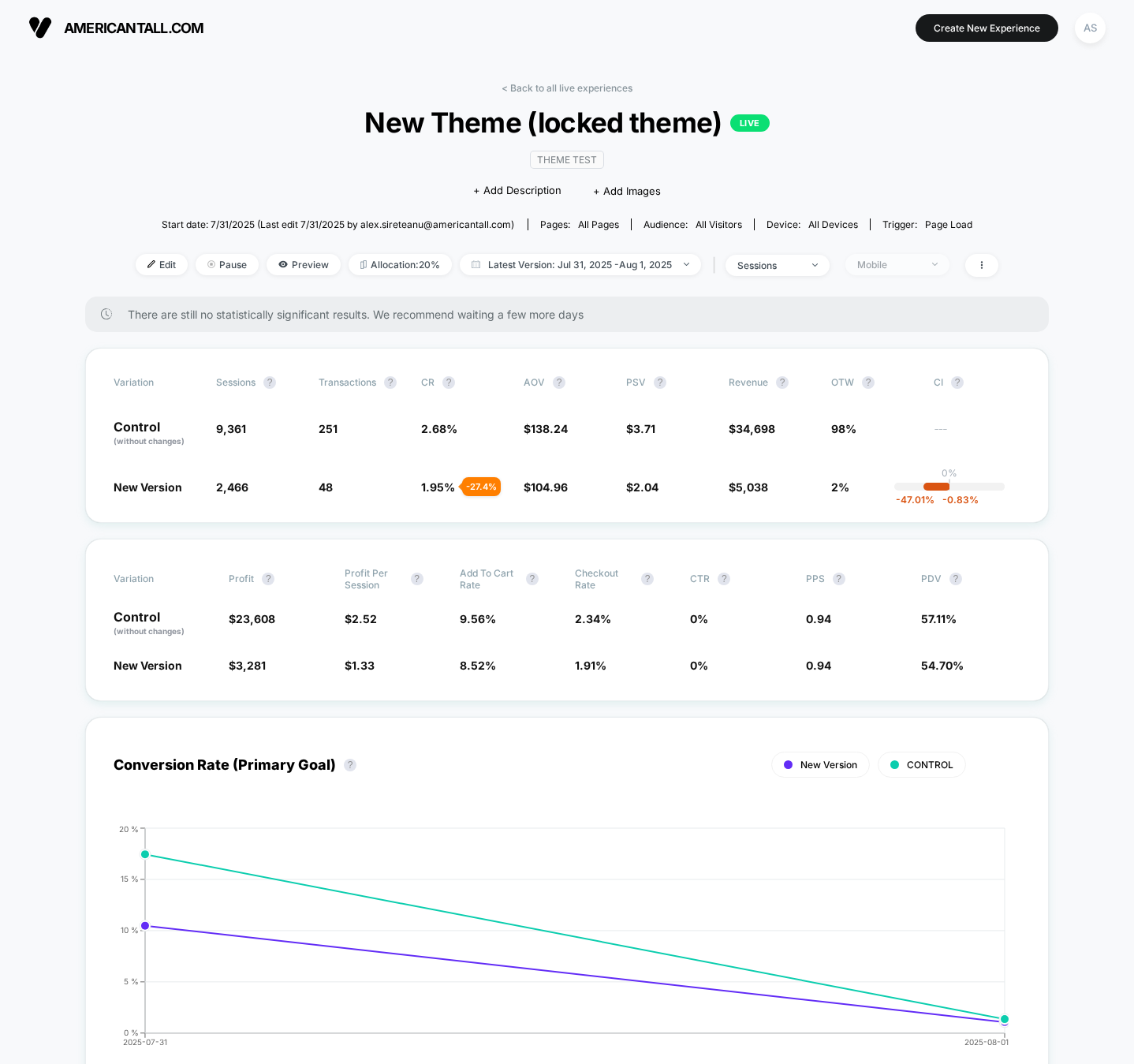 click on "Mobile" at bounding box center [889, 264] 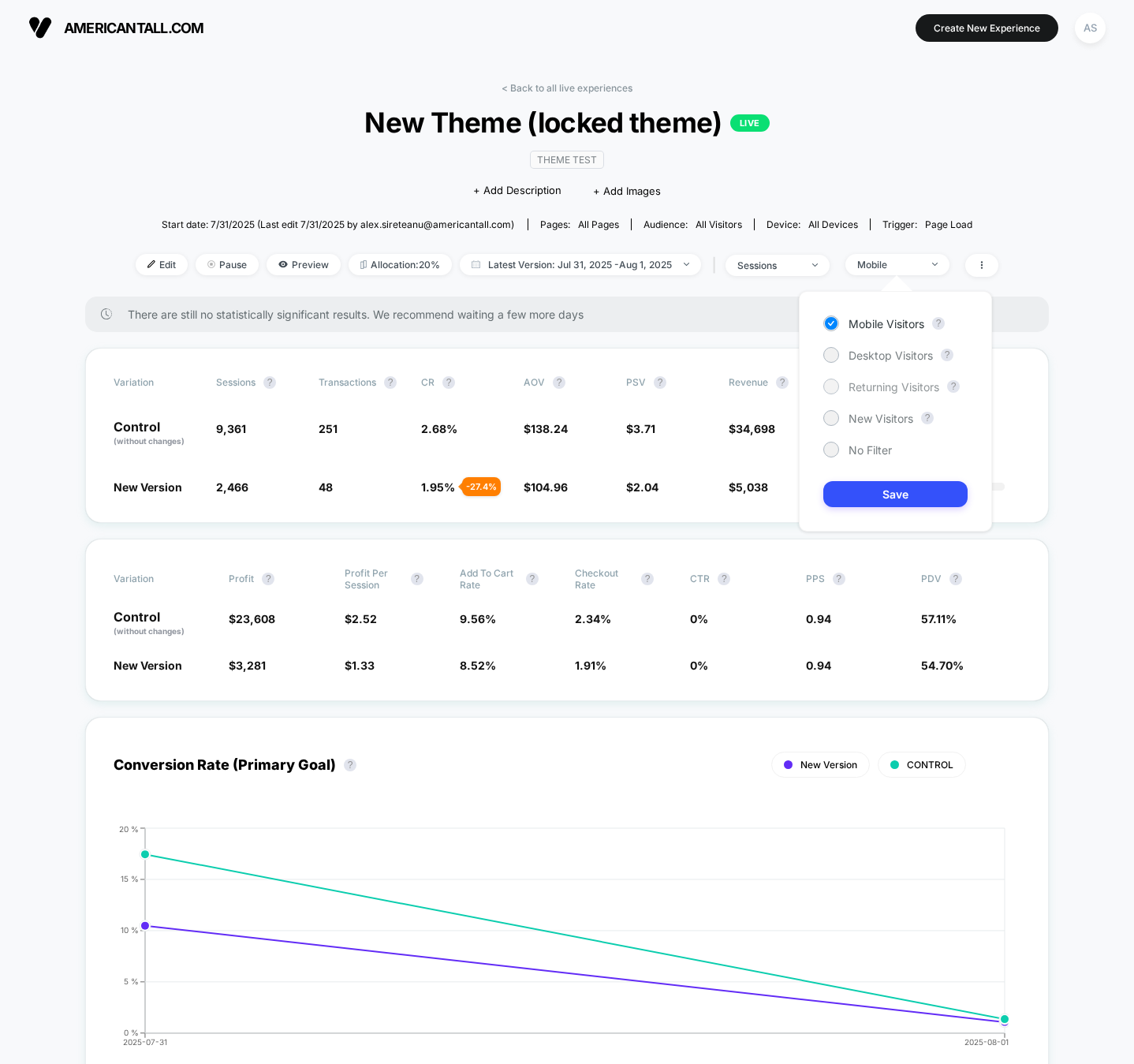 click on "Returning Visitors" at bounding box center [881, 386] 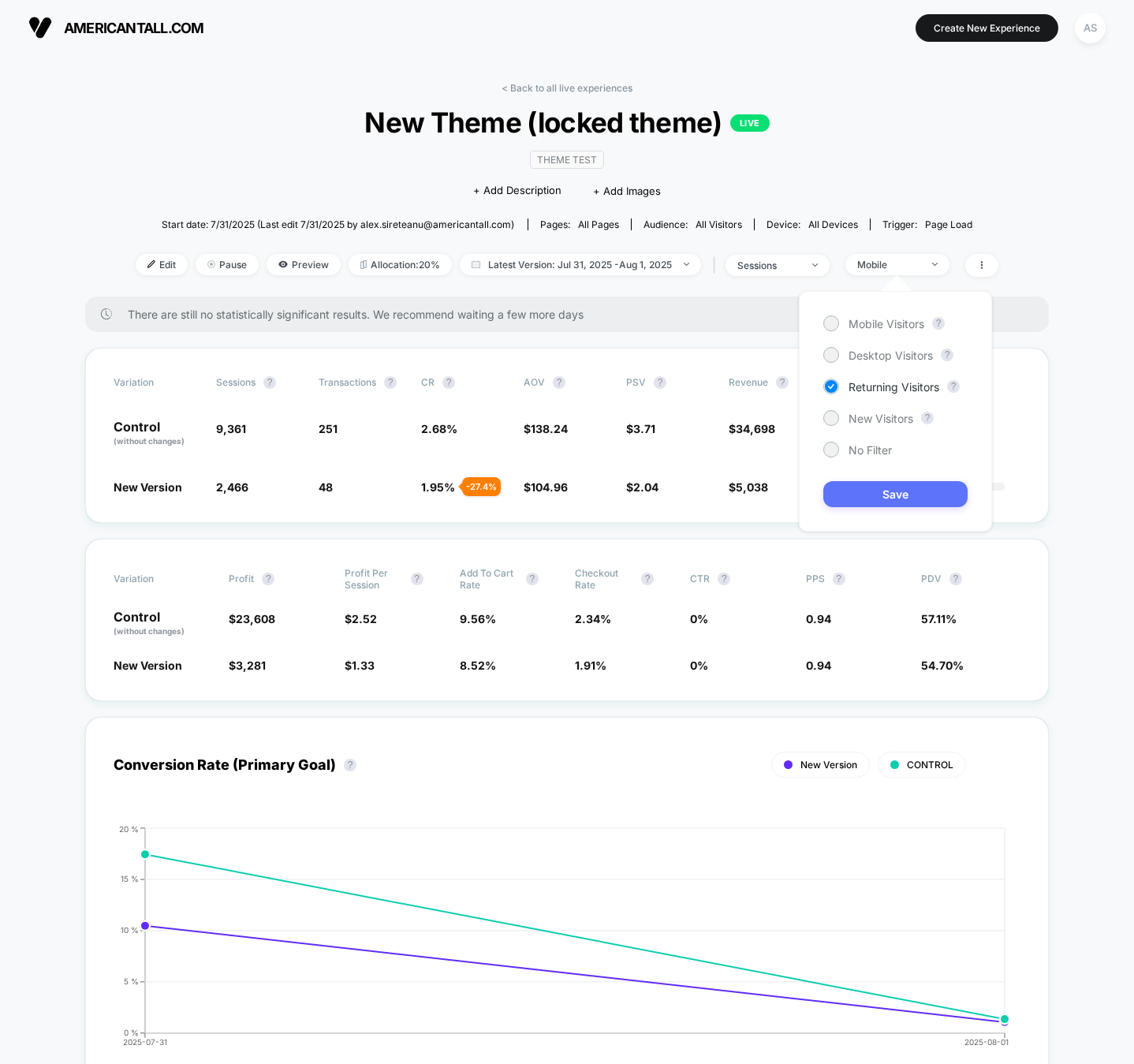 click on "Save" at bounding box center (895, 494) 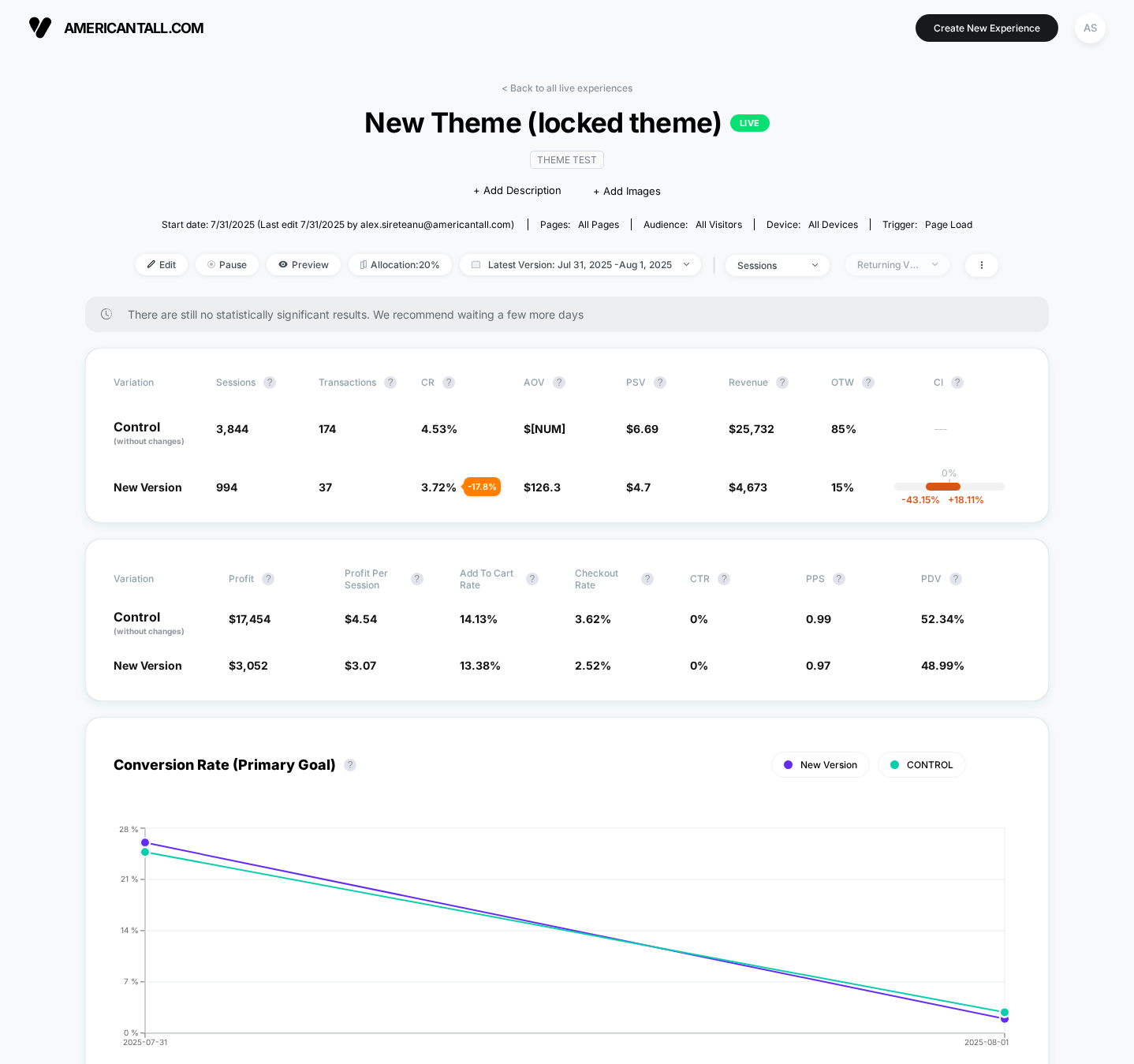 click on "Returning Visitors" at bounding box center (889, 264) 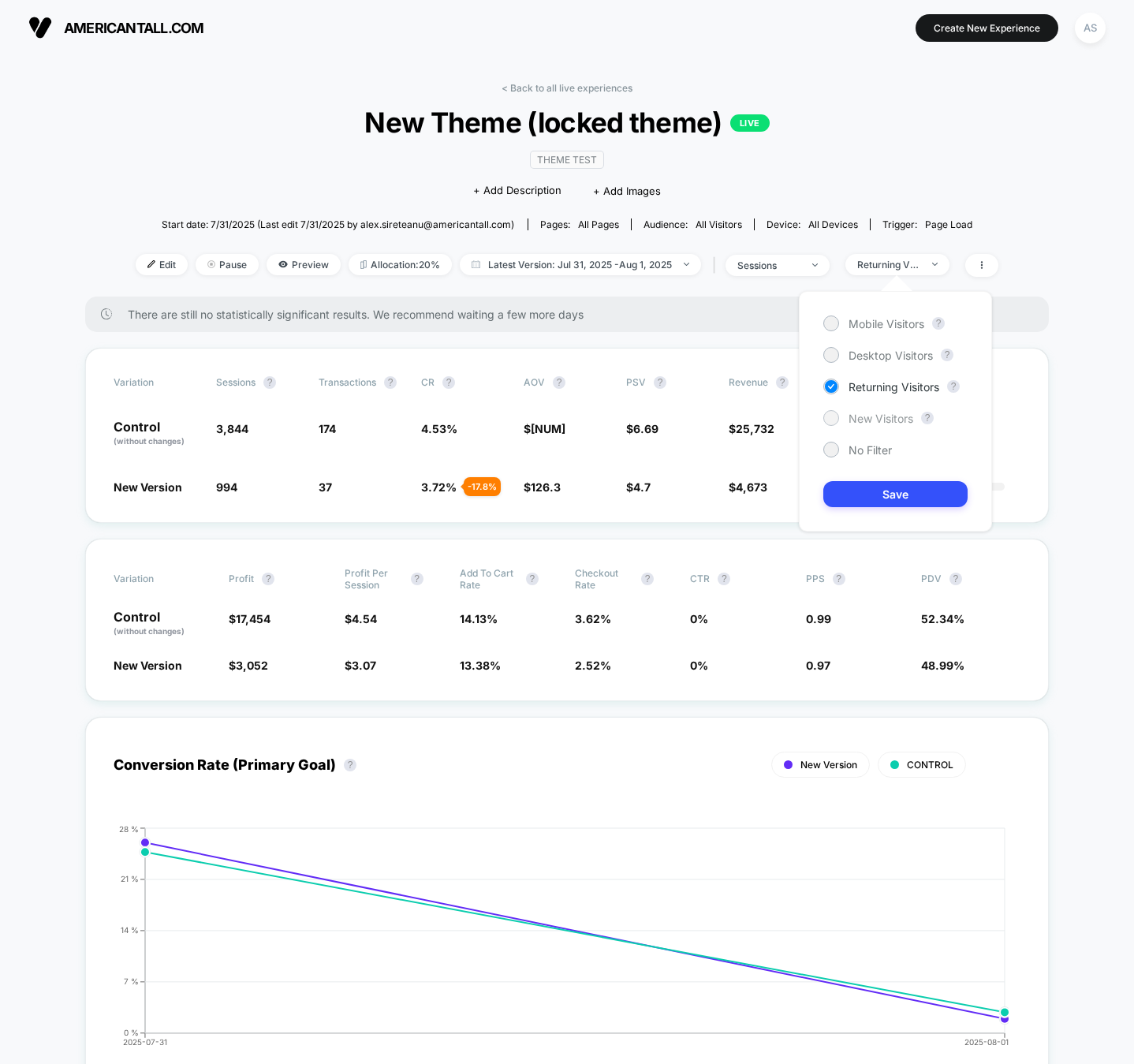 click on "New Visitors" at bounding box center [881, 418] 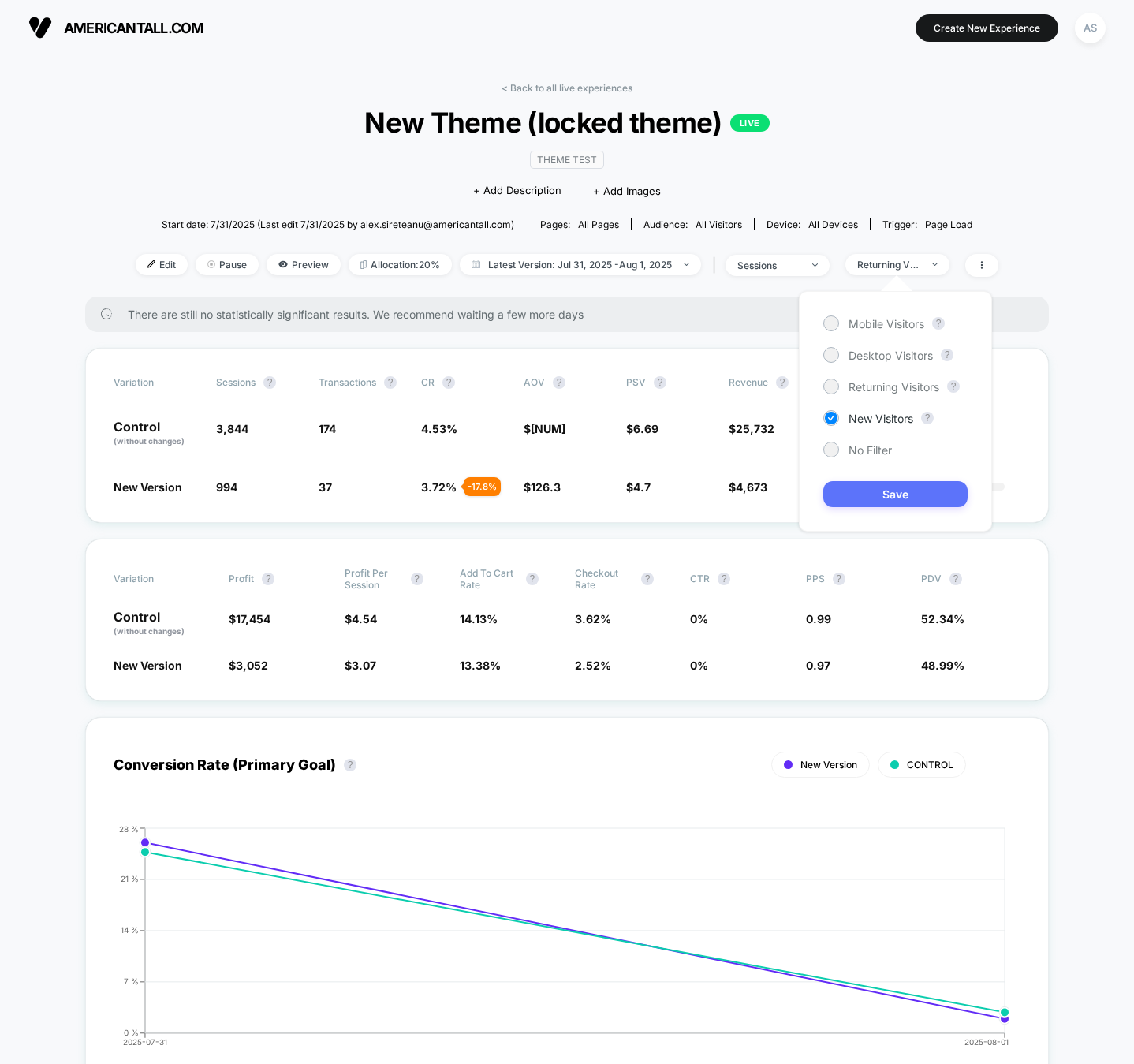 click on "Save" at bounding box center [895, 494] 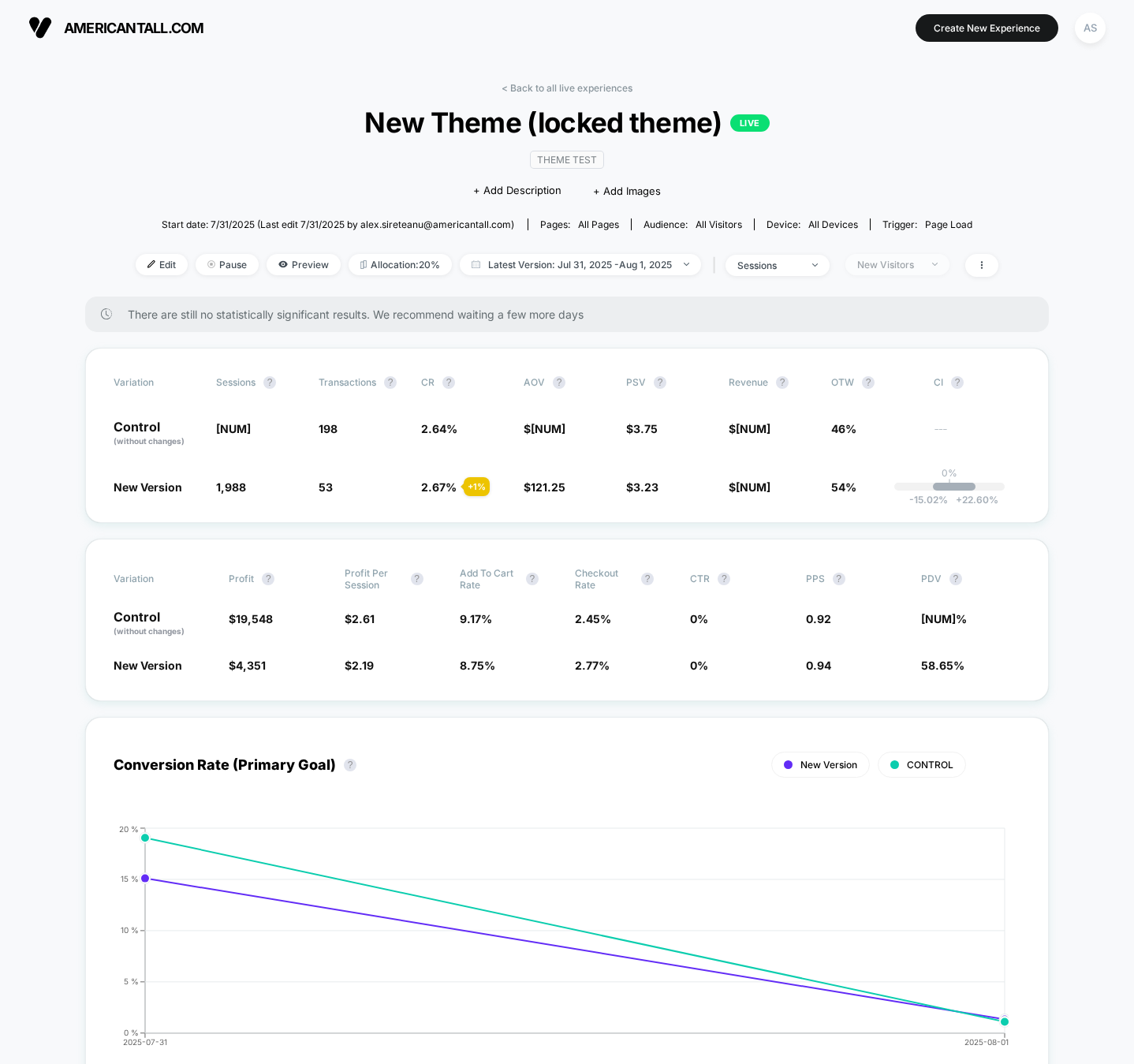 click on "New Visitors" at bounding box center (897, 264) 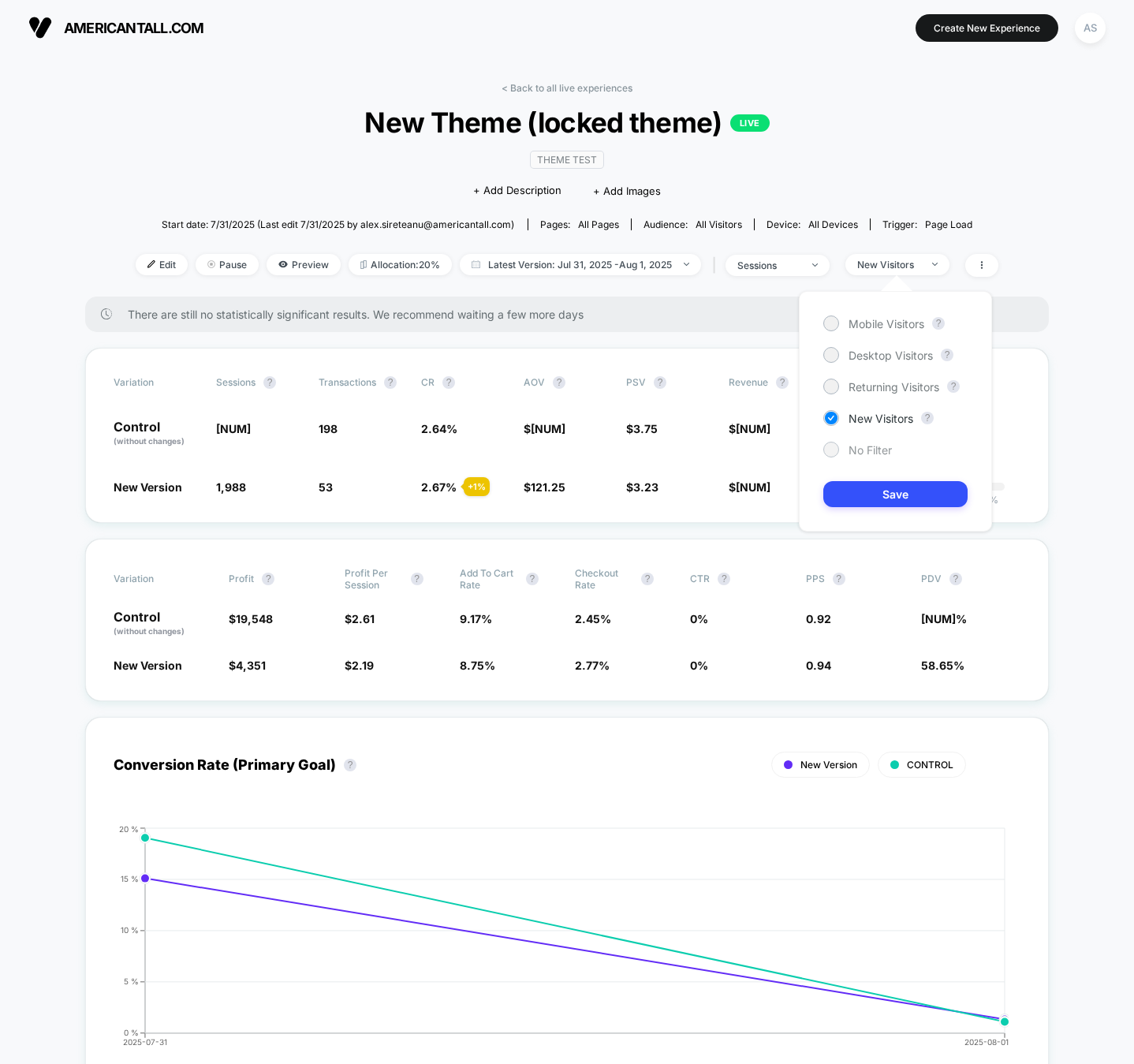 click on "No Filter" at bounding box center [870, 450] 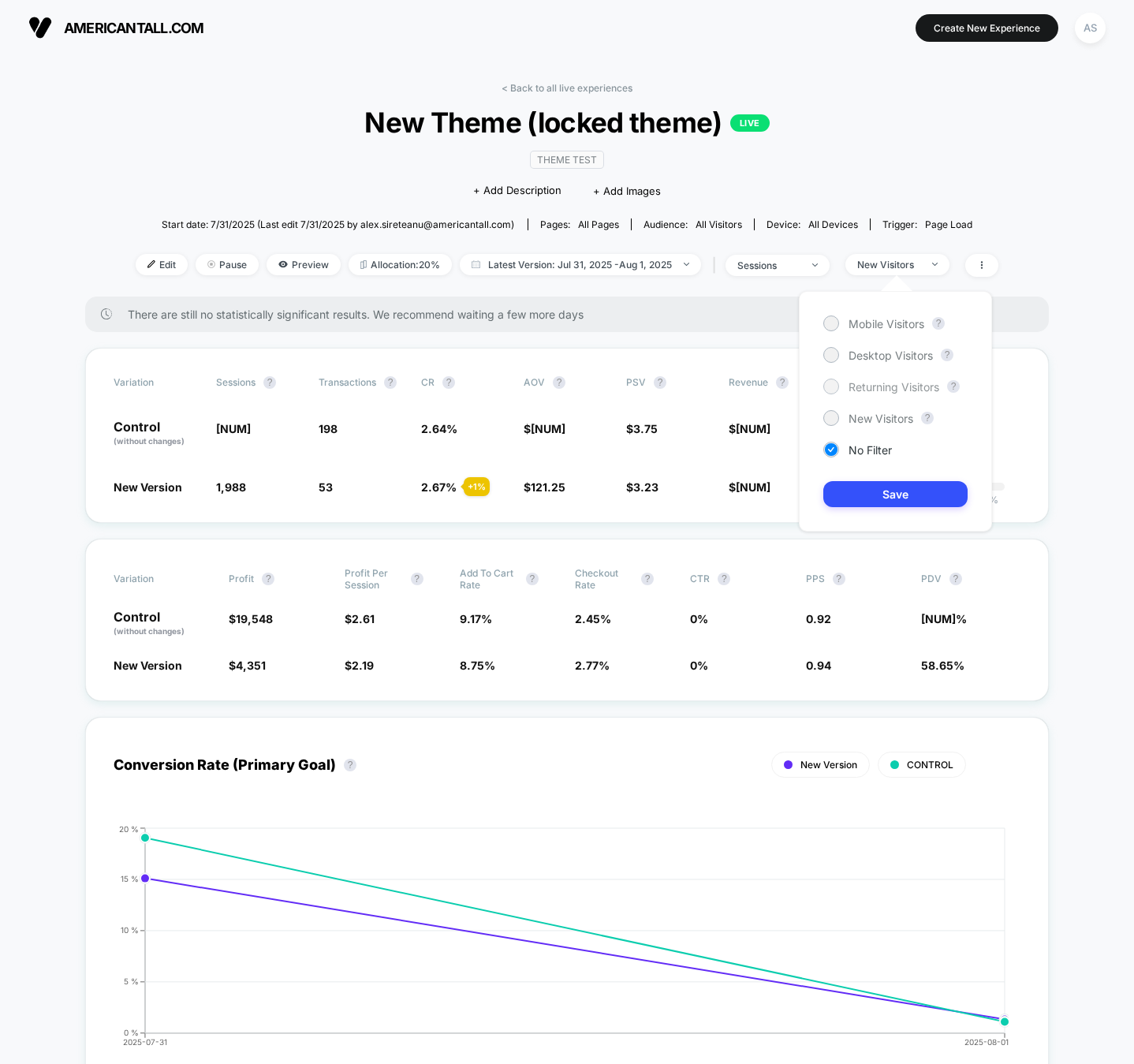 click on "Returning Visitors" at bounding box center [893, 386] 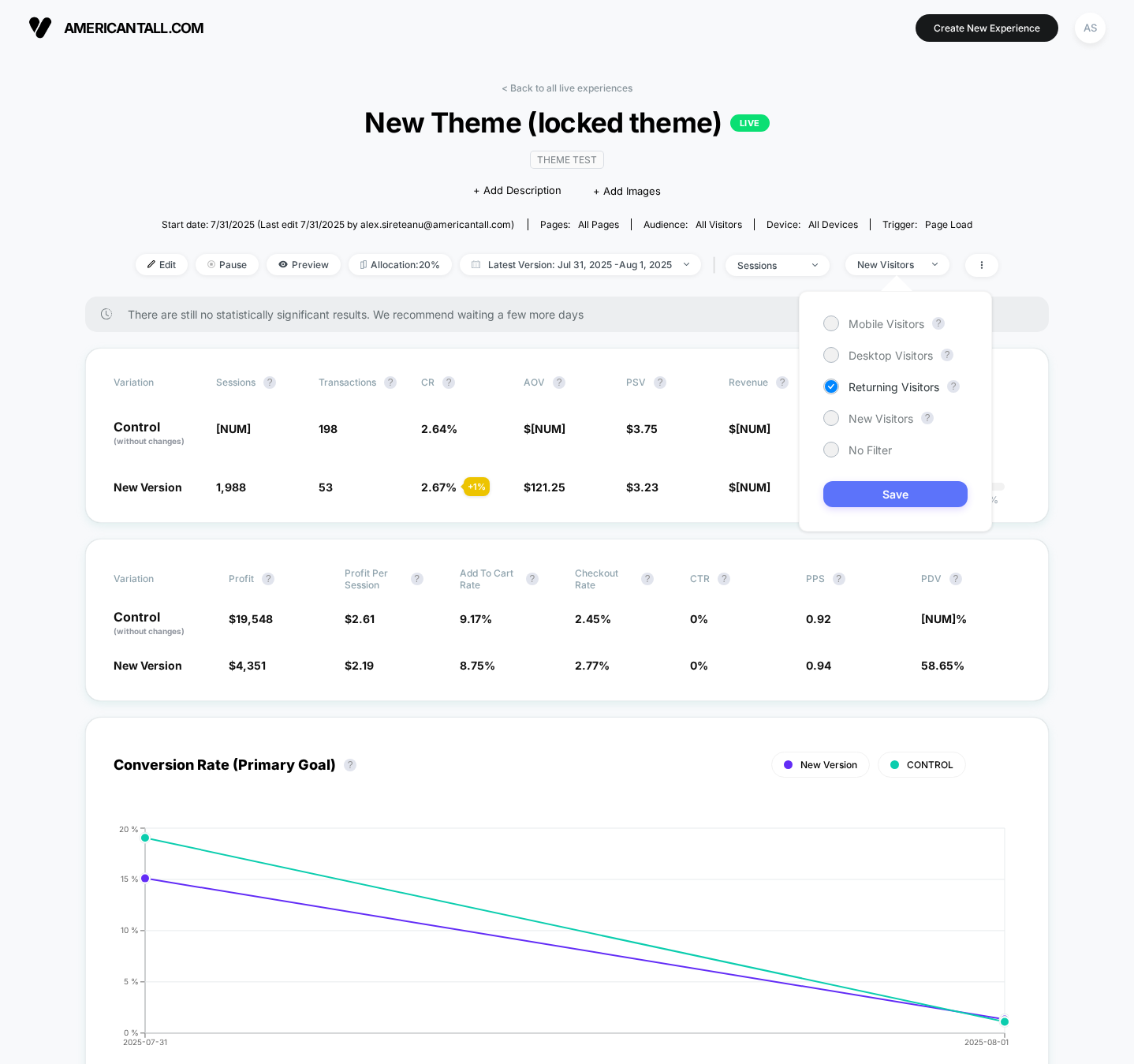 click on "Save" at bounding box center (895, 494) 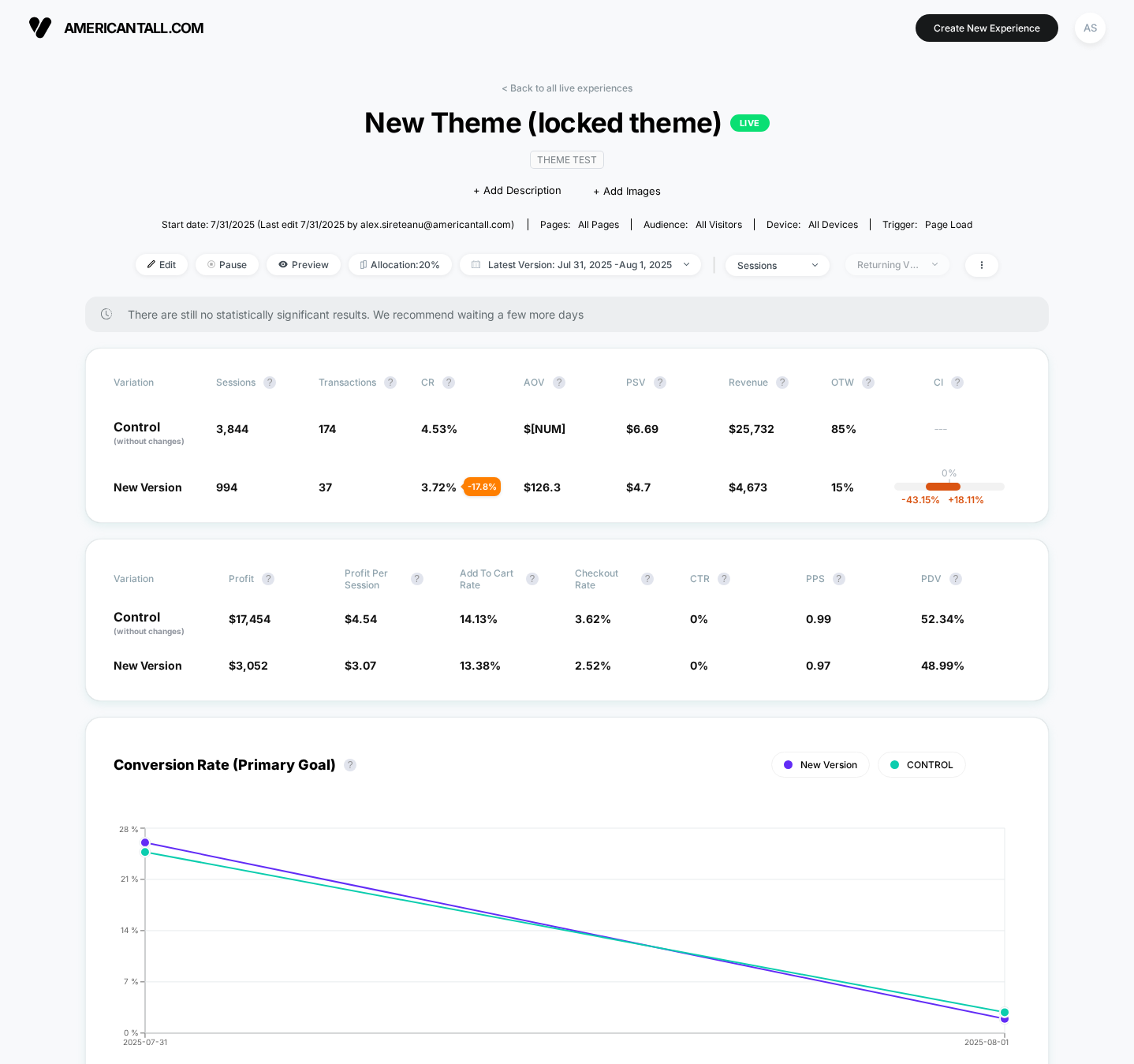 drag, startPoint x: 869, startPoint y: 253, endPoint x: 862, endPoint y: 265, distance: 13.892444 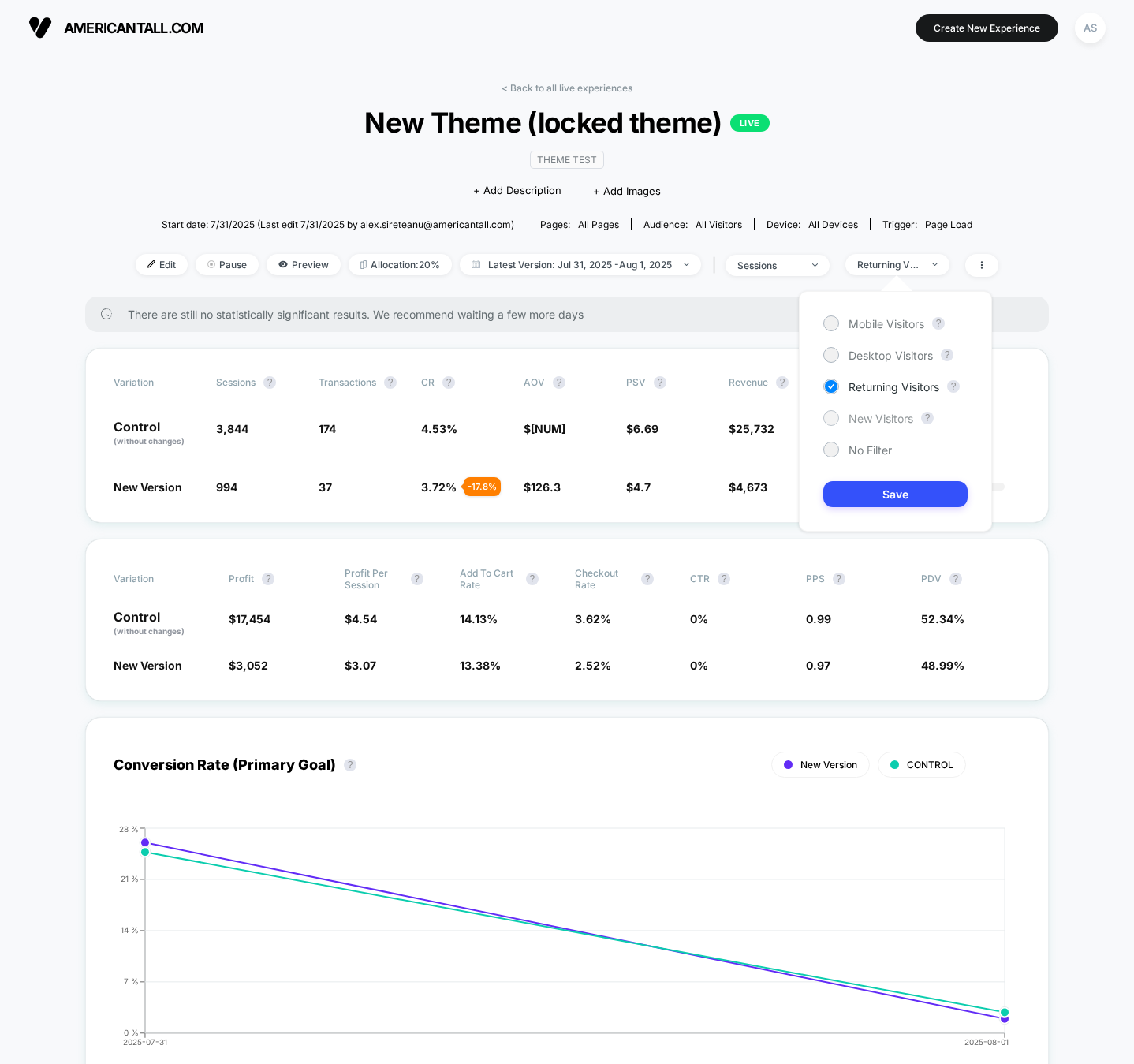 click on "New Visitors" at bounding box center (881, 418) 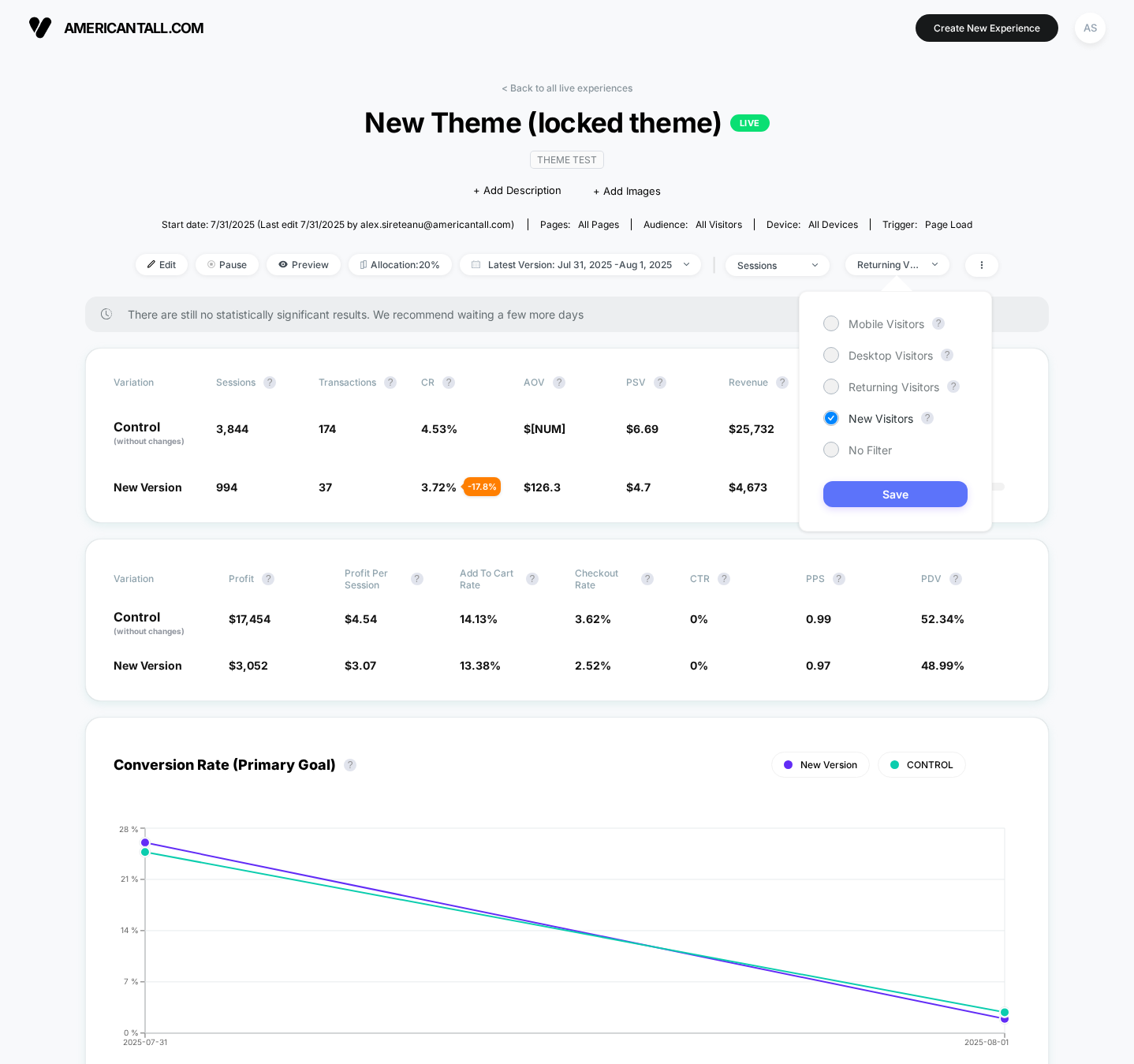 click on "Save" at bounding box center [895, 494] 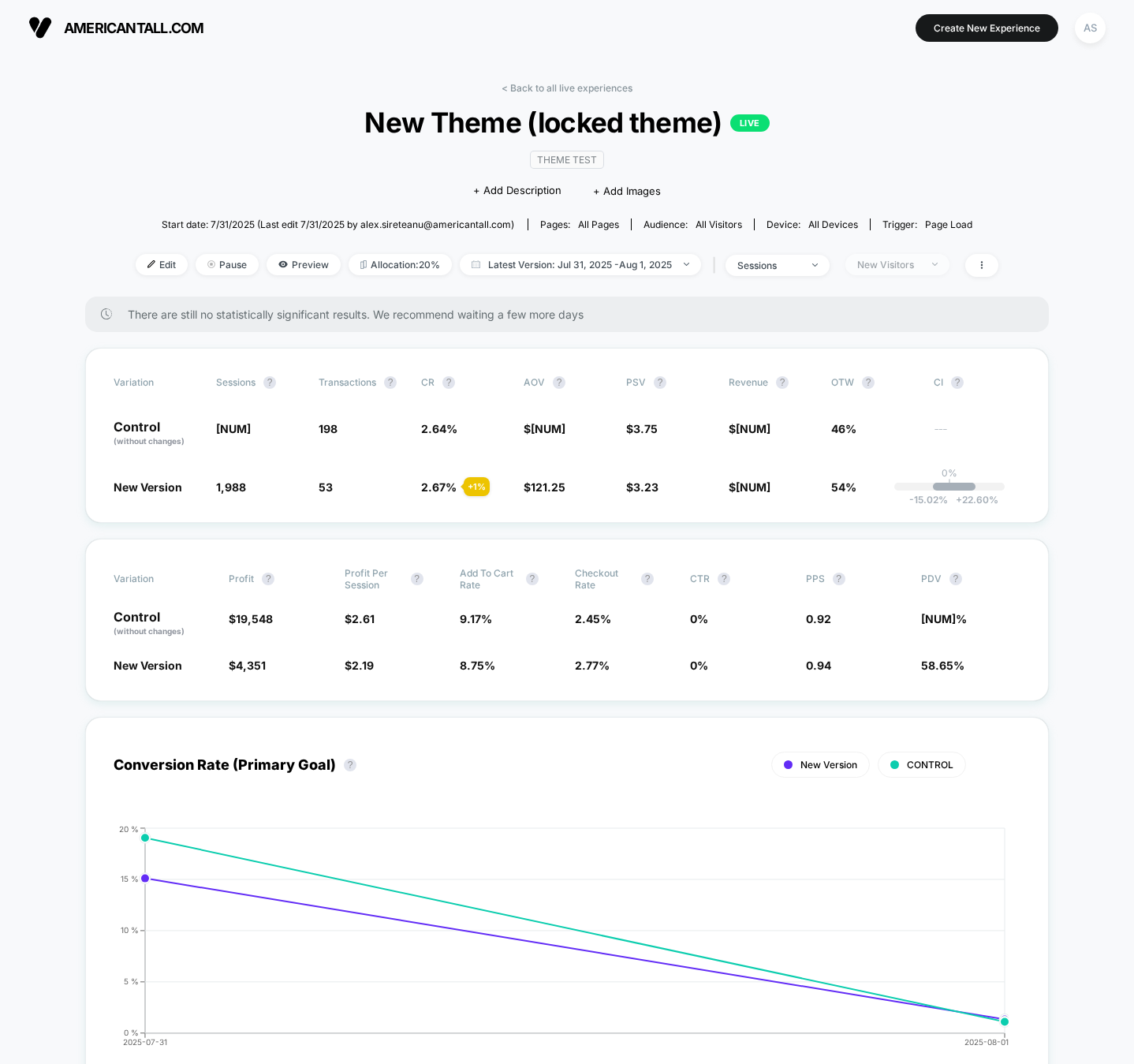 click on "New Visitors" at bounding box center [897, 264] 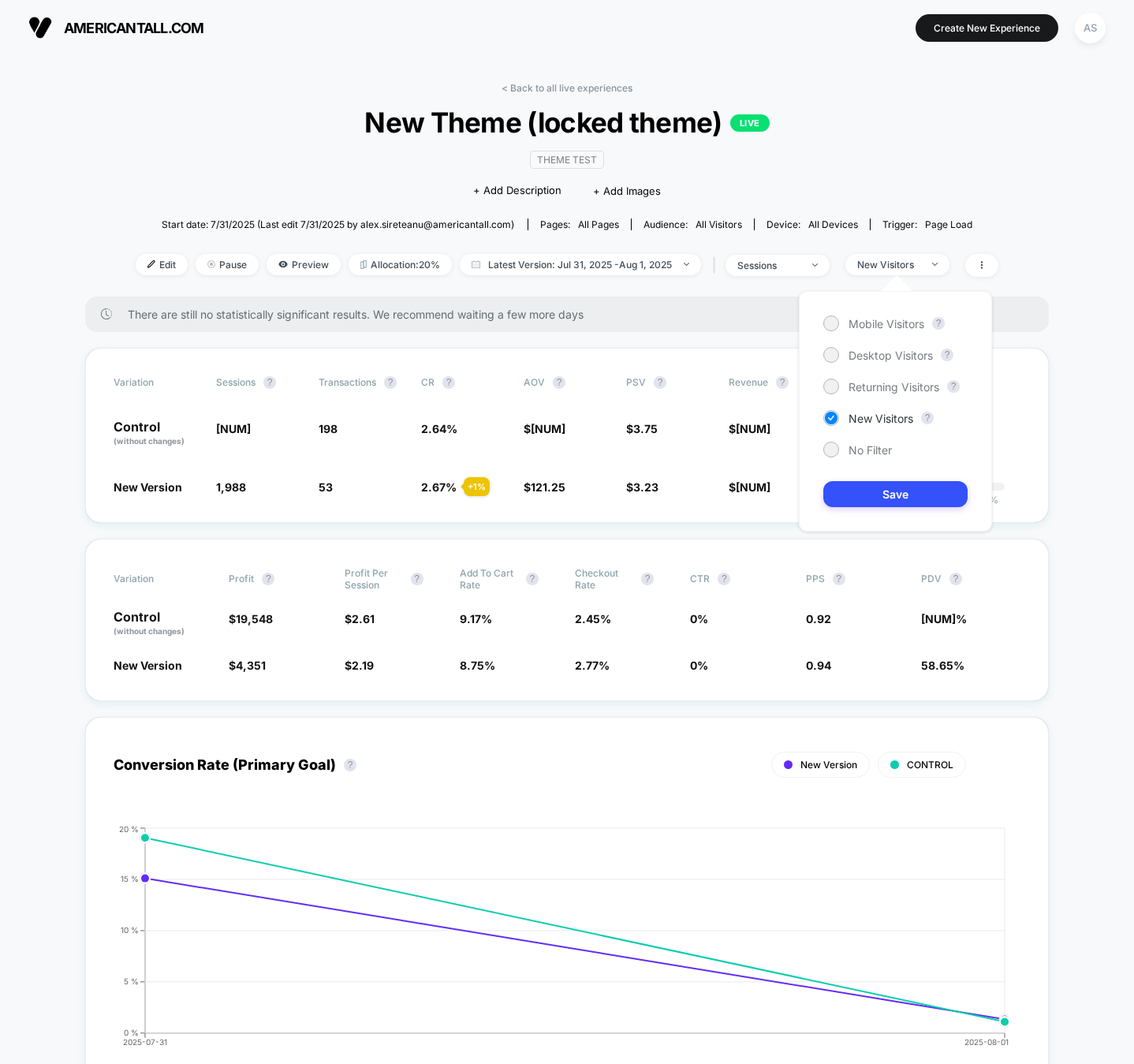 click on "Mobile Visitors ? Desktop Visitors ? Returning Visitors ? New Visitors ? No Filter Save" at bounding box center [895, 411] 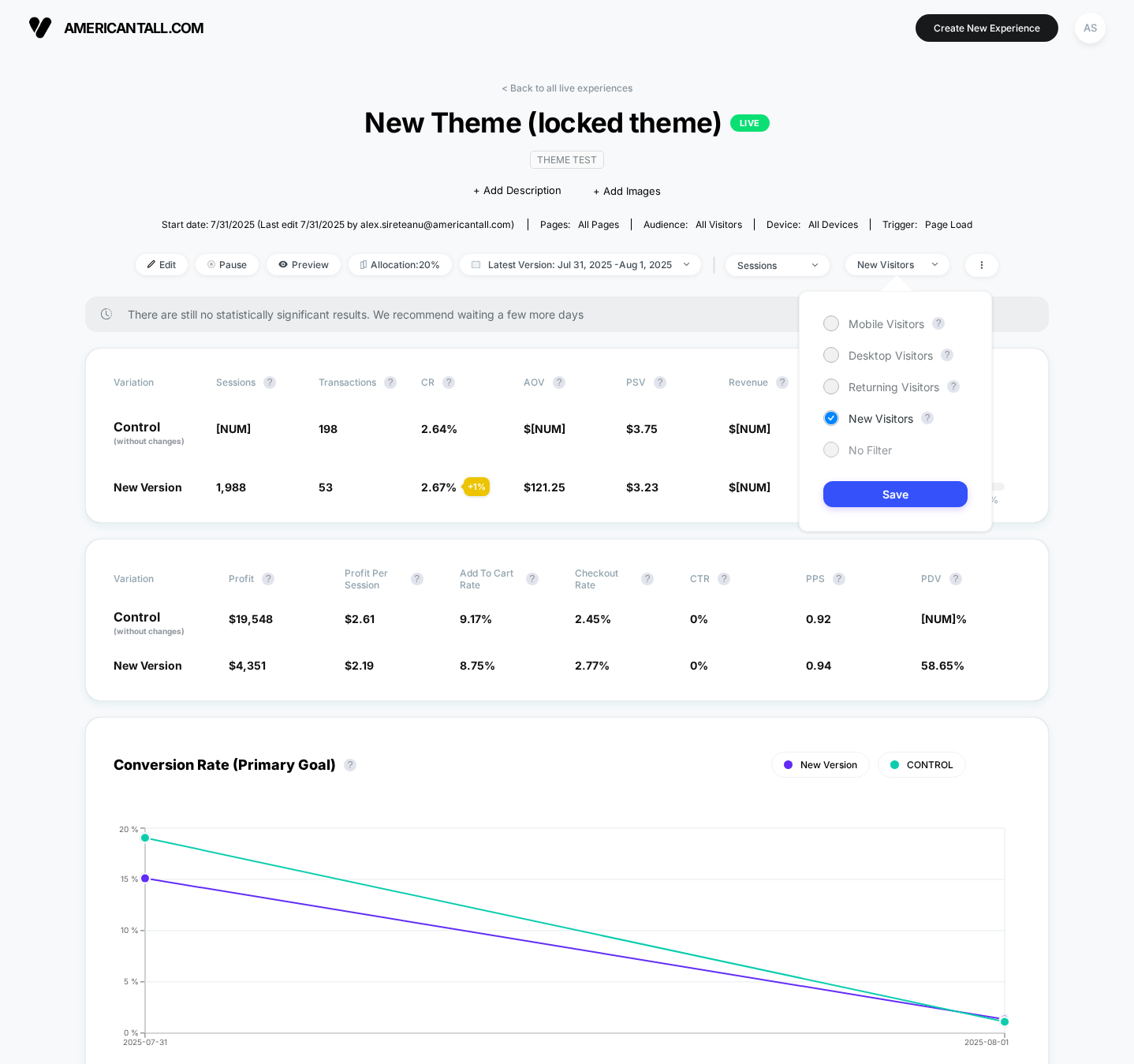 click on "No Filter" at bounding box center (870, 450) 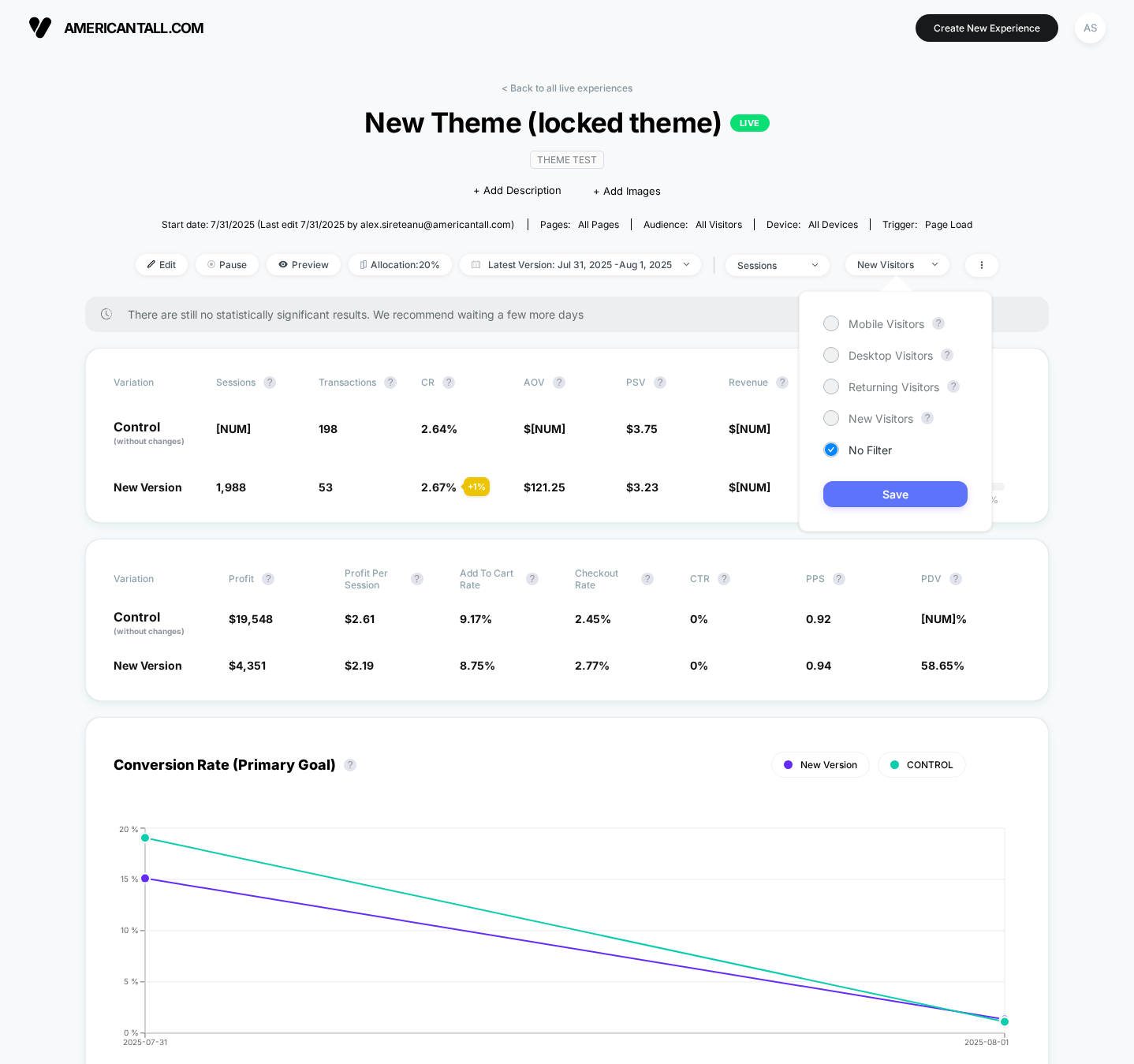 click on "Save" at bounding box center (895, 494) 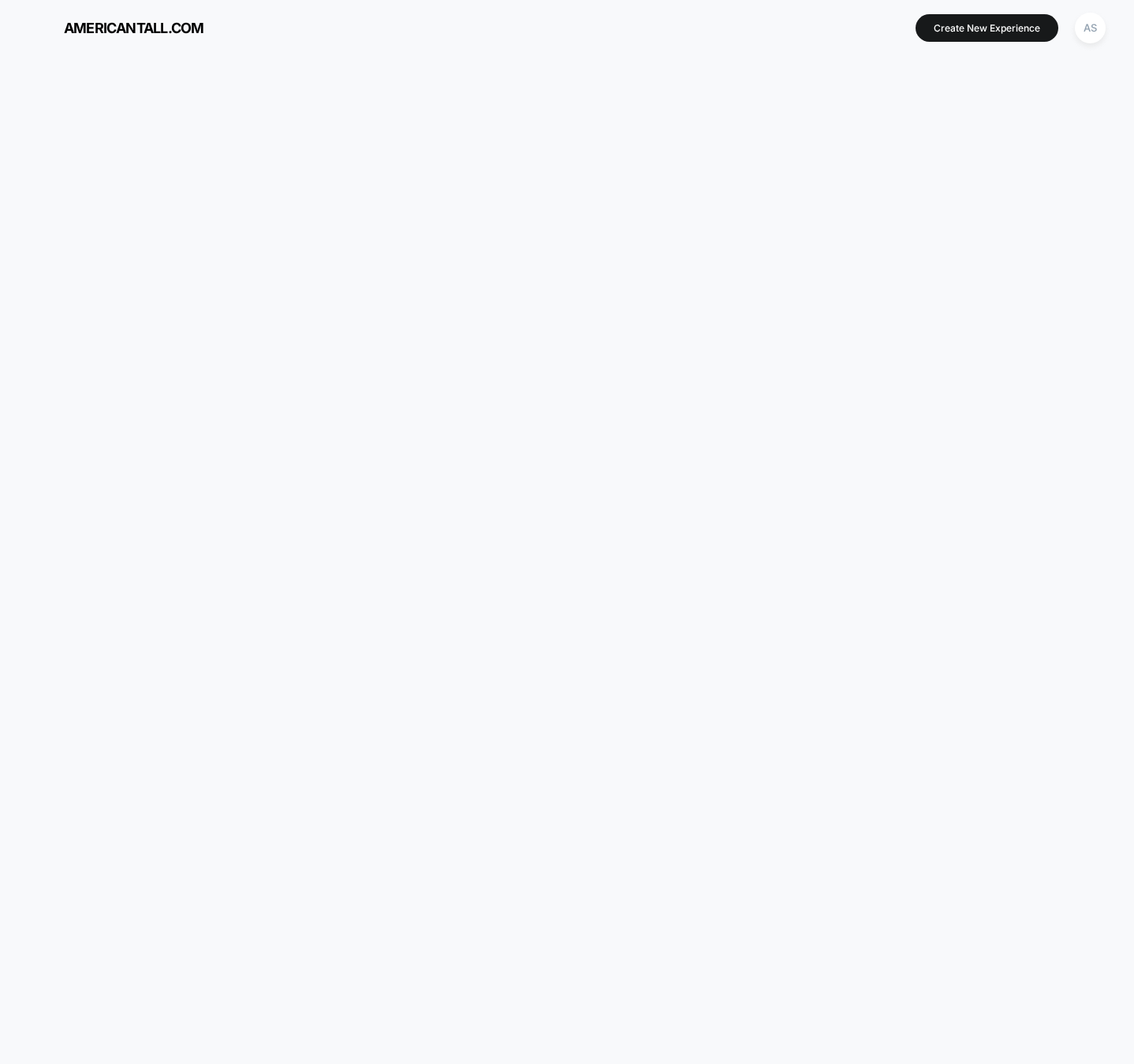 scroll, scrollTop: 0, scrollLeft: 0, axis: both 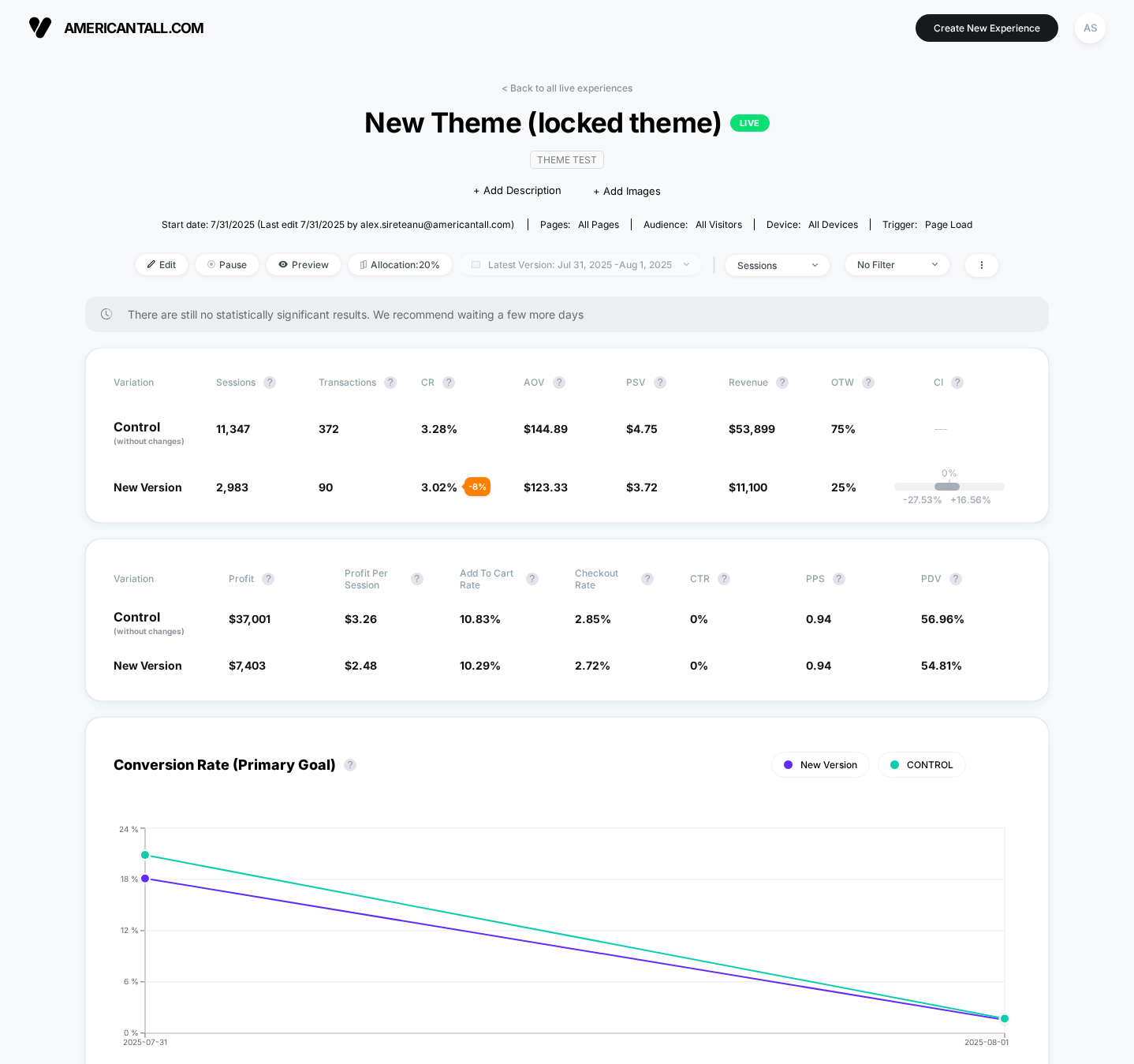 click on "Latest Version:     Jul 31, 2025    -    Aug 1, 2025" at bounding box center (580, 264) 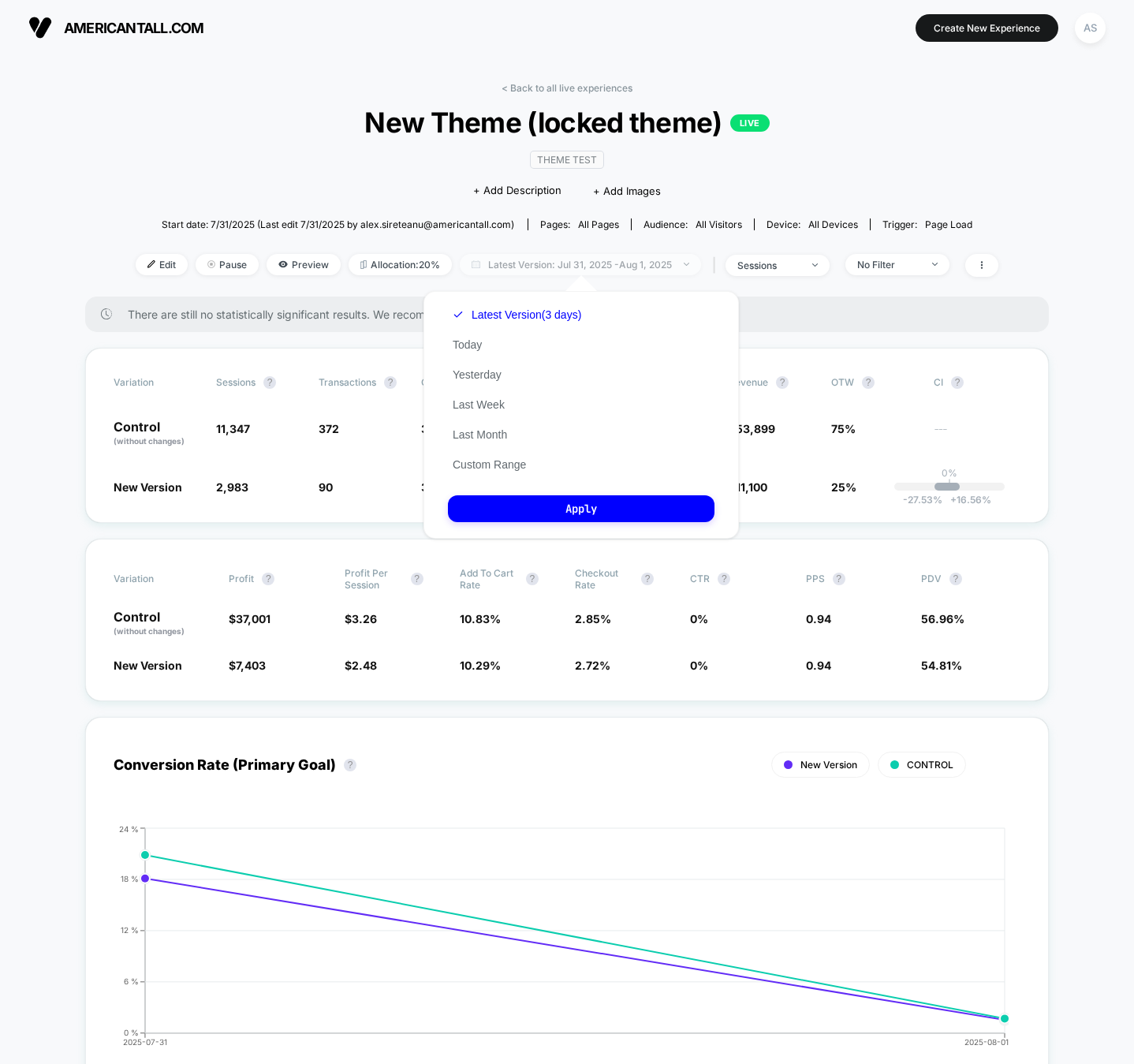 click on "Latest Version:     Jul 31, 2025    -    Aug 1, 2025" at bounding box center [580, 264] 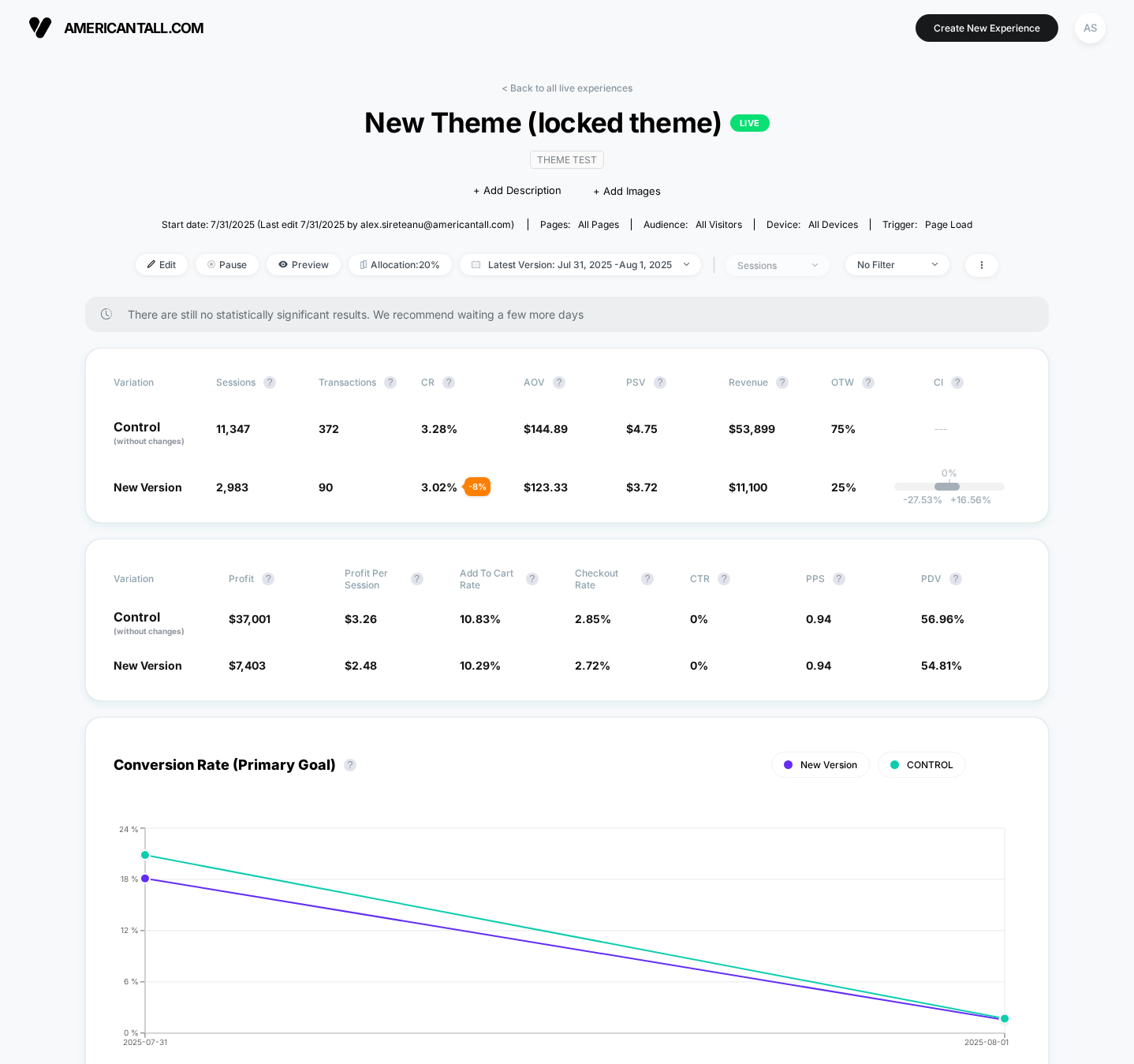 click on "sessions" at bounding box center (769, 265) 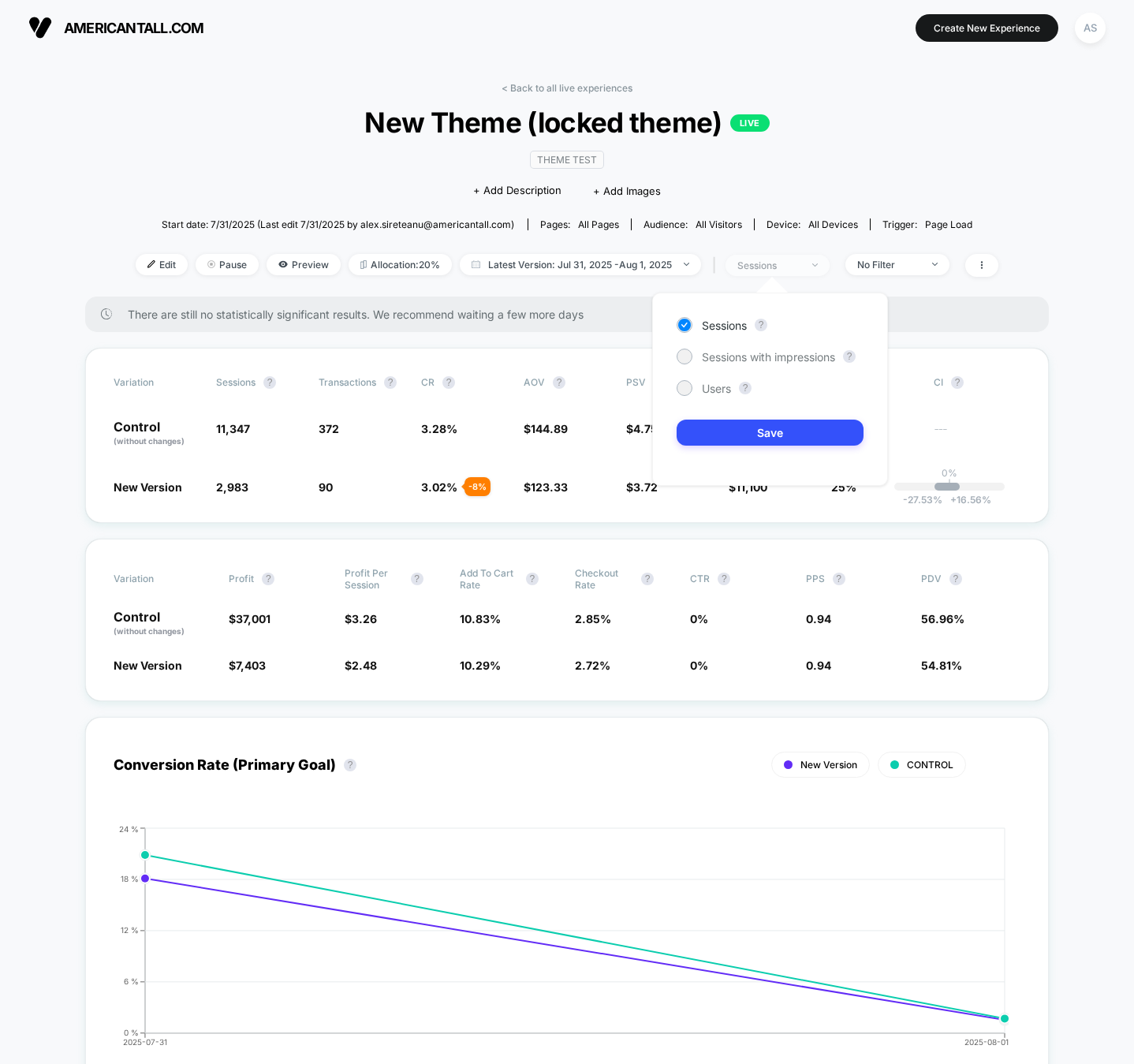 click on "sessions" at bounding box center (769, 265) 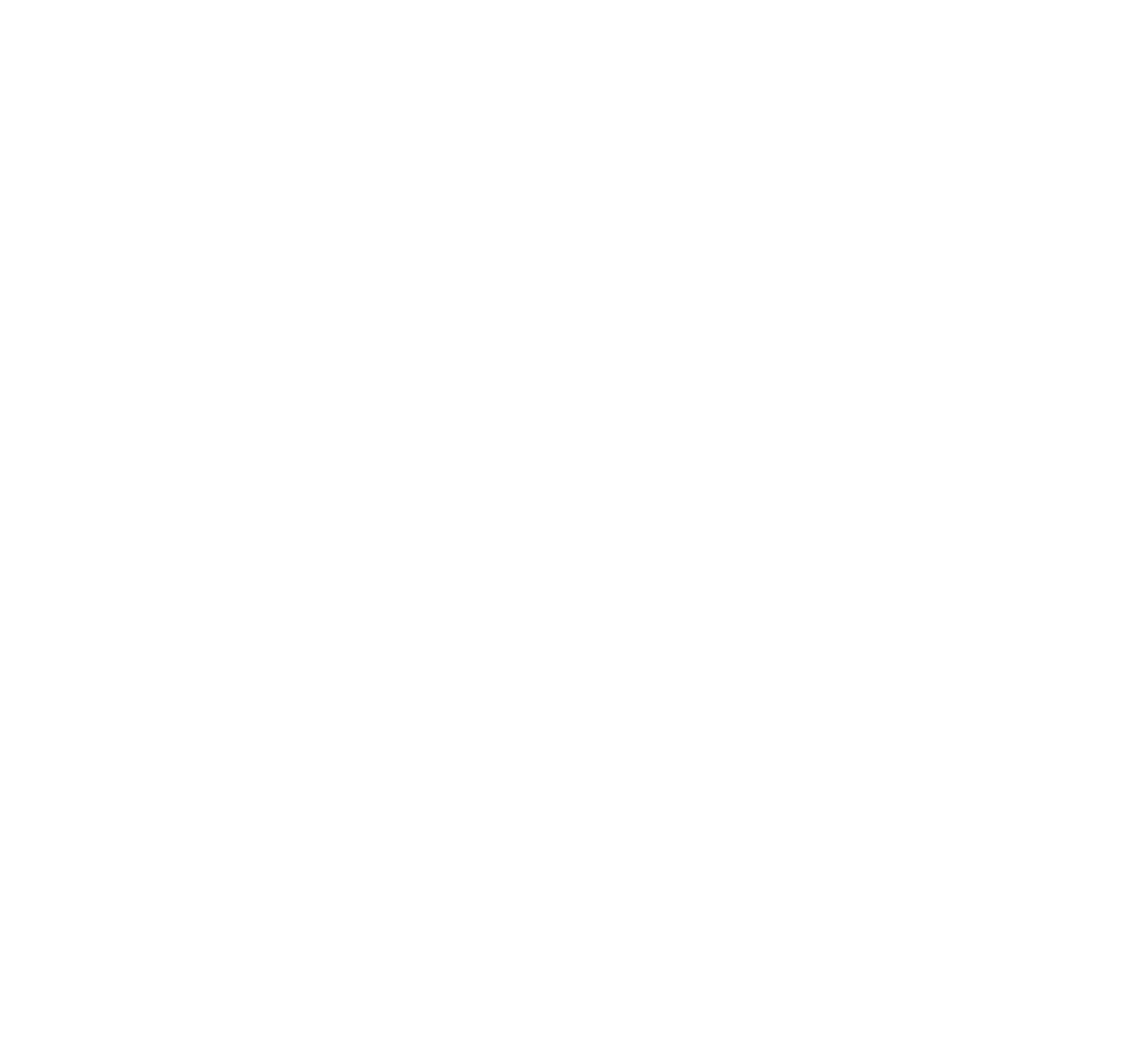 scroll, scrollTop: 0, scrollLeft: 0, axis: both 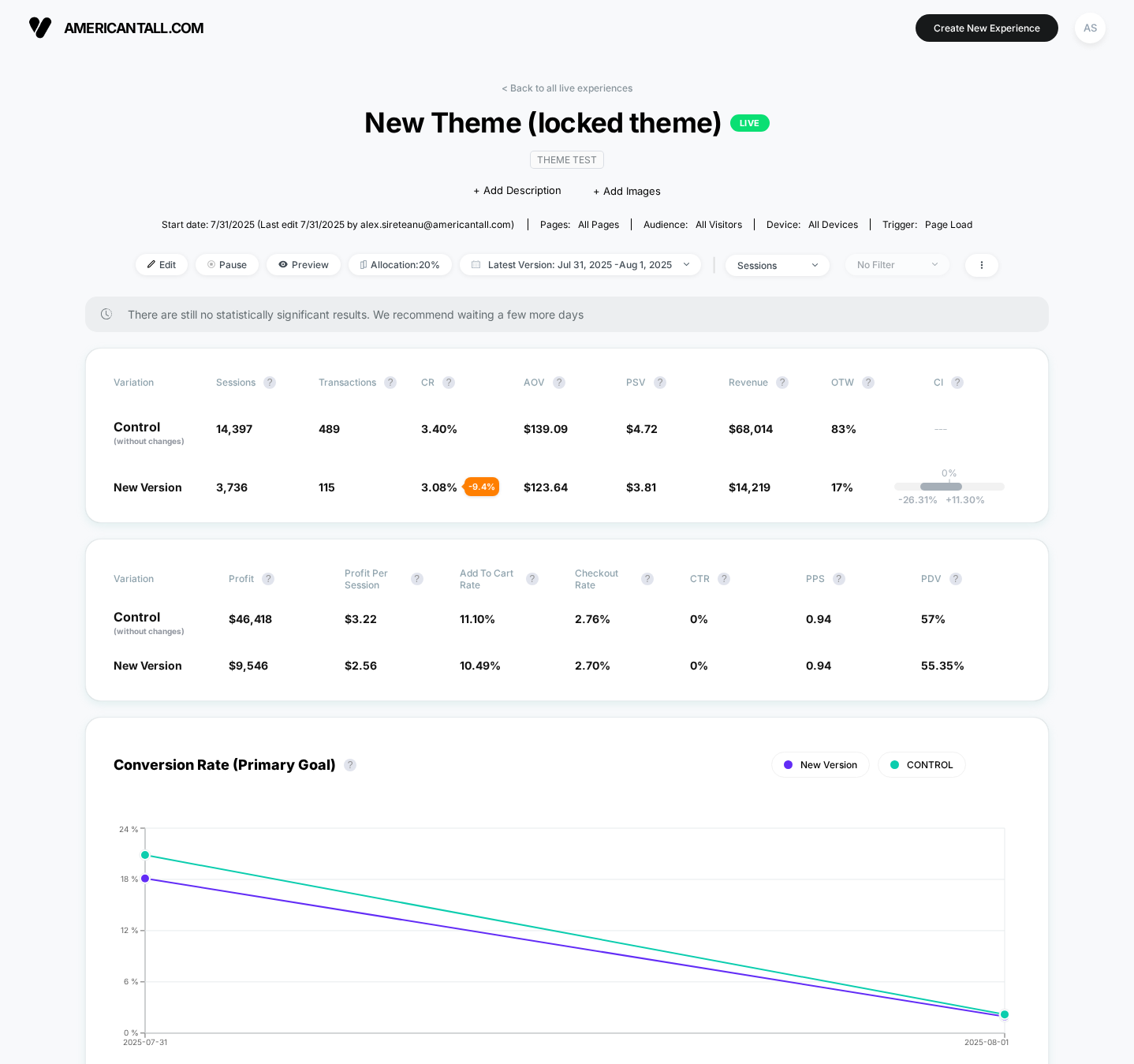 click on "No Filter" at bounding box center (897, 264) 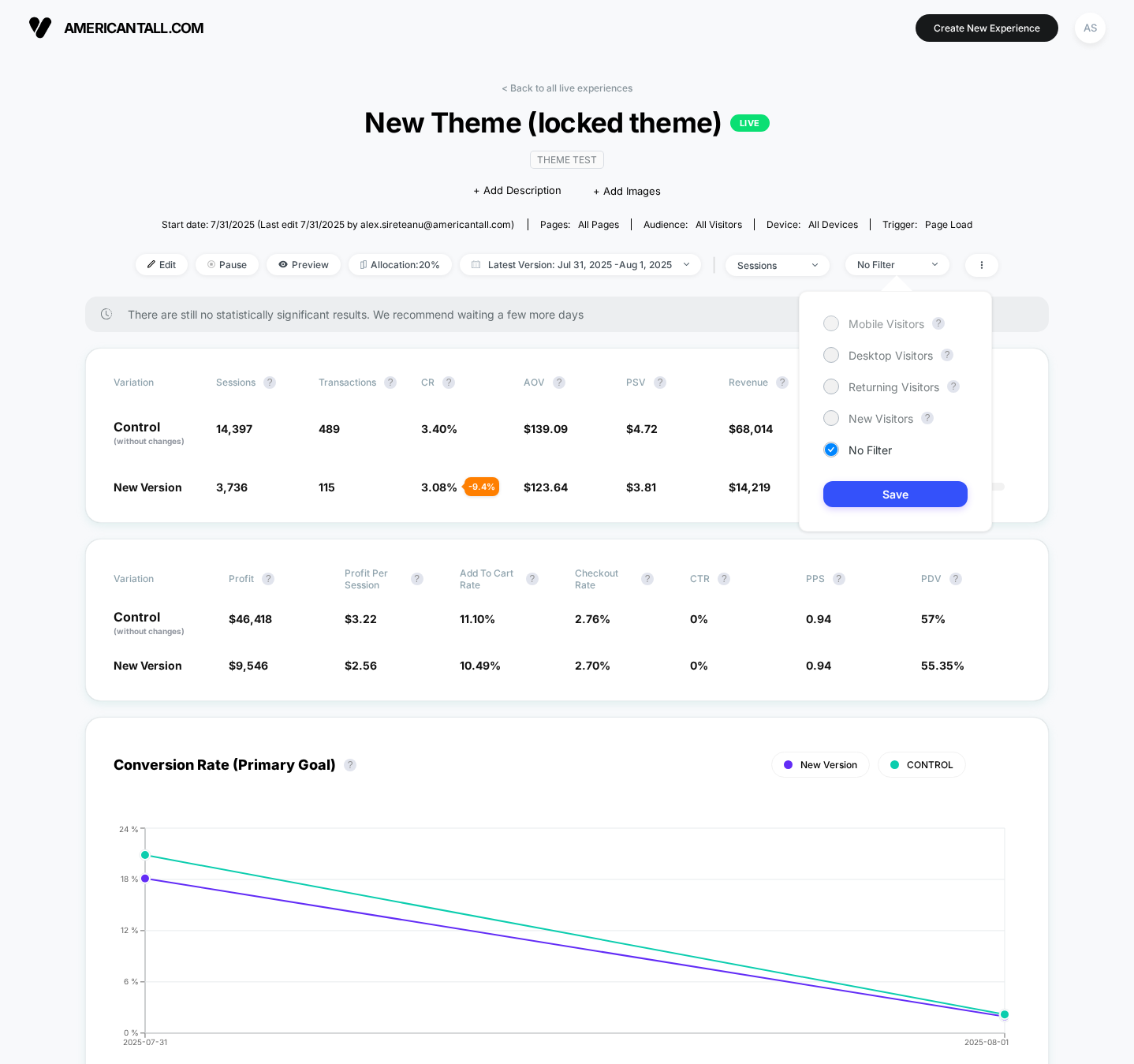 click on "Mobile Visitors" at bounding box center (874, 323) 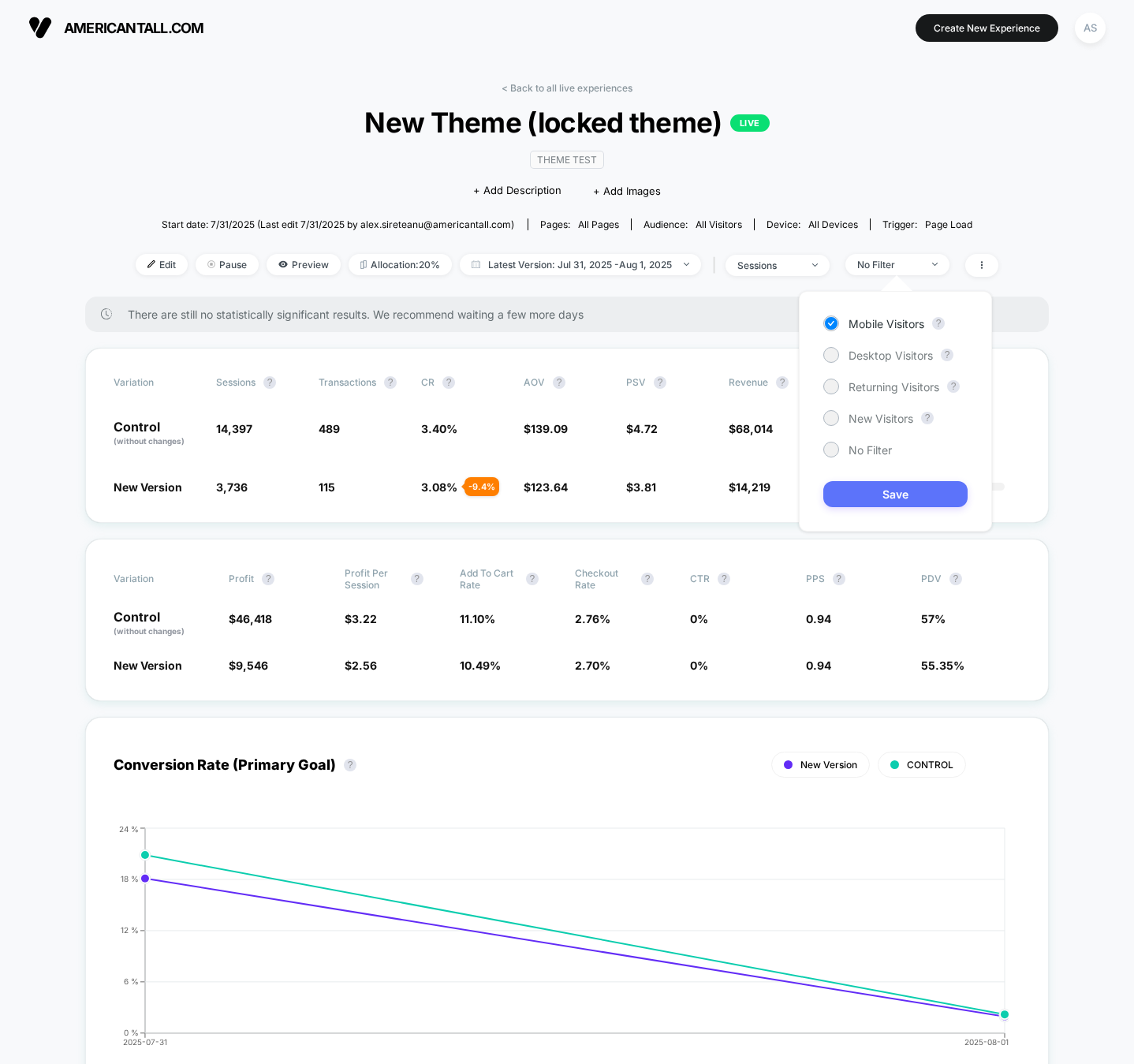 click on "Save" at bounding box center [895, 494] 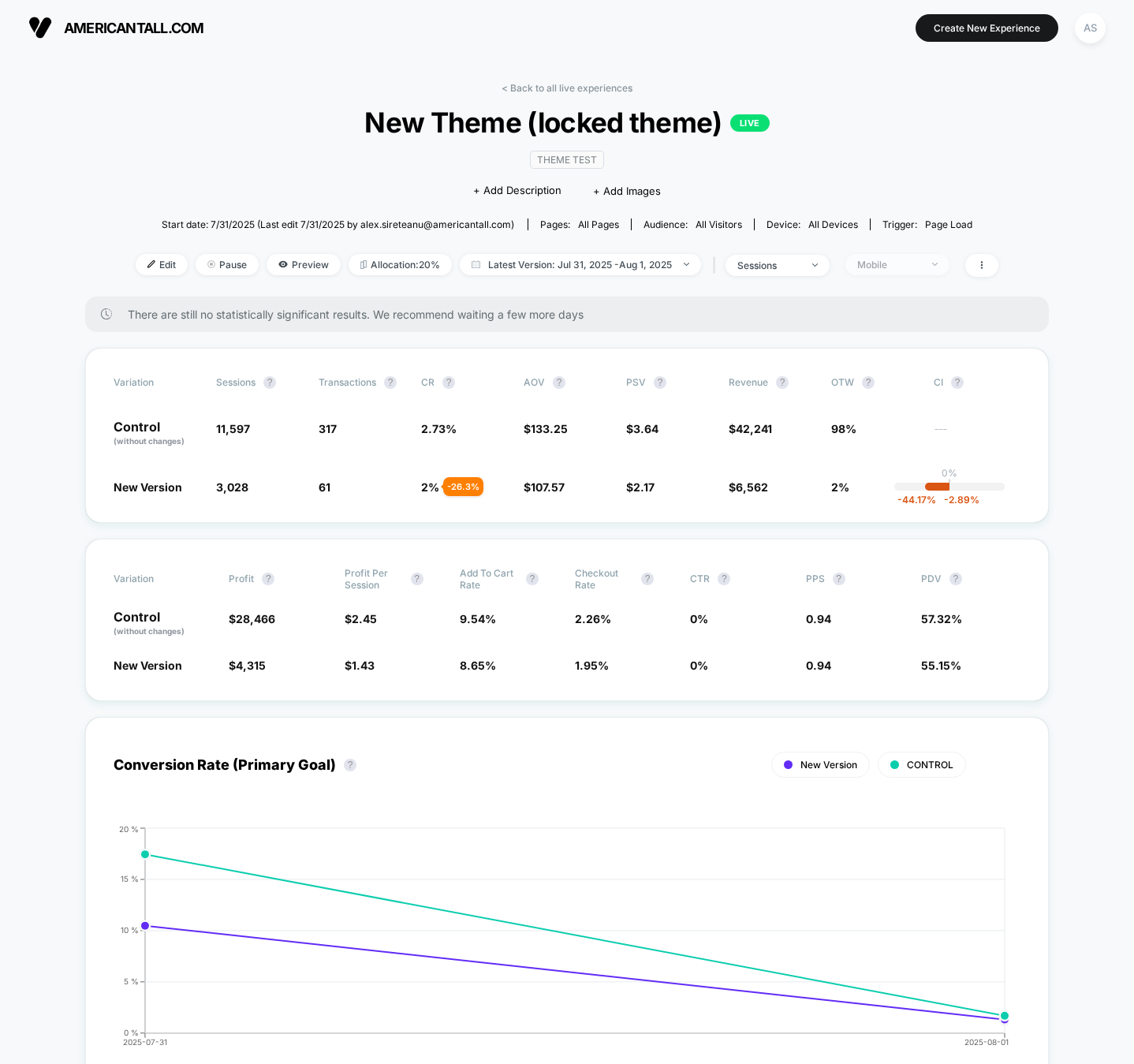 click on "Mobile" at bounding box center [889, 264] 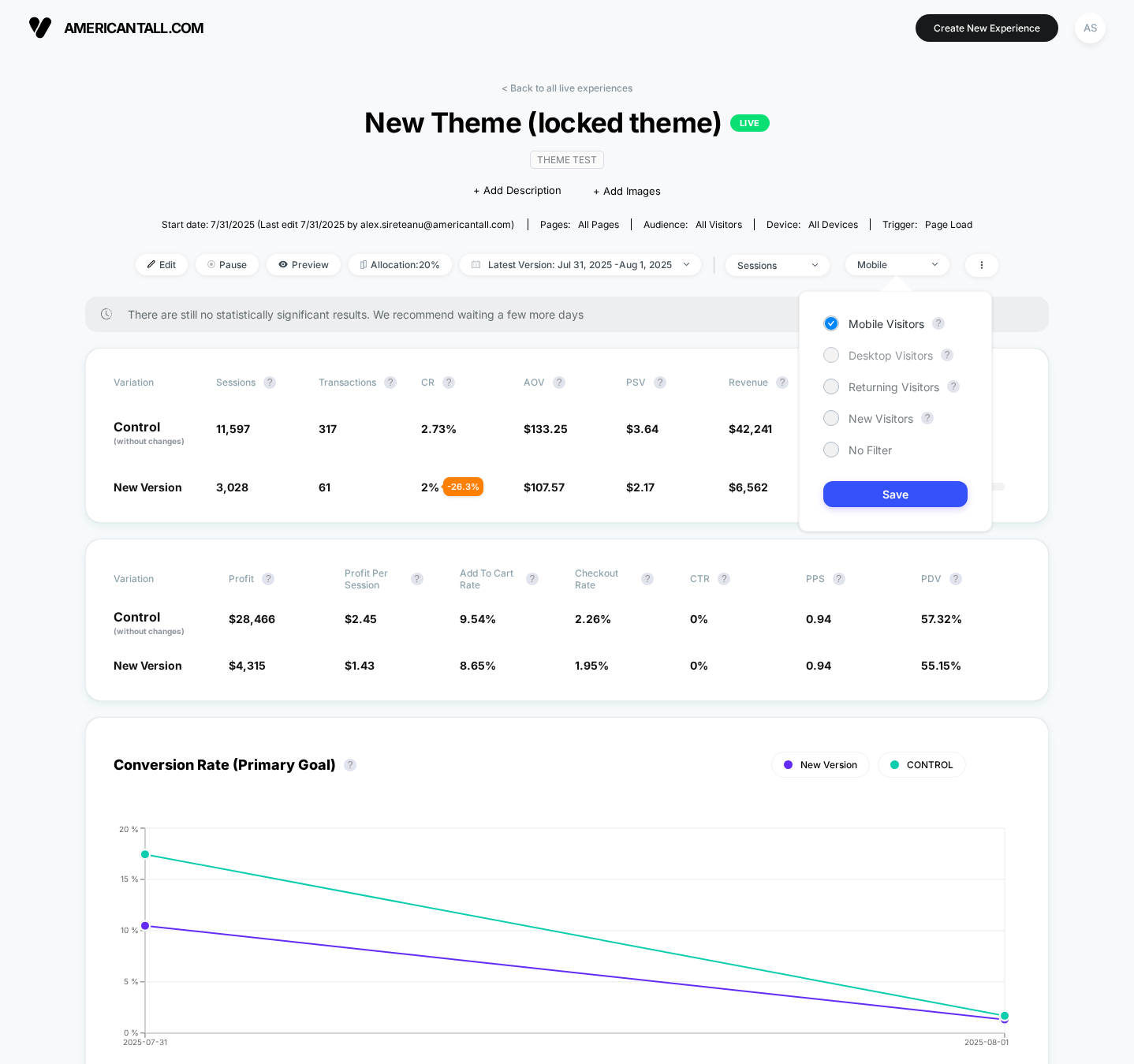 click on "Desktop Visitors" at bounding box center (890, 355) 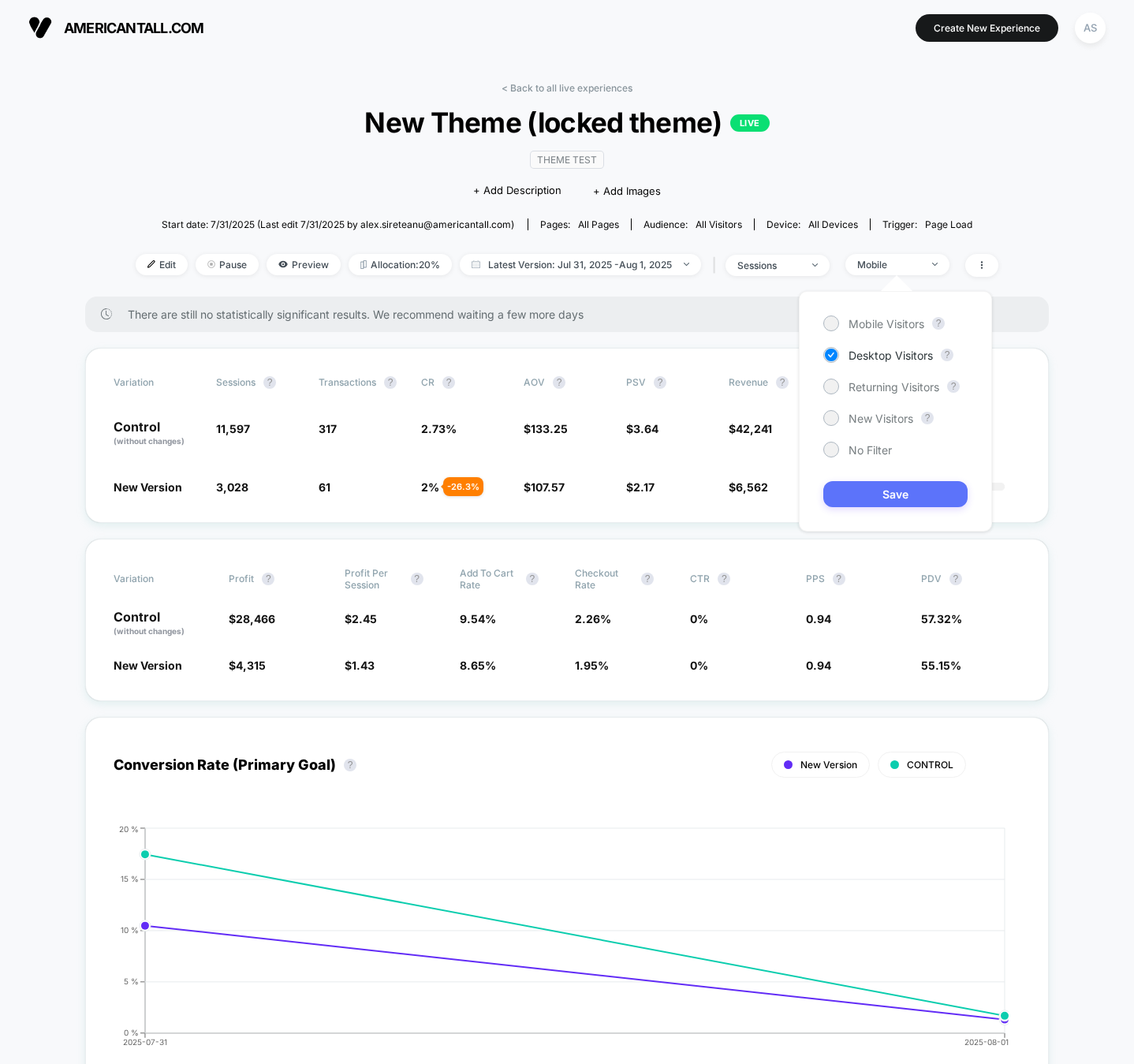 click on "Save" at bounding box center [895, 494] 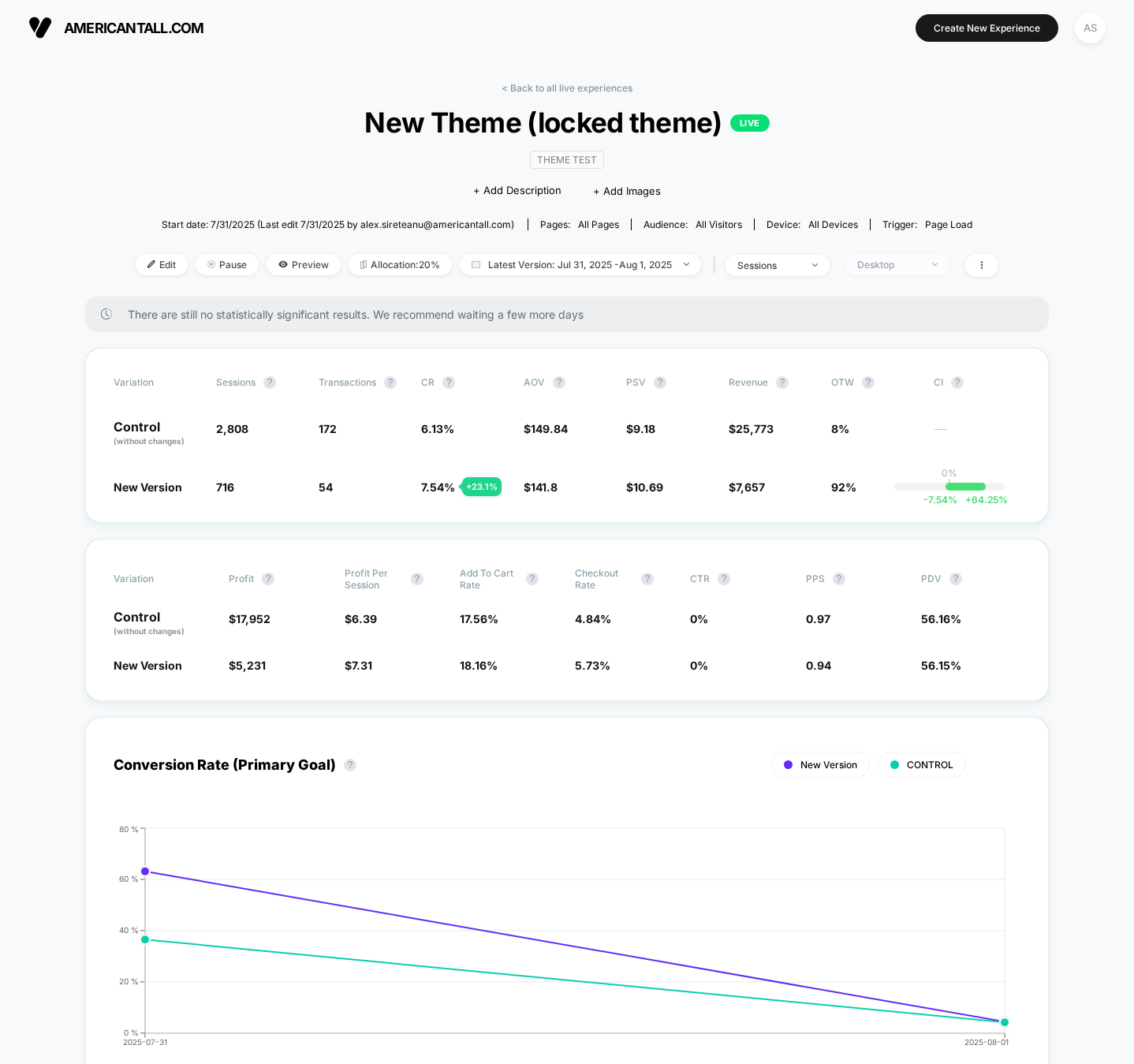 click on "Desktop" at bounding box center [889, 264] 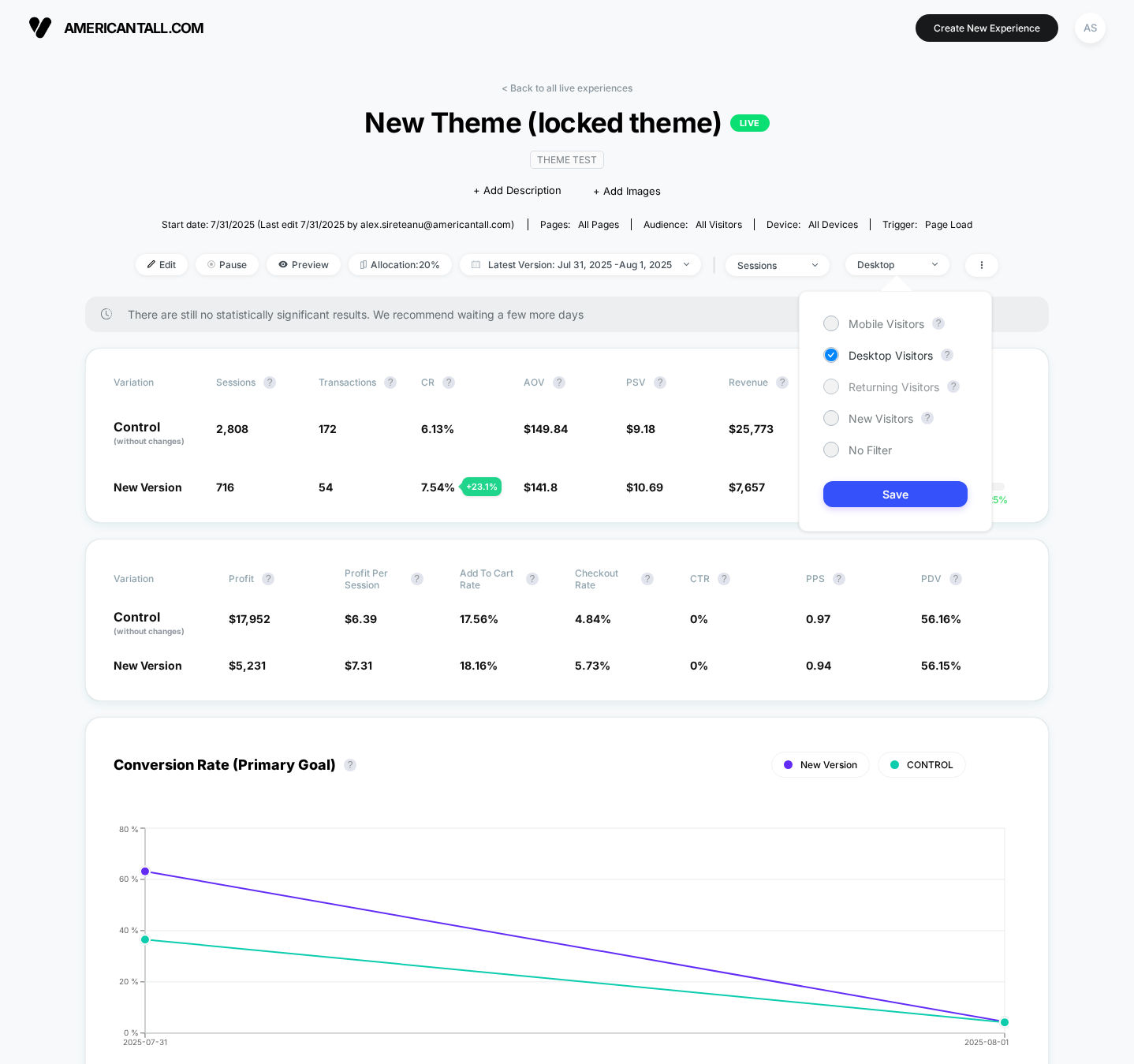 click on "Returning Visitors" at bounding box center [893, 386] 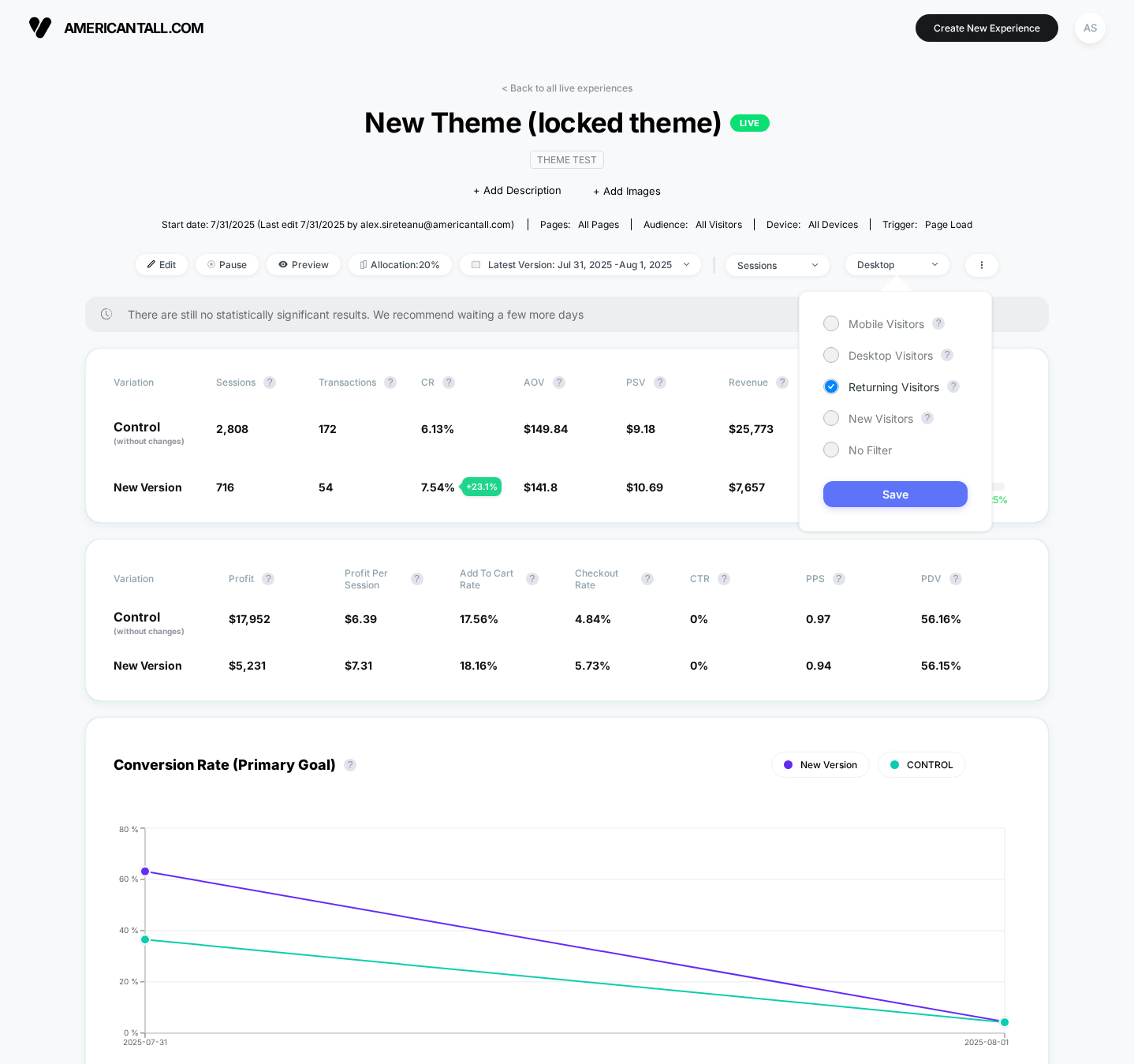 click on "Save" at bounding box center [895, 494] 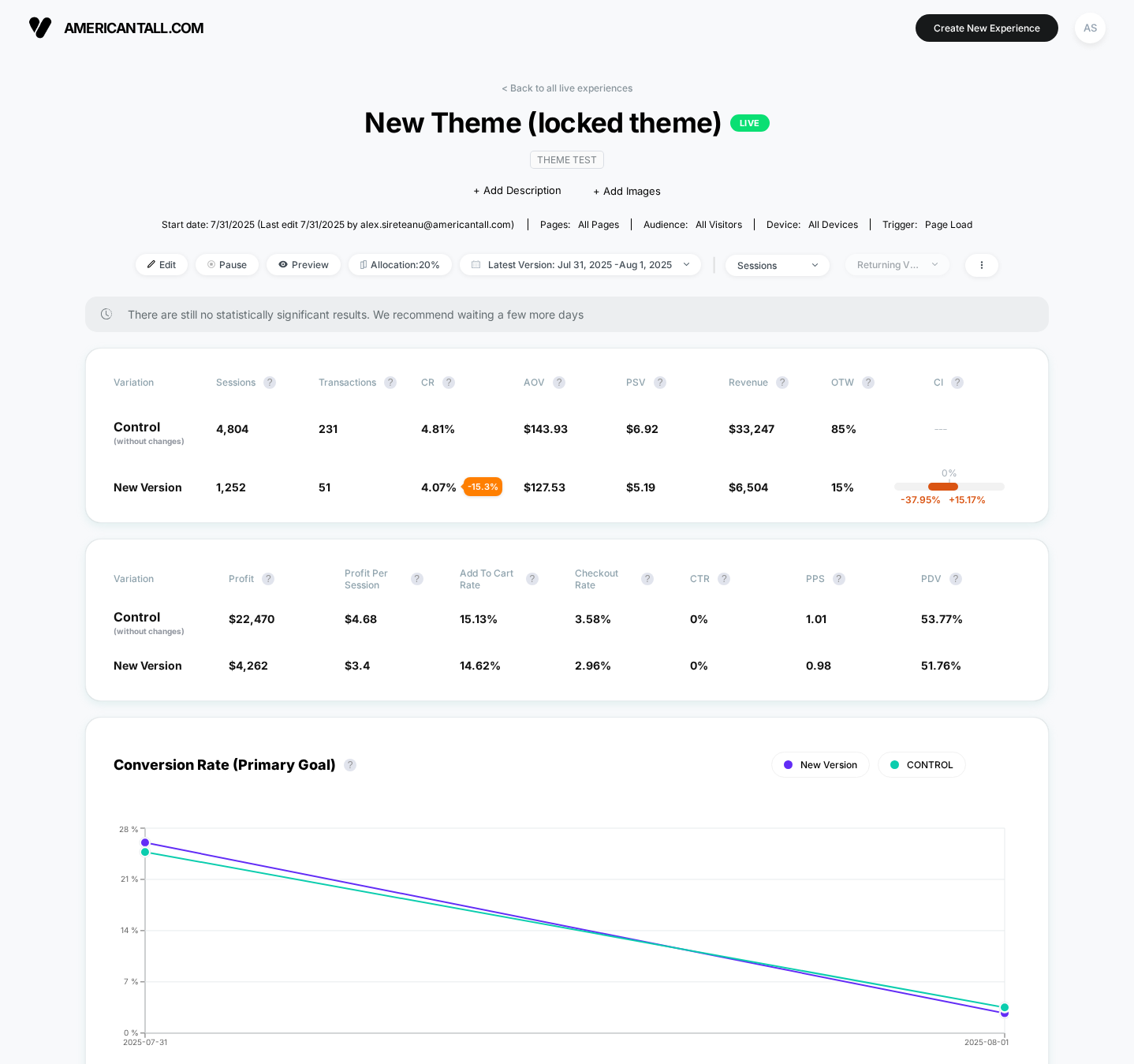 click on "Returning Visitors" at bounding box center [897, 264] 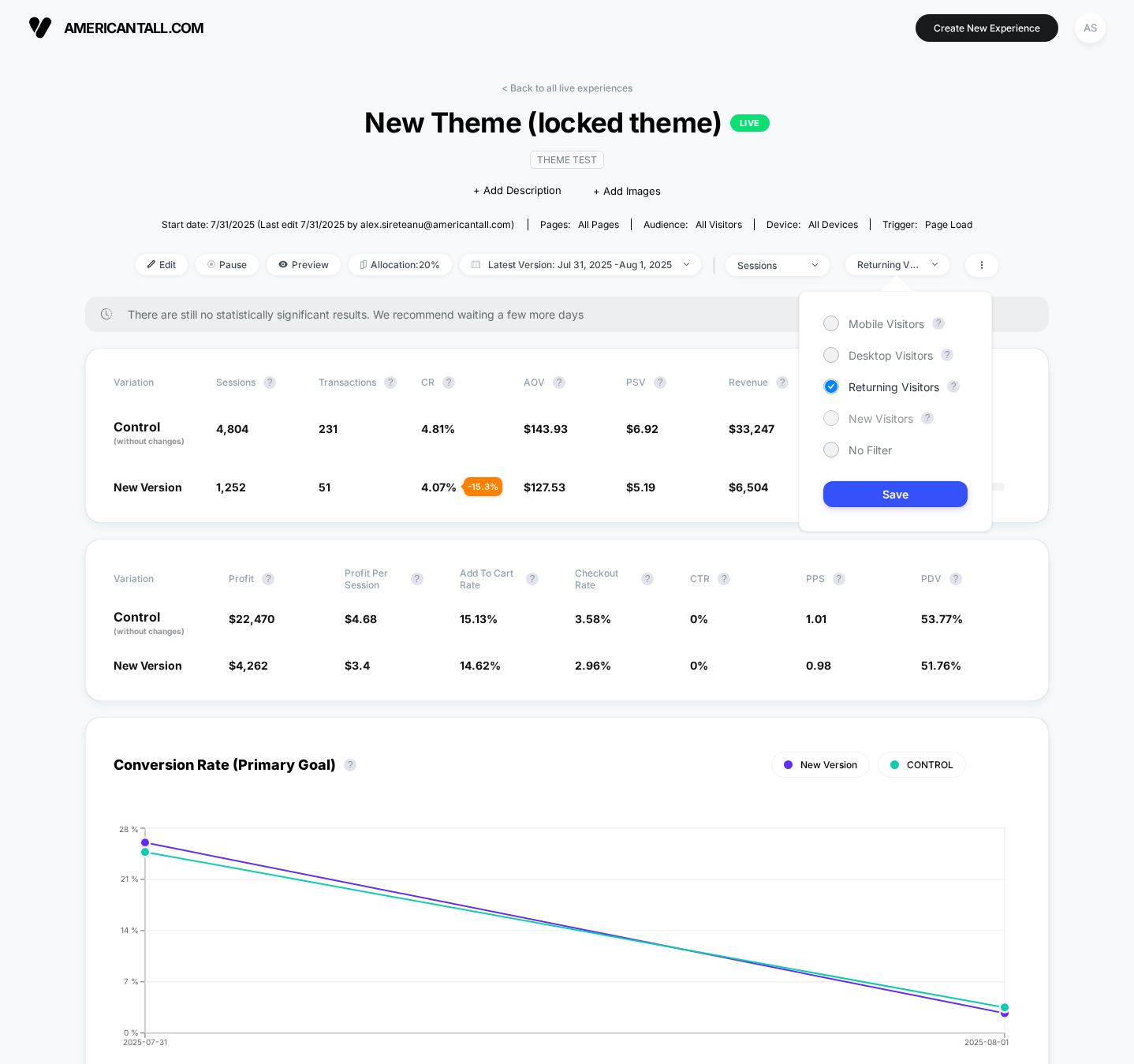click on "New Visitors" at bounding box center (881, 418) 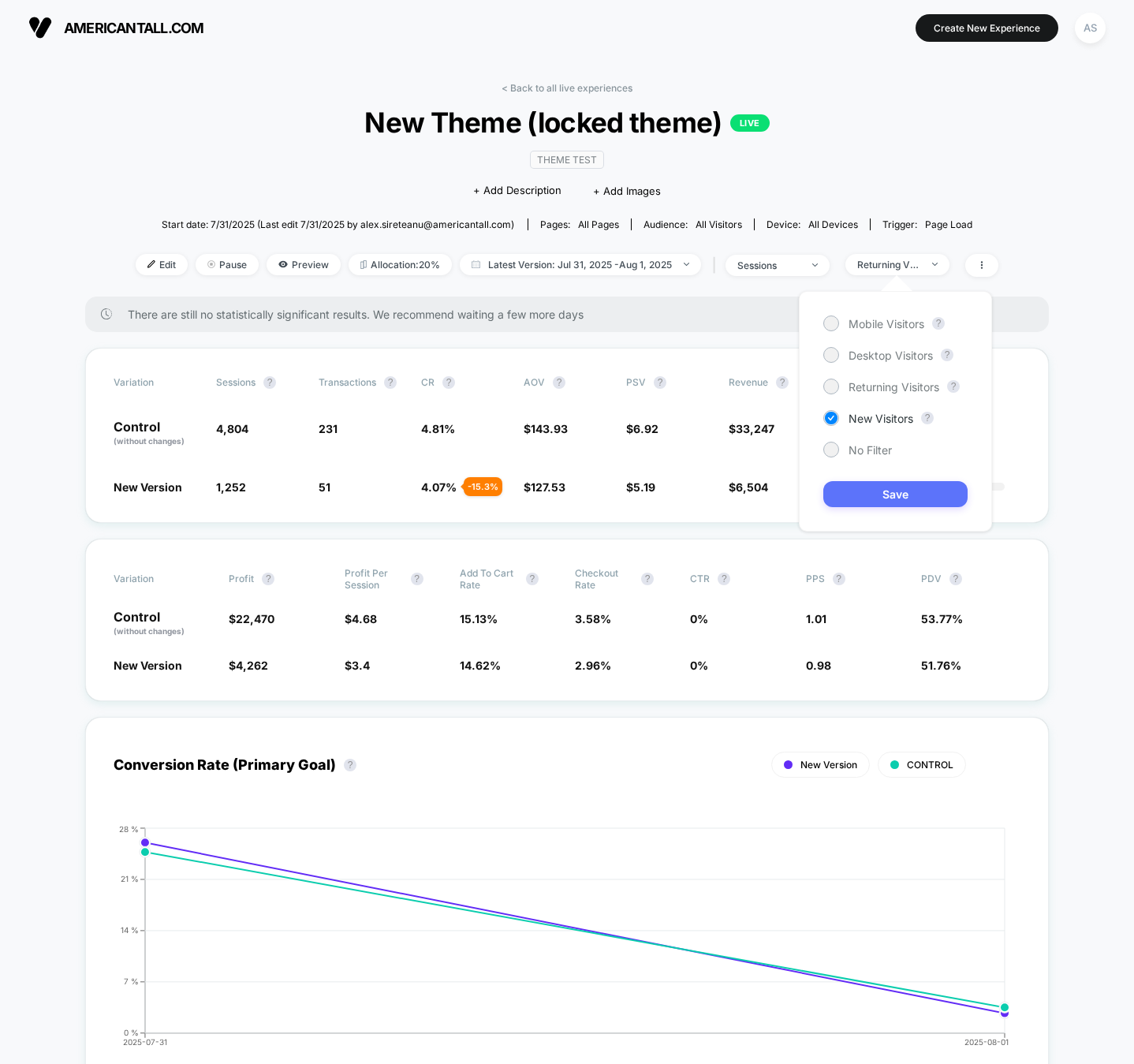 click on "Save" at bounding box center [895, 494] 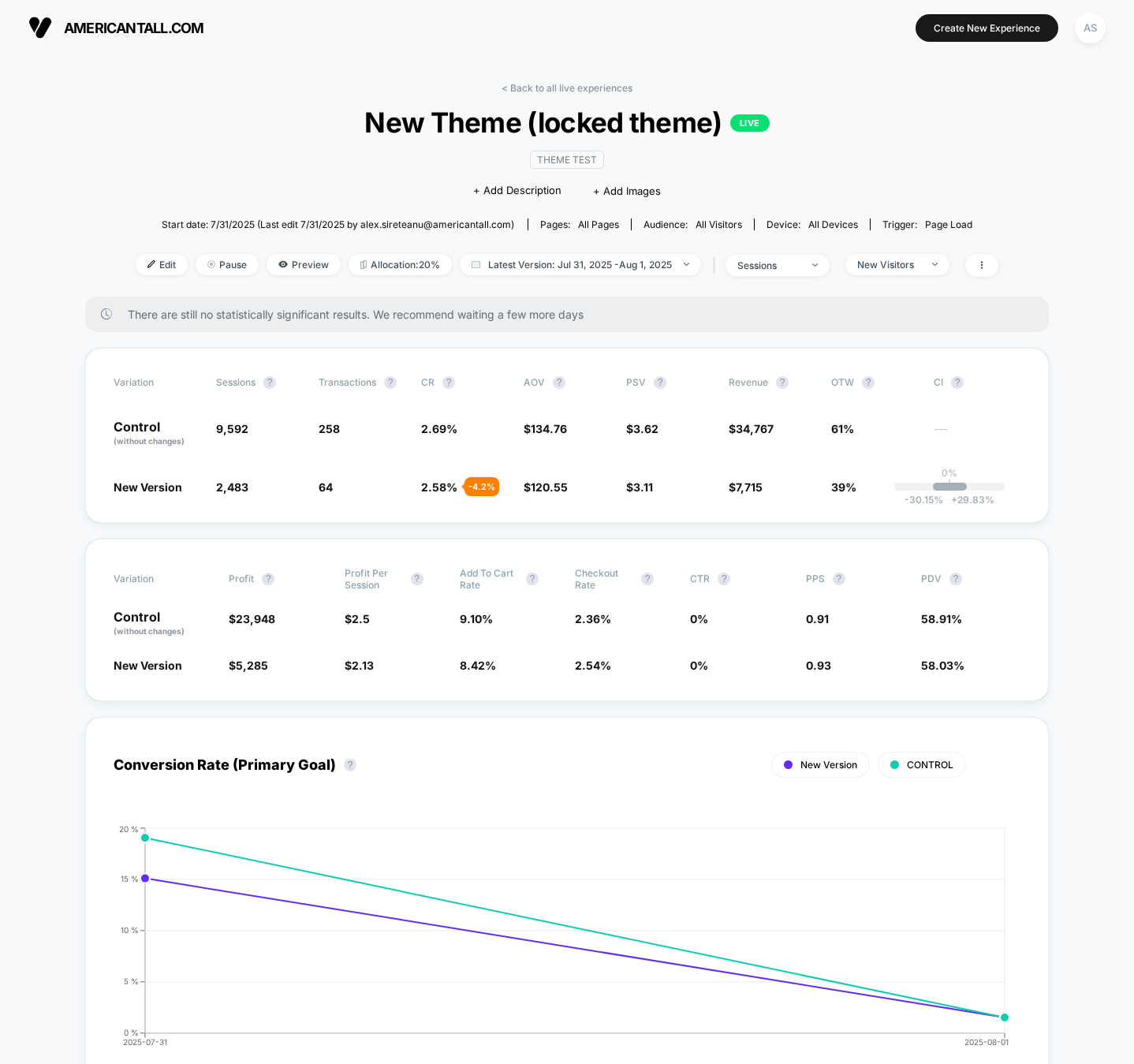 click on "Edit Pause  Preview Allocation:  20% Latest Version:     Jul 31, 2025    -    Aug 1, 2025 |   sessions   New Visitors" at bounding box center (567, 265) 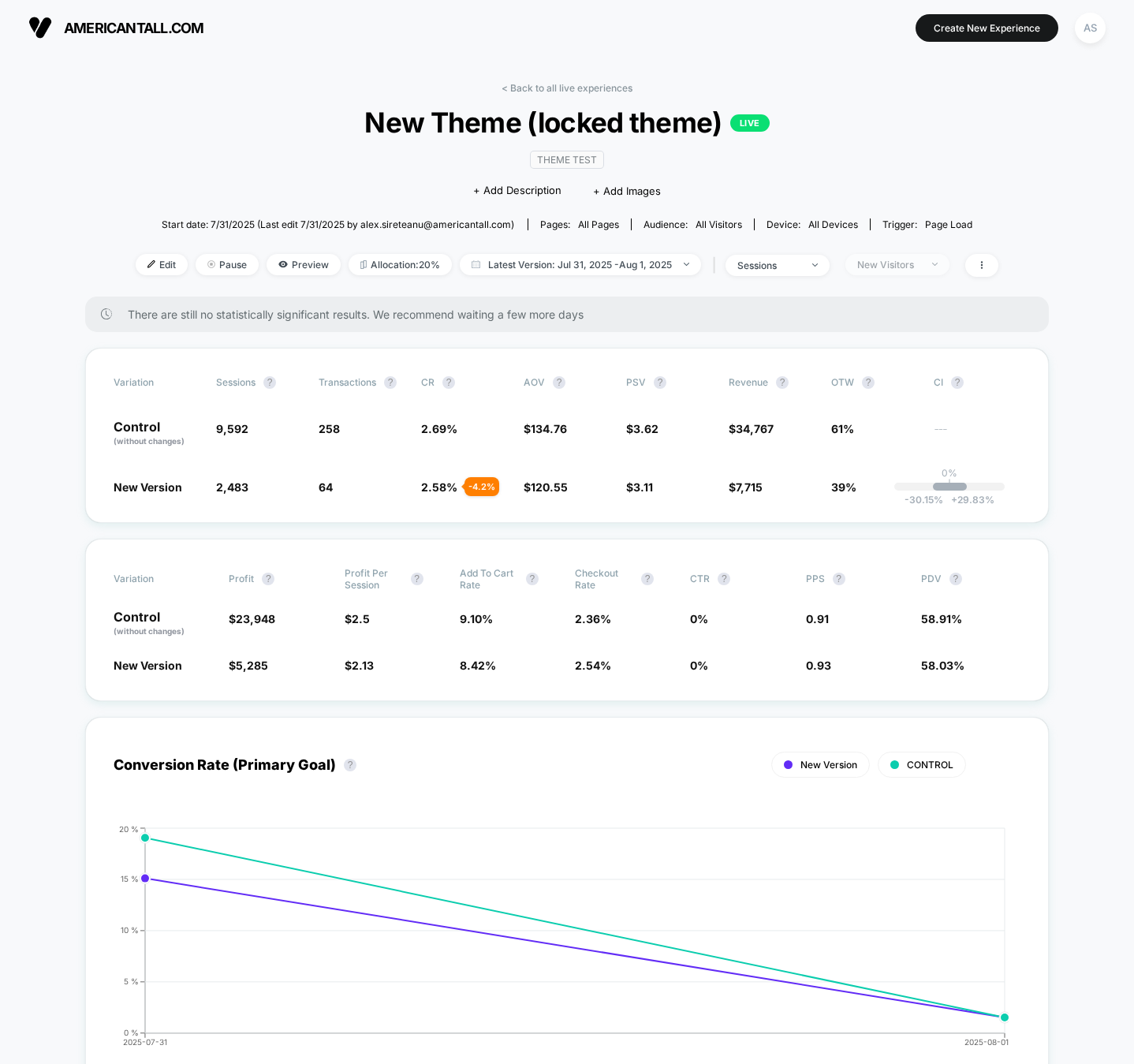 click on "New Visitors" at bounding box center (889, 264) 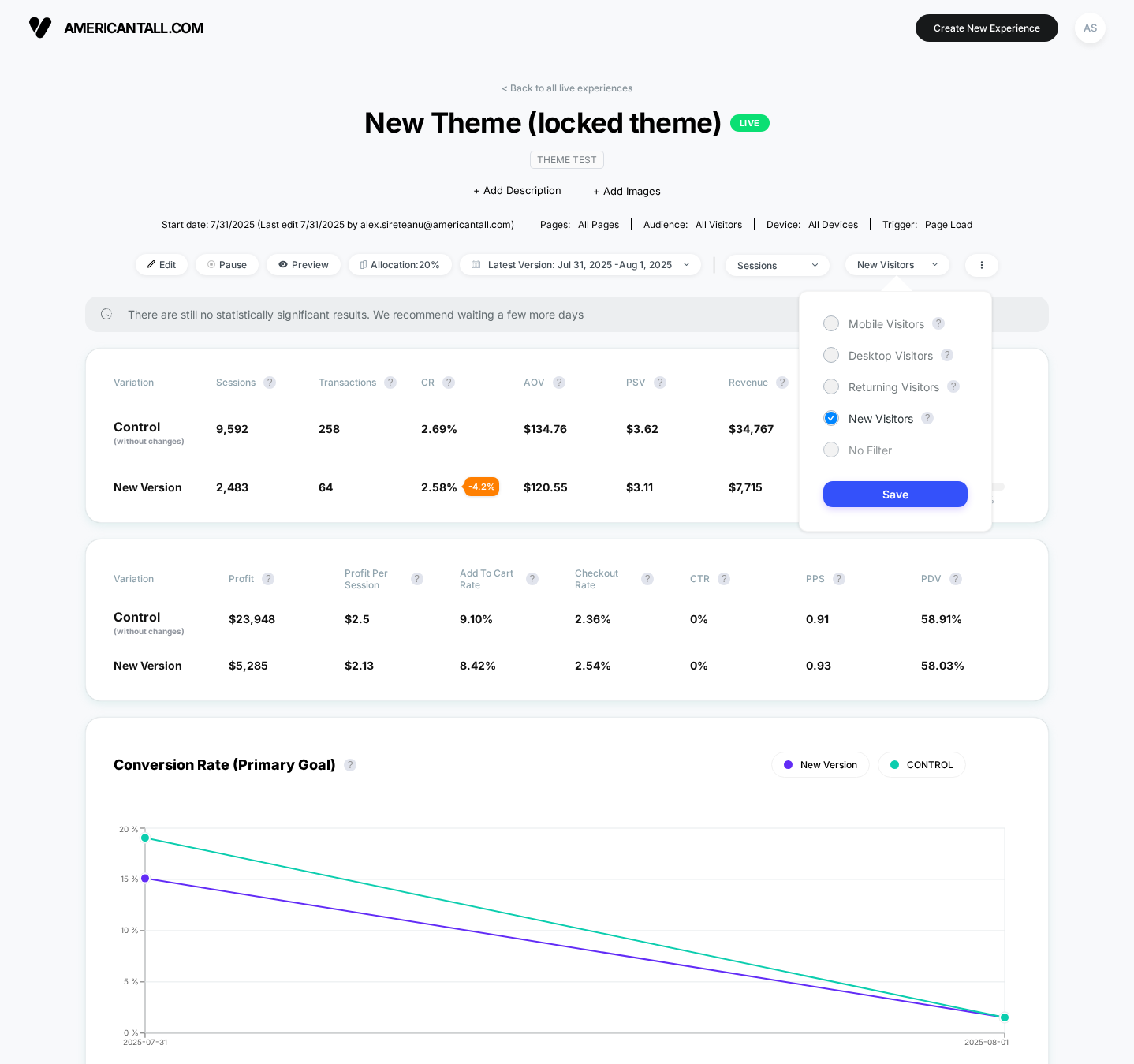 click on "No Filter" at bounding box center [857, 450] 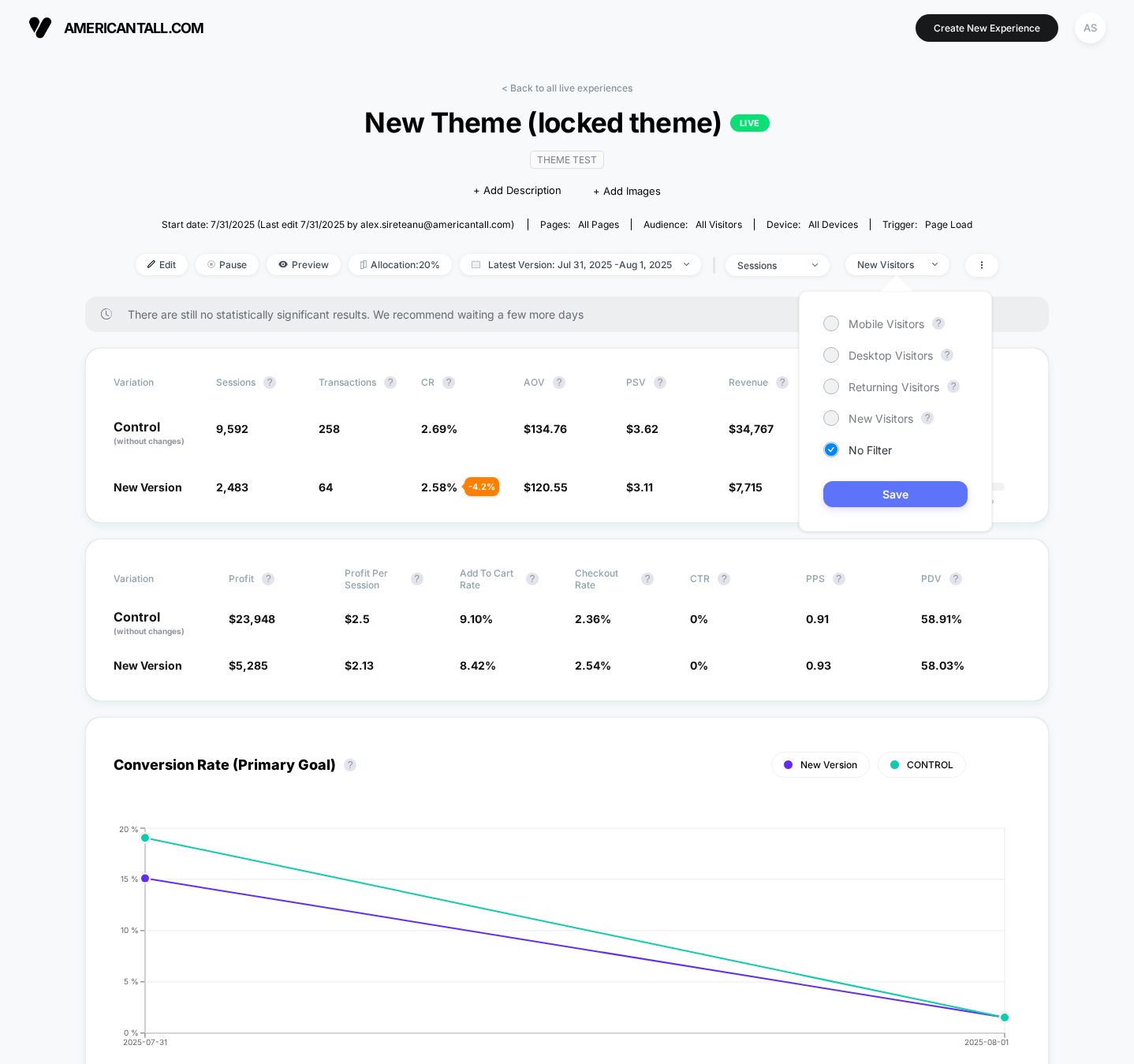click on "Save" at bounding box center [895, 494] 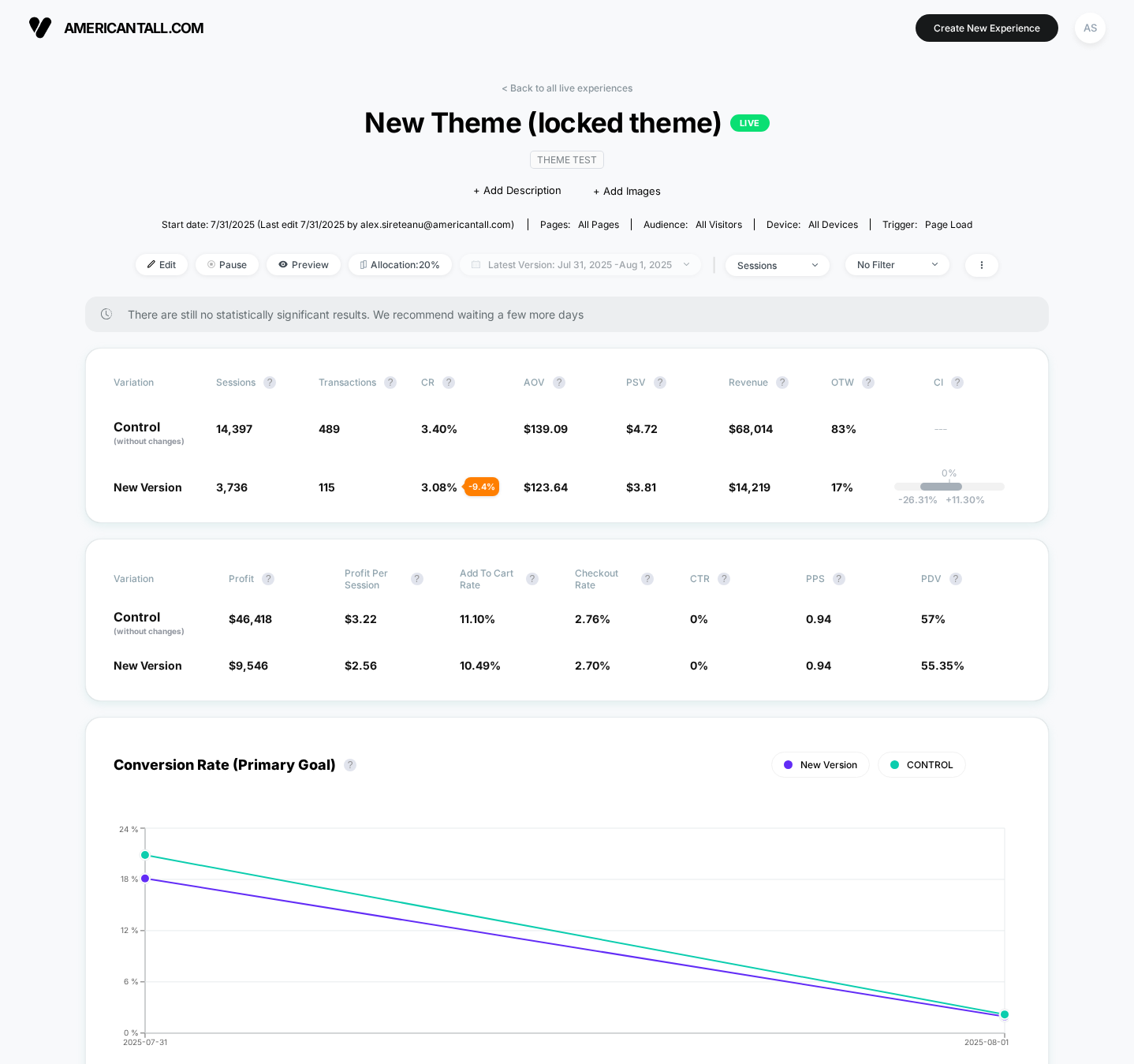 click on "Latest Version:     Jul 31, 2025    -    Aug 1, 2025" at bounding box center (580, 264) 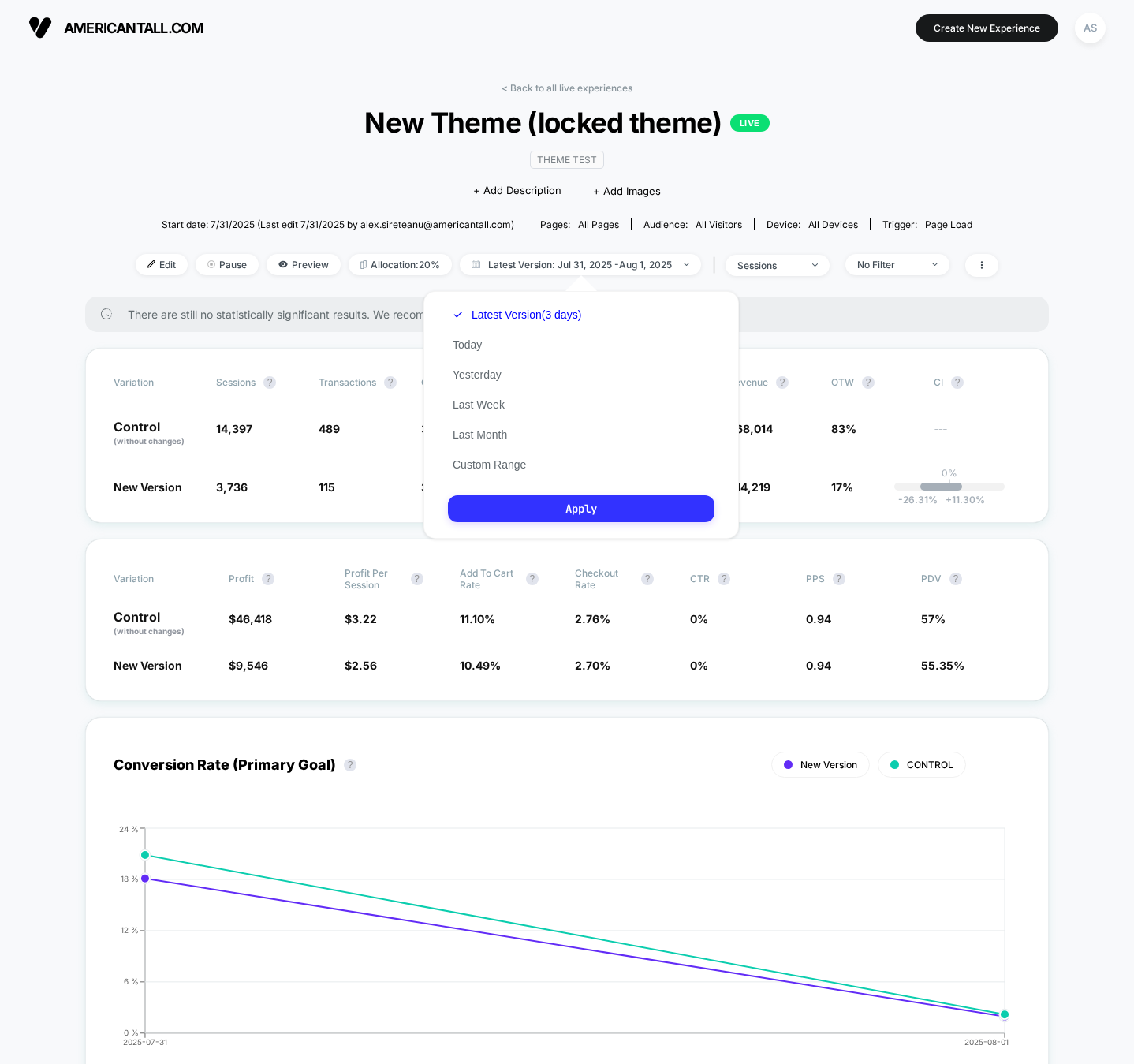 click on "Apply" at bounding box center [581, 509] 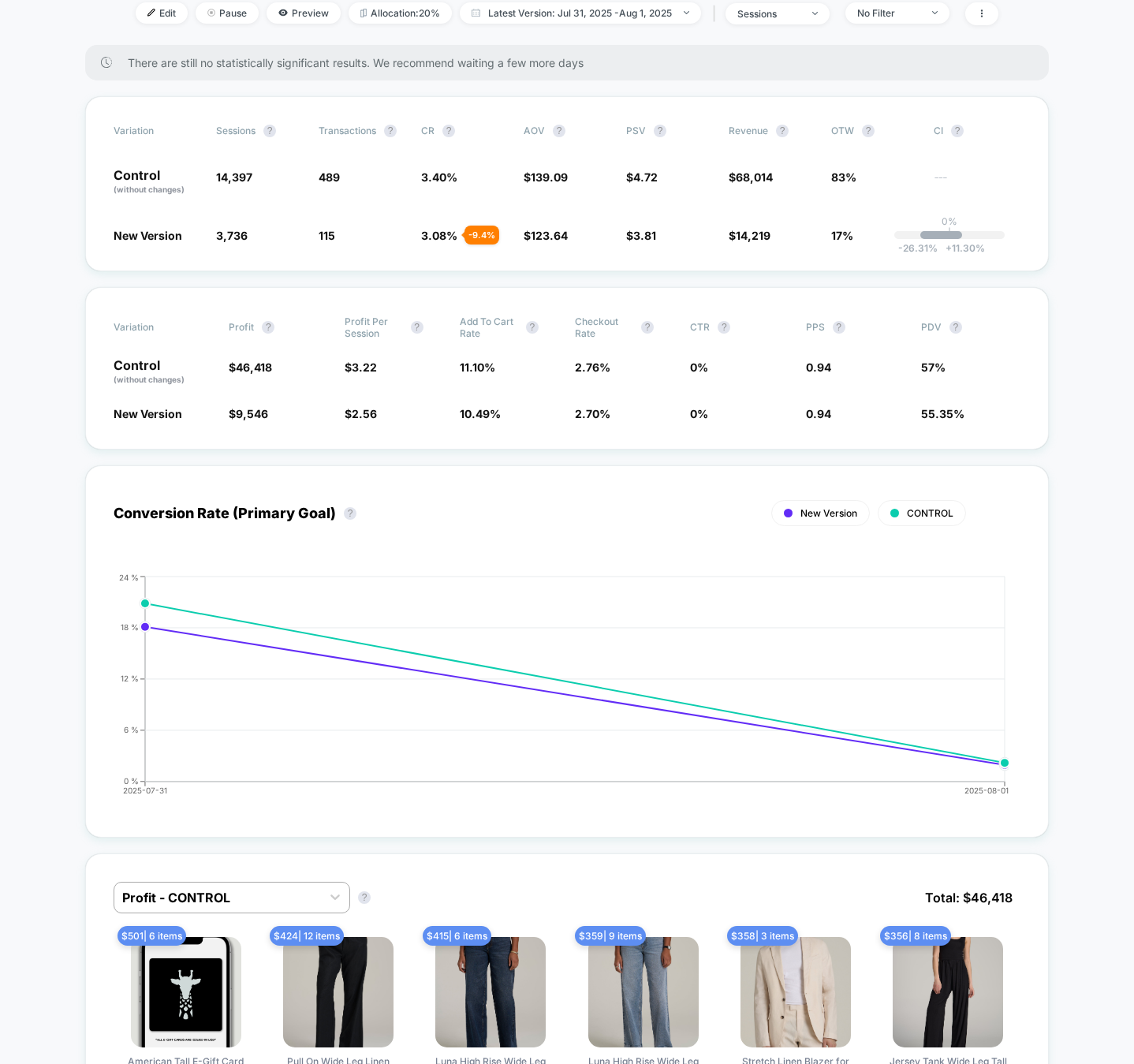 scroll, scrollTop: 0, scrollLeft: 0, axis: both 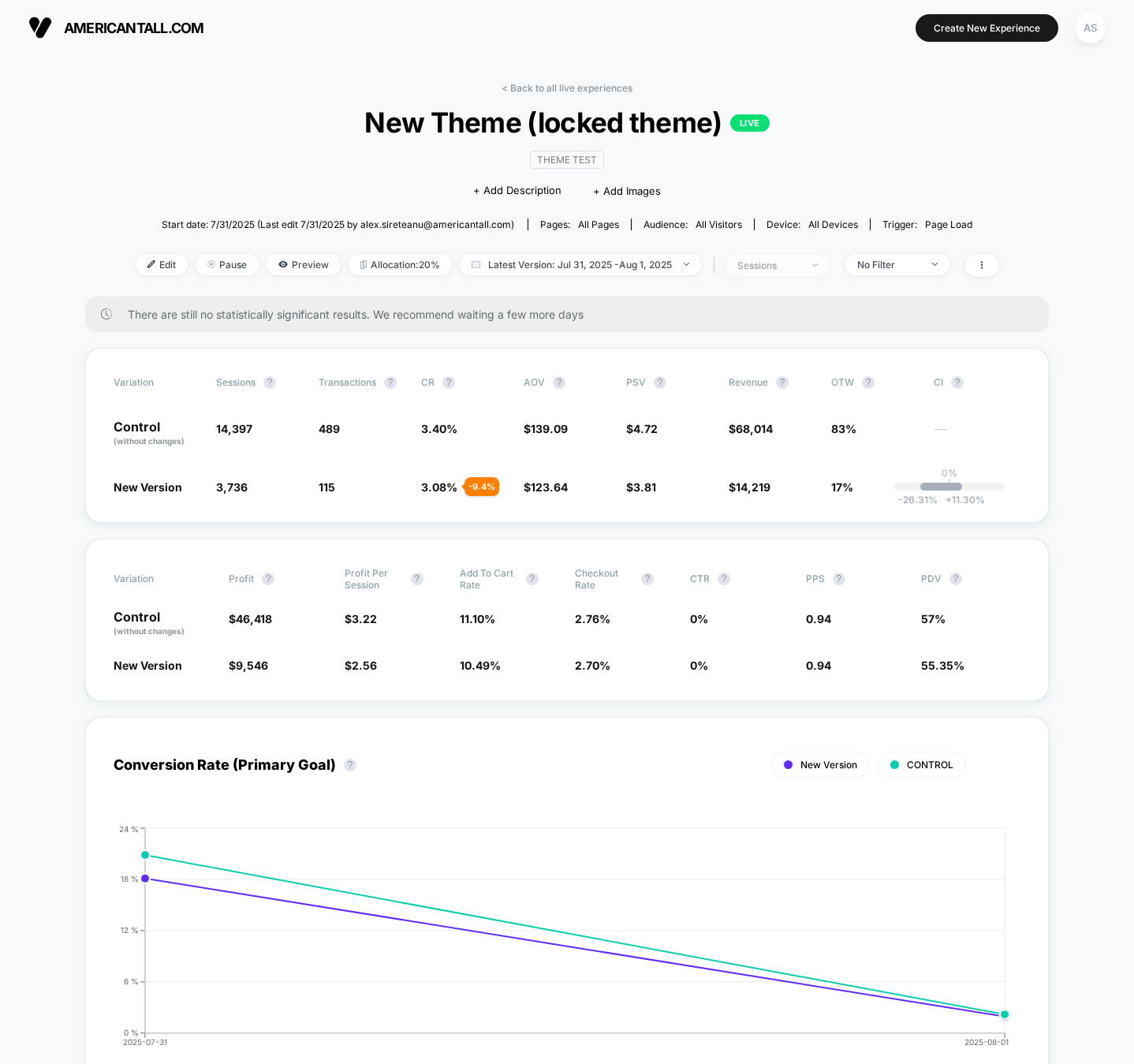 click on "sessions" at bounding box center (769, 265) 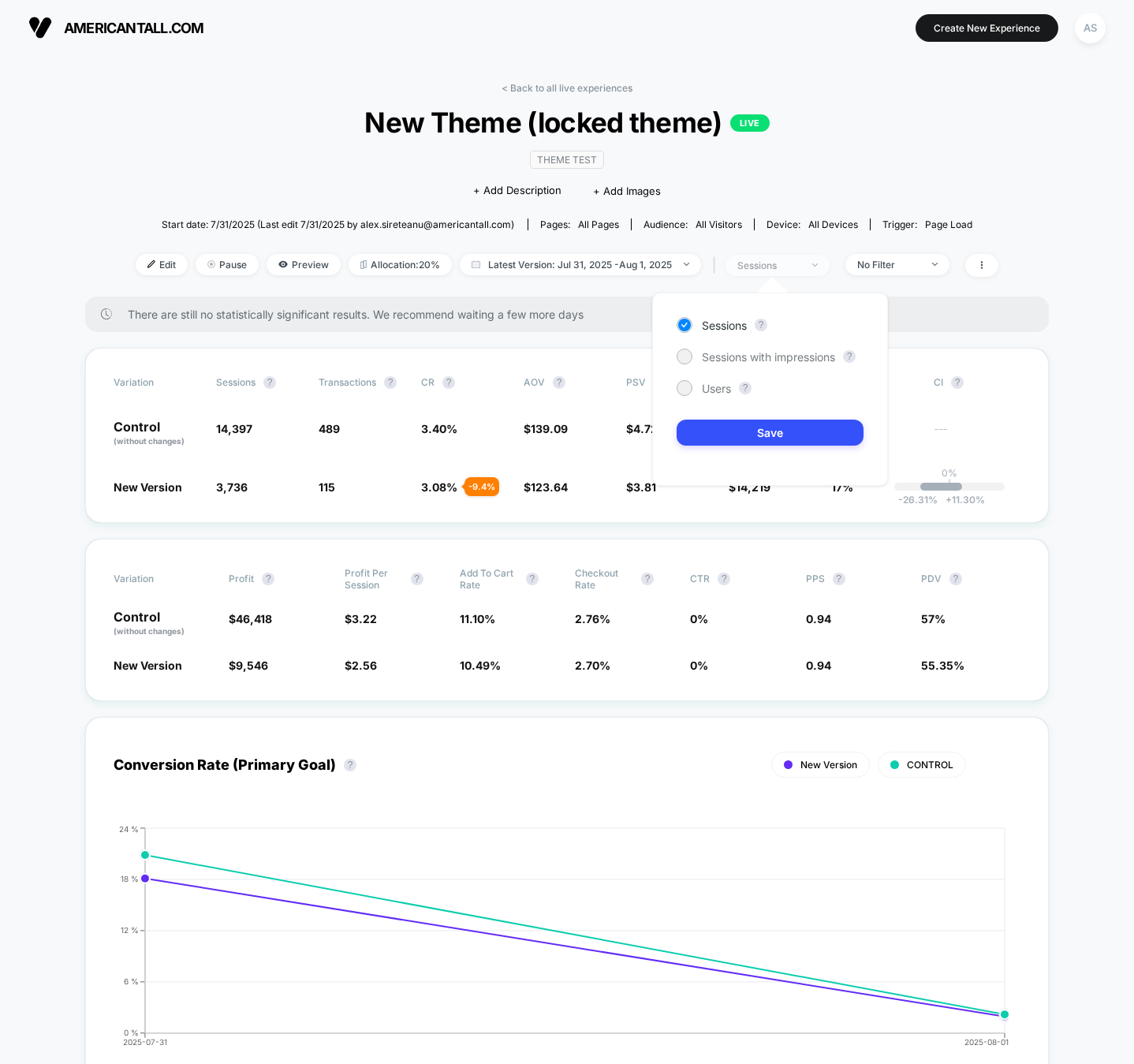 click on "sessions" at bounding box center (769, 265) 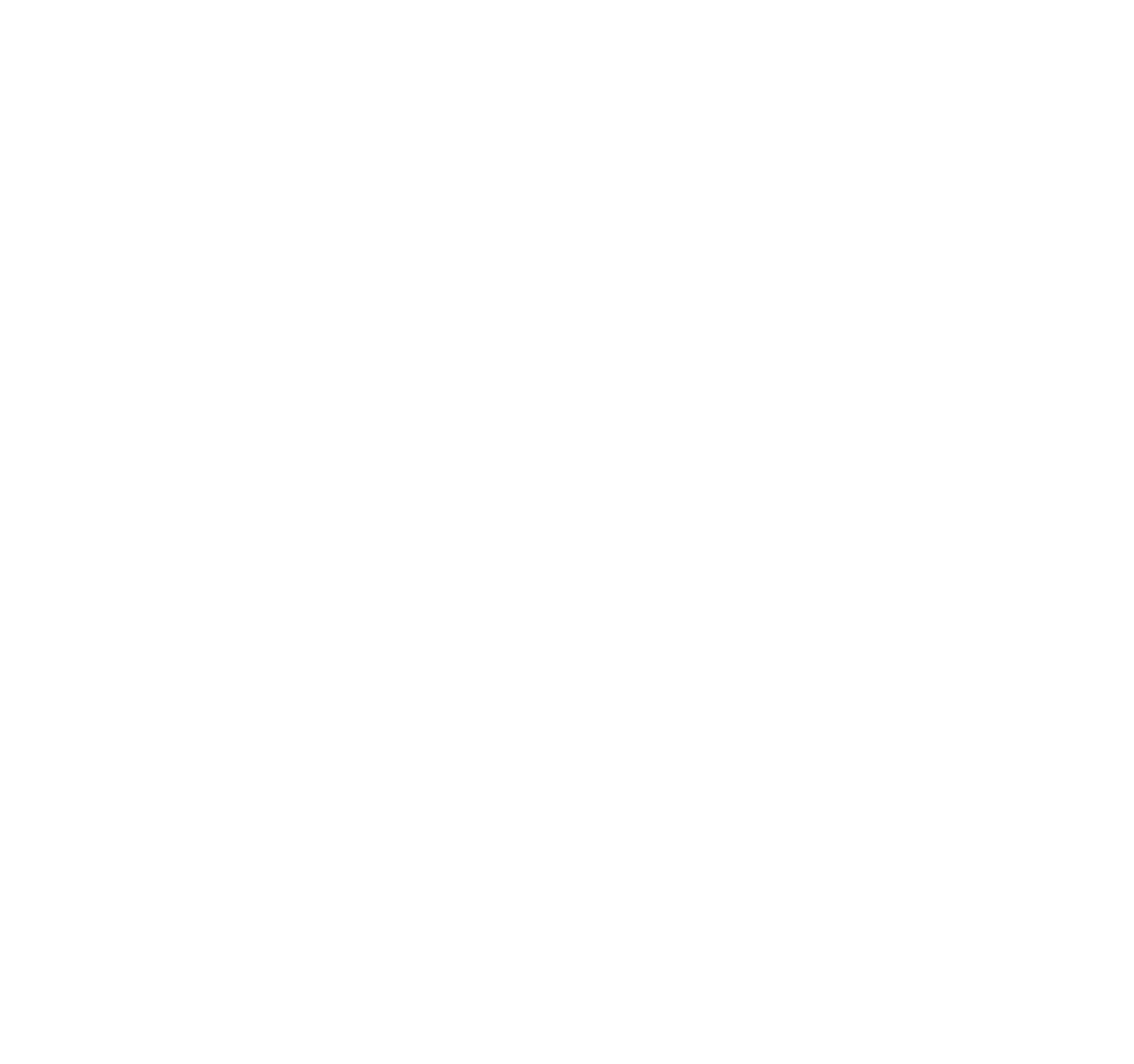 scroll, scrollTop: 0, scrollLeft: 0, axis: both 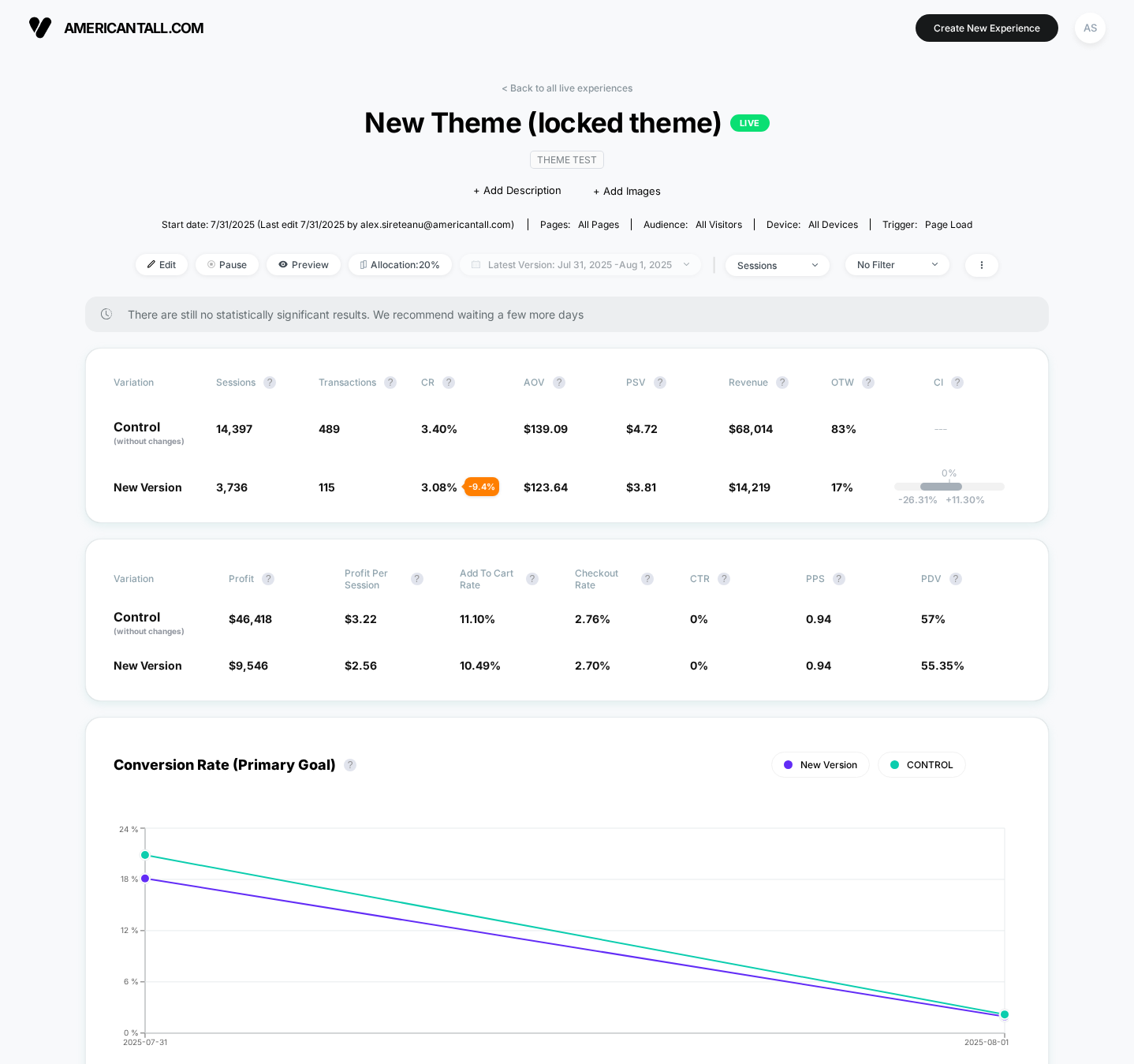 click on "Latest Version:     Jul 31, 2025    -    Aug 1, 2025" at bounding box center (580, 264) 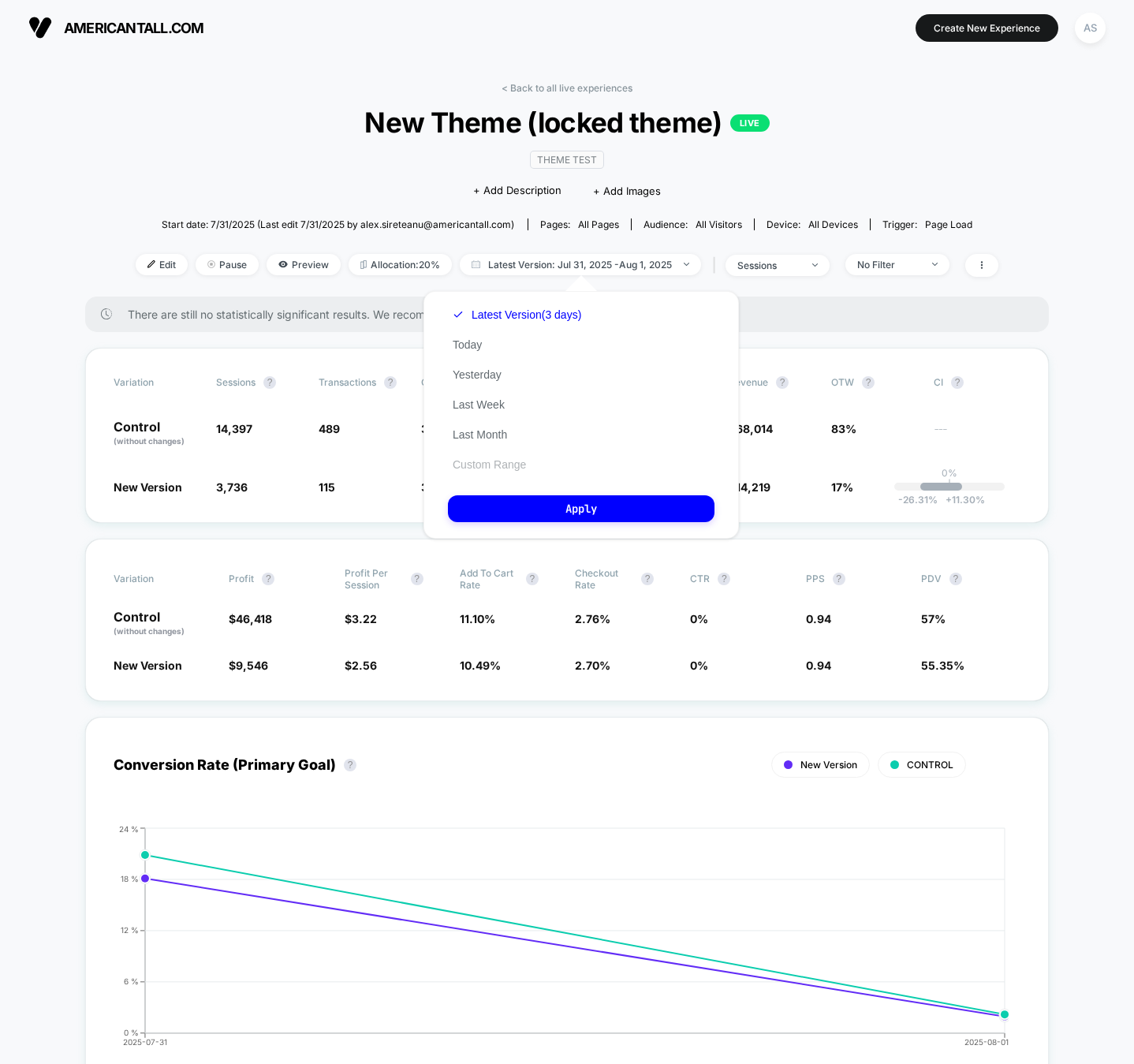 click on "Custom Range" at bounding box center (489, 465) 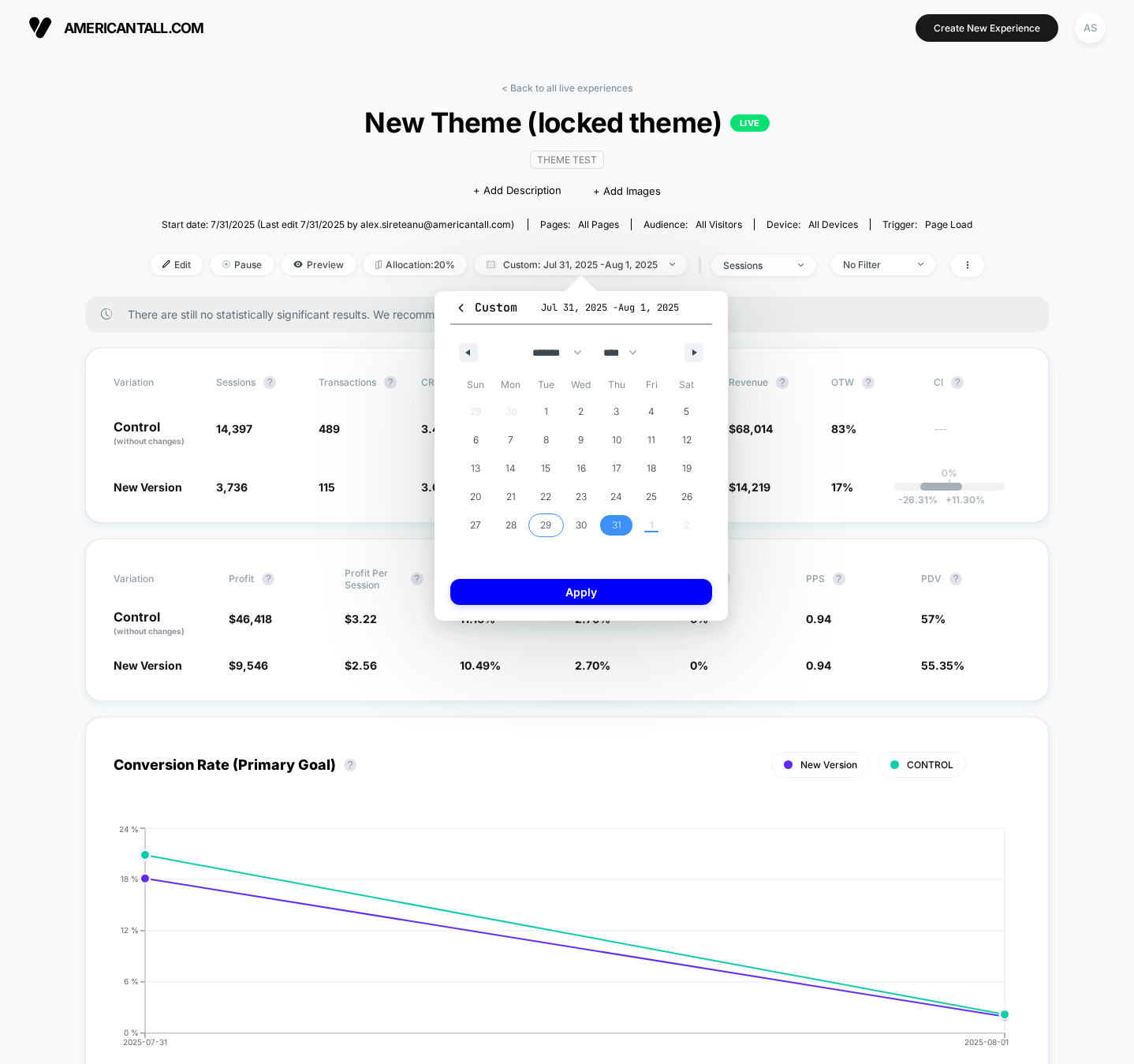 click on "29" at bounding box center (546, 525) 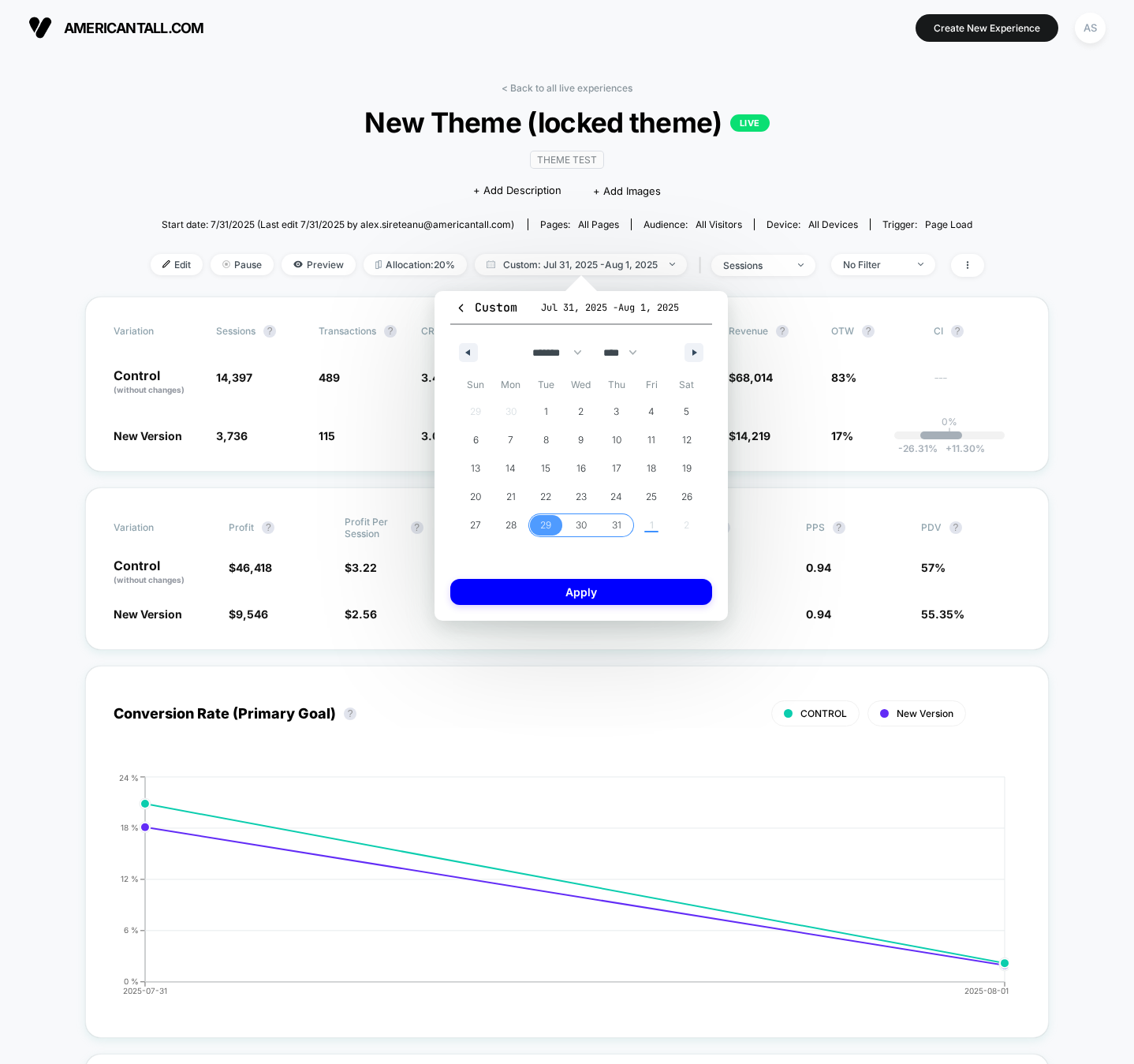 click on "31" at bounding box center (616, 525) 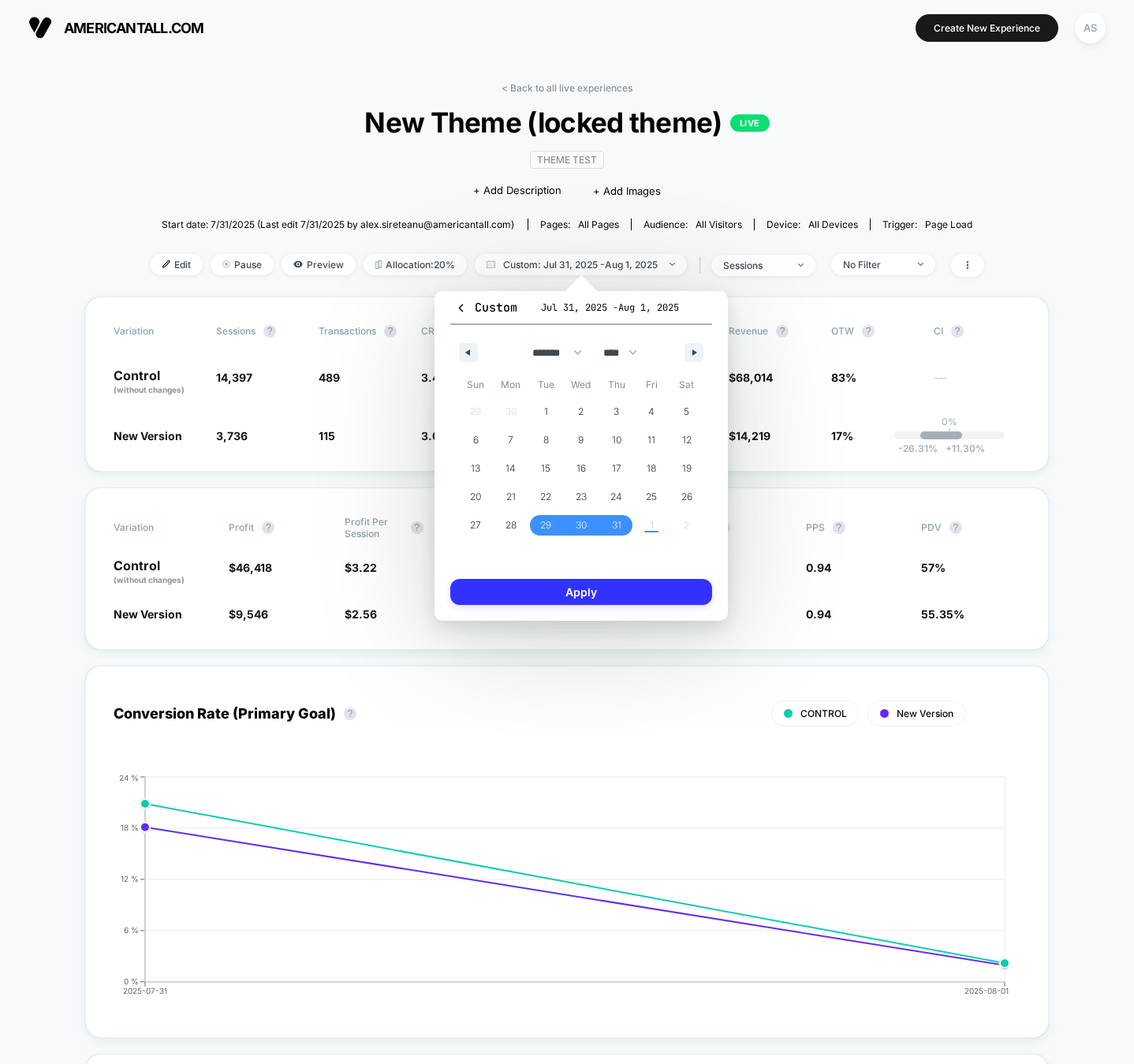 click on "Apply" at bounding box center (581, 592) 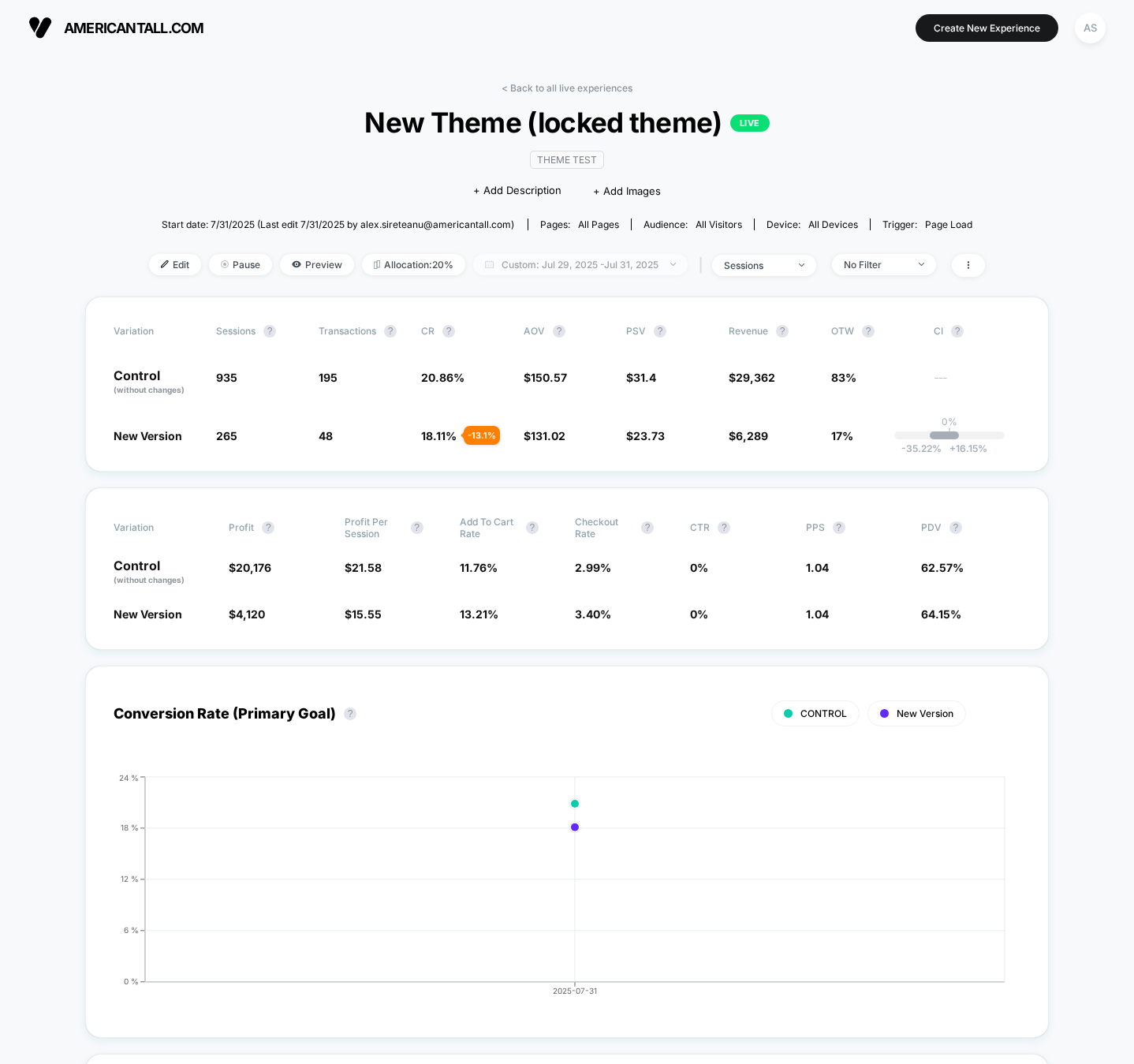 click on "Custom:     Jul 29, 2025    -    Jul 31, 2025" at bounding box center [580, 264] 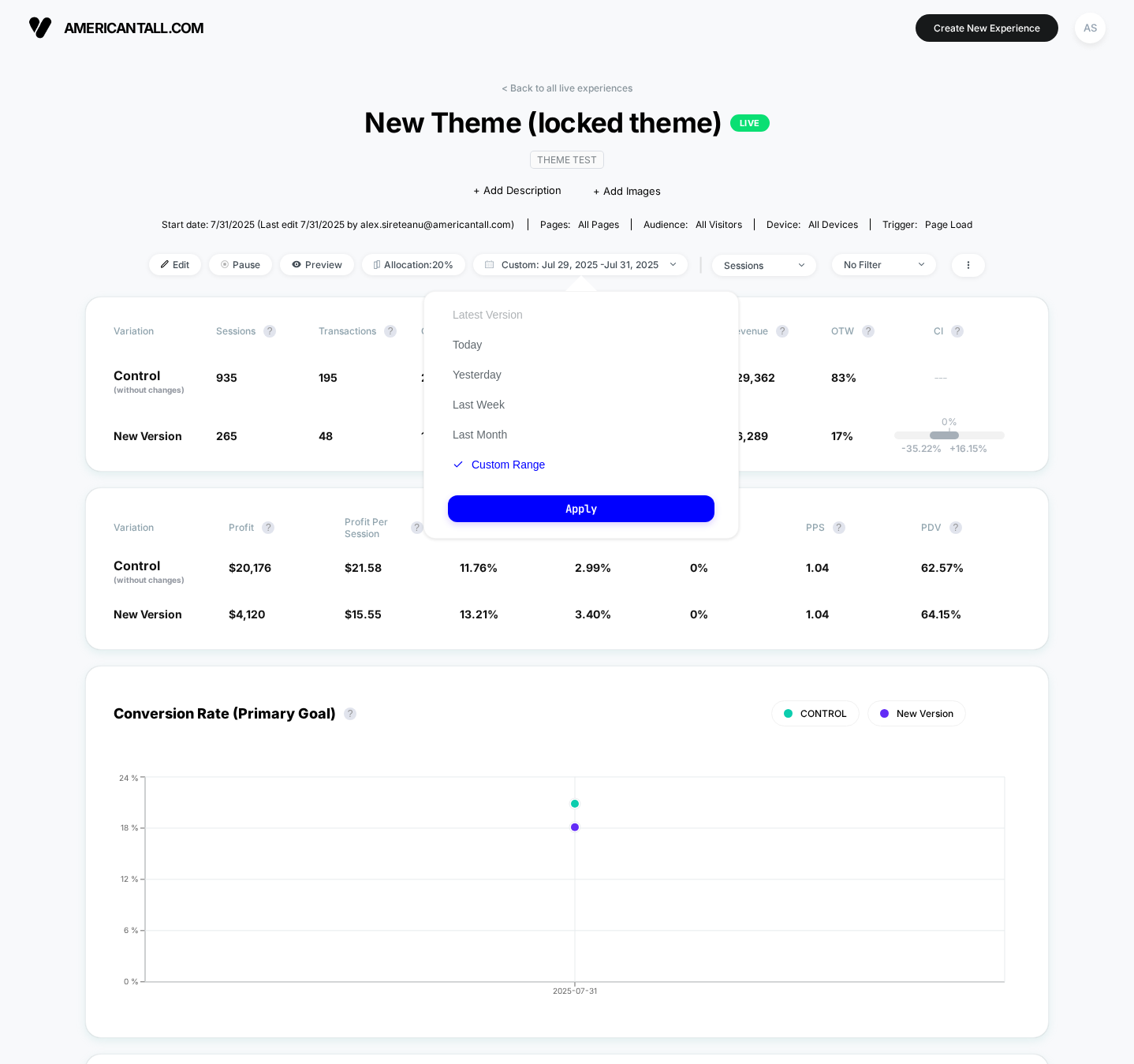 click on "Latest Version" at bounding box center (487, 315) 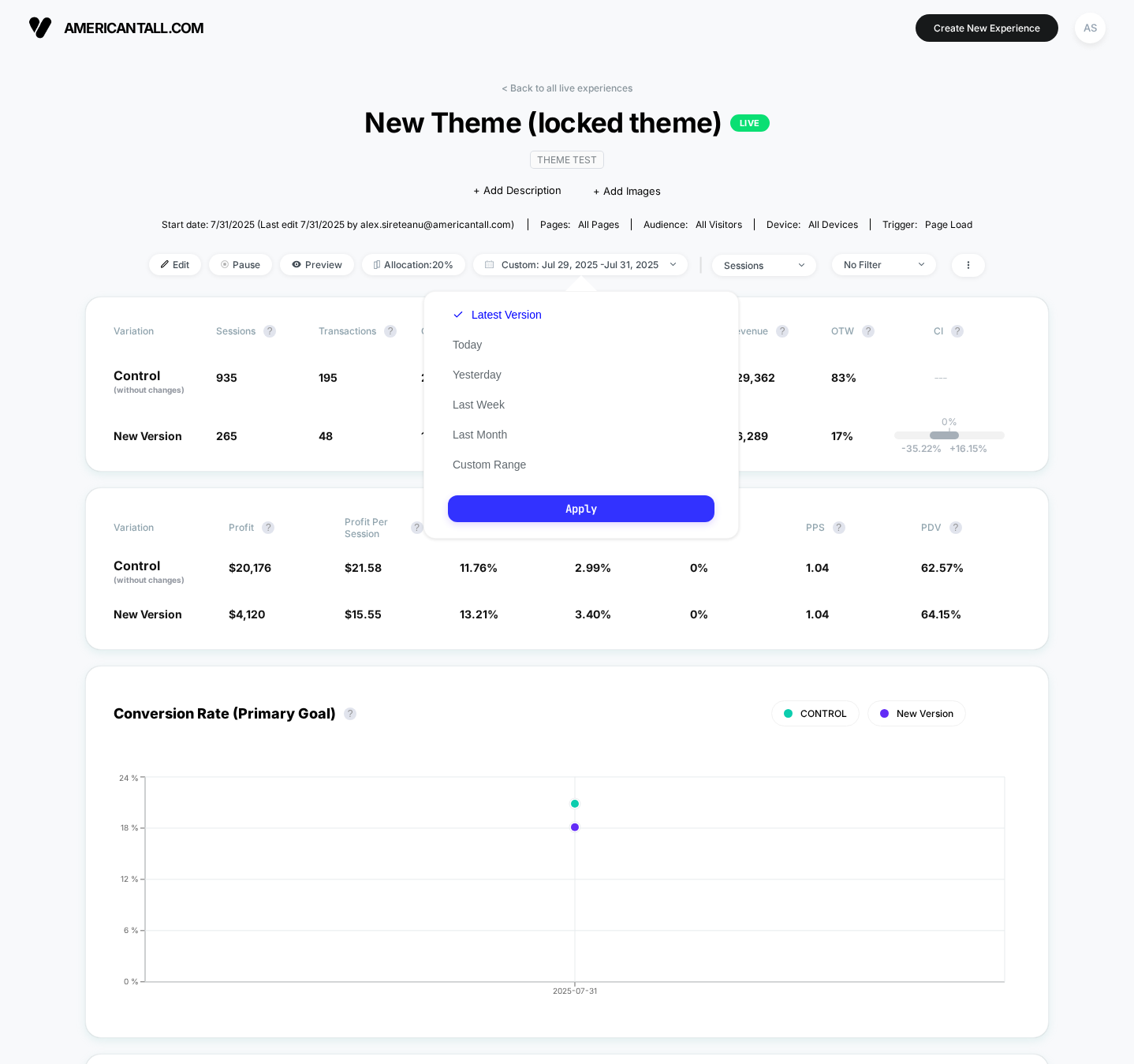 click on "Apply" at bounding box center (581, 509) 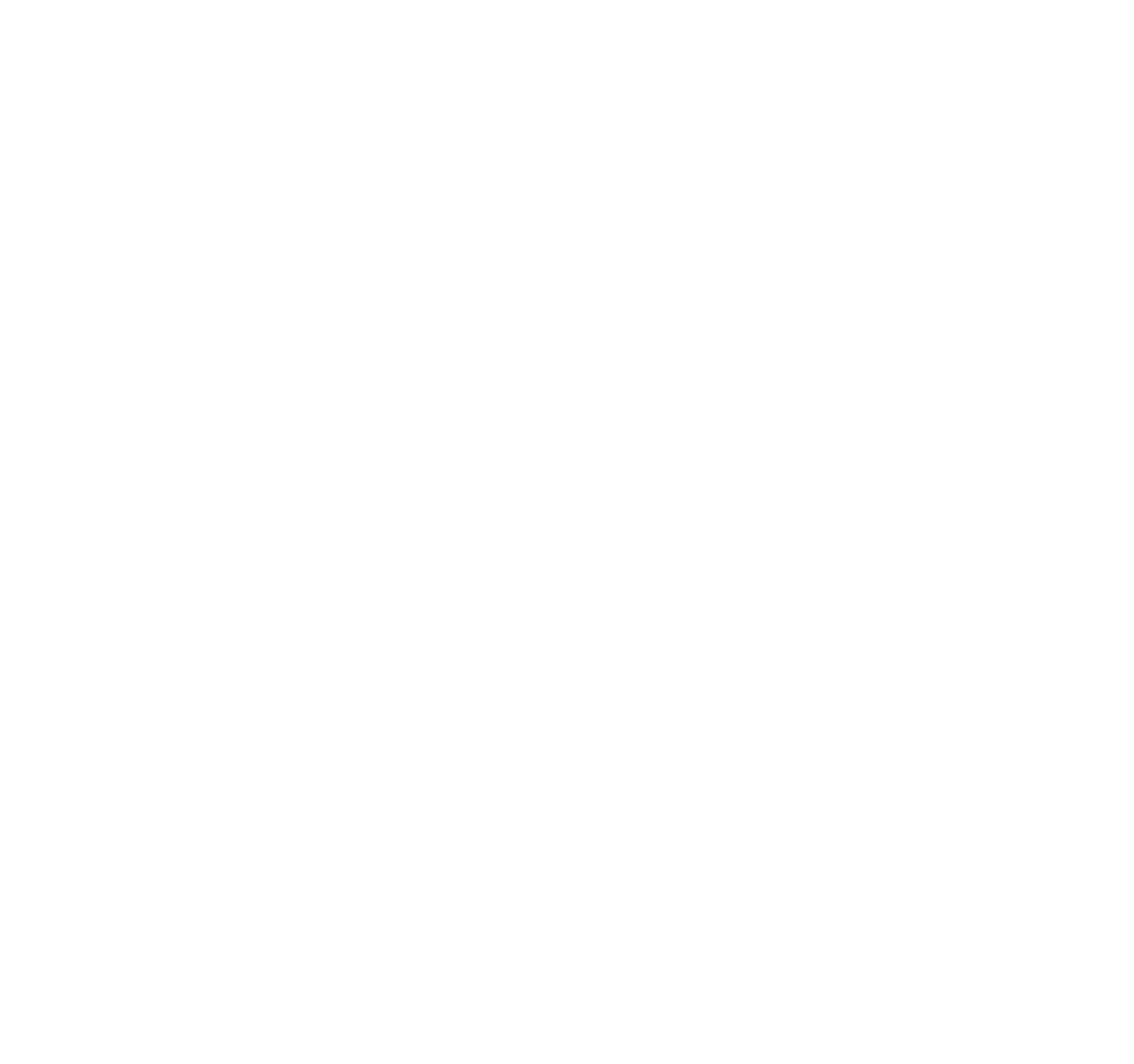 scroll, scrollTop: 0, scrollLeft: 0, axis: both 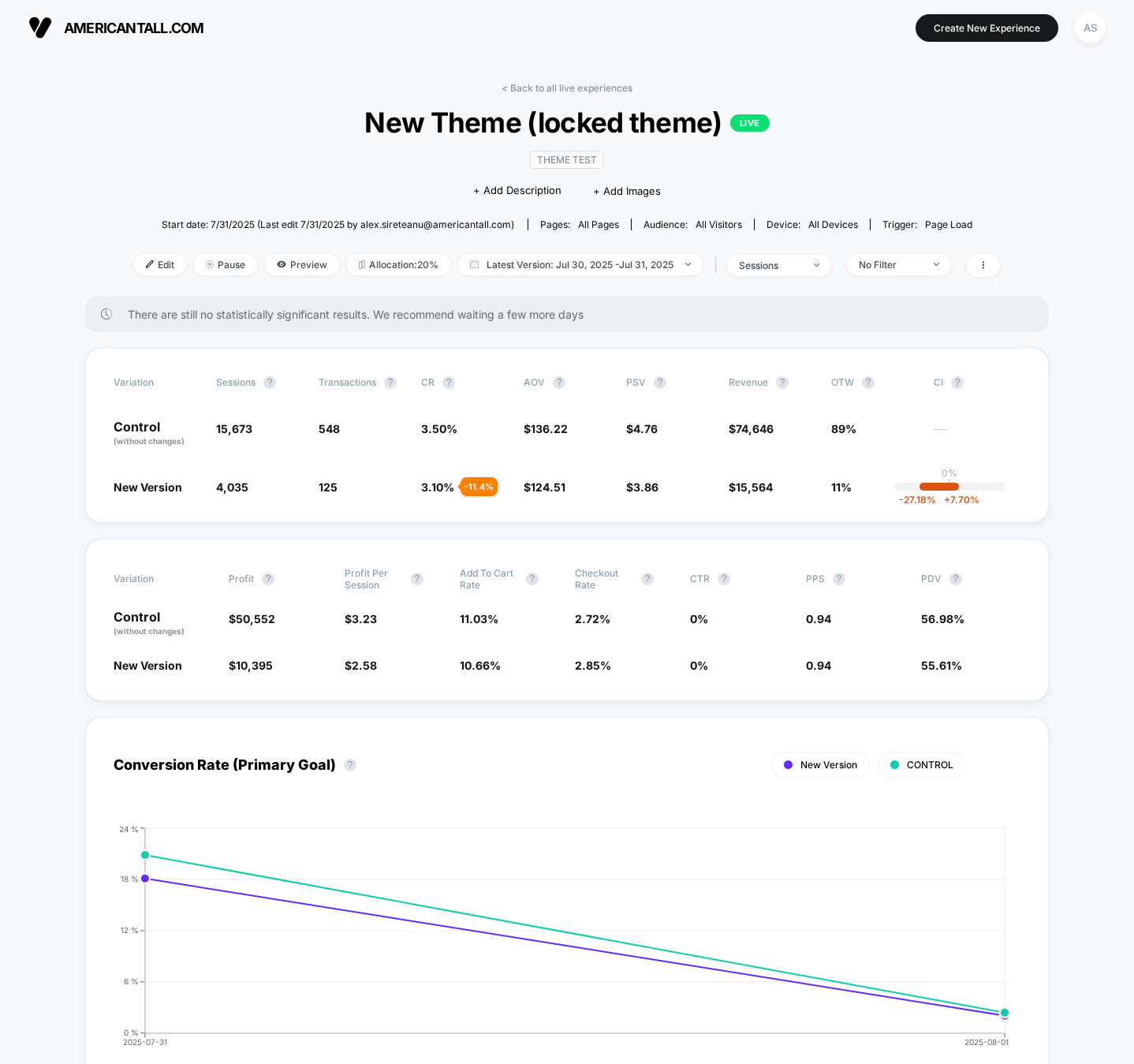 click on "< Back to all live experiences  New Theme (locked theme) LIVE Theme Test Click to edit experience details + Add Description + Add Images Start date: [DATE] (Last edit [DATE] by [EMAIL]) Pages: all pages Audience: All Visitors Device: all devices Trigger: Page Load Edit Pause  Preview Allocation:  20% Latest Version:     [DATE]    -    [DATE] |   sessions   No Filter There are still no statistically significant results. We recommend waiting a few more days Variation Sessions ? Transactions ? CR ? AOV ? PSV ? Revenue ? OTW ? CI ? Control (without changes) 15,673 548 3.50 % $ 136.22 $ 4.76 $ 74,646 89% --- New Version 4,035 - 74.3 % 125 - 11.4 % 3.10 % - 11.4 % $ 124.51 - 8.6 % $ 3.86 - 19 % $ 15,564 - 19 % 11% 0% | -27.18 % + 7.70 % Variation Profit ? Profit Per Session ? Add To Cart Rate ? Checkout Rate ? CTR ? PPS ? PDV ? Control (without changes) $ 50,552 $ 3.23 11.03 % 2.72 % 0 % 0.94 56.98 % New Version $ 10,395 - 20.1 % $ 2.58 - 20.1 % 10.66 % - 3.4 % 2.85 % + 4.6" at bounding box center (567, 4844) 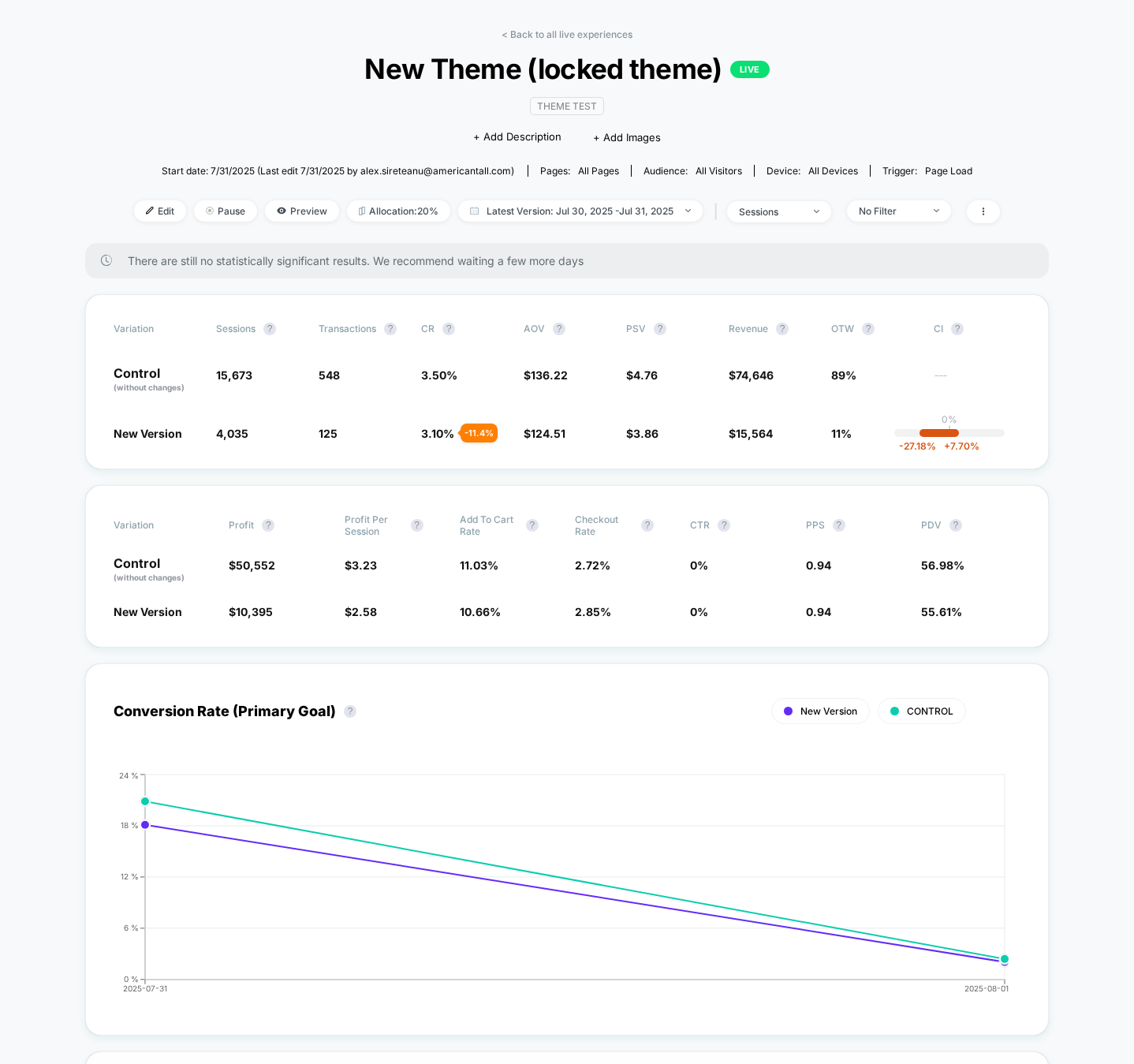 scroll, scrollTop: 0, scrollLeft: 0, axis: both 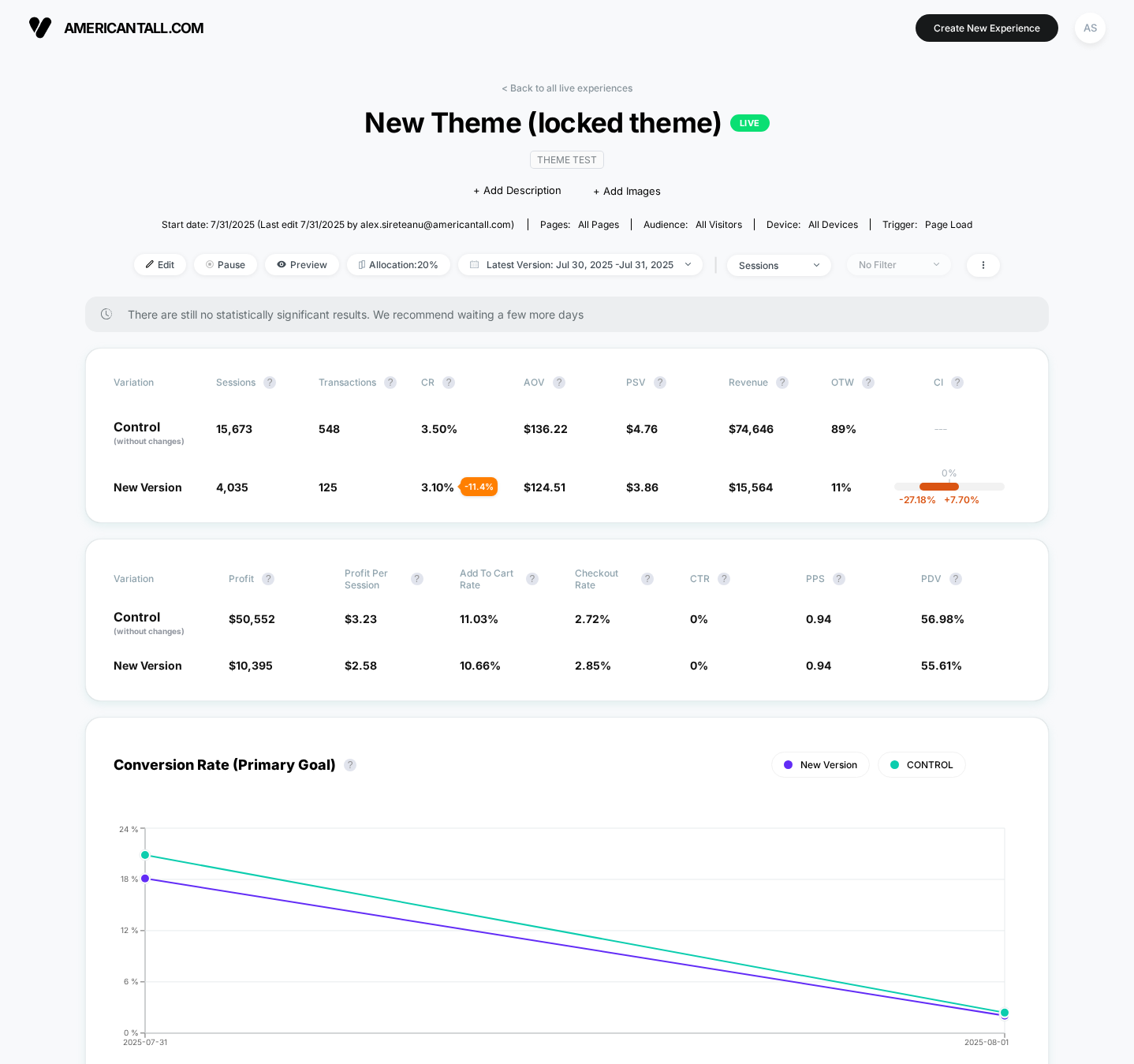 click on "No Filter" at bounding box center [890, 264] 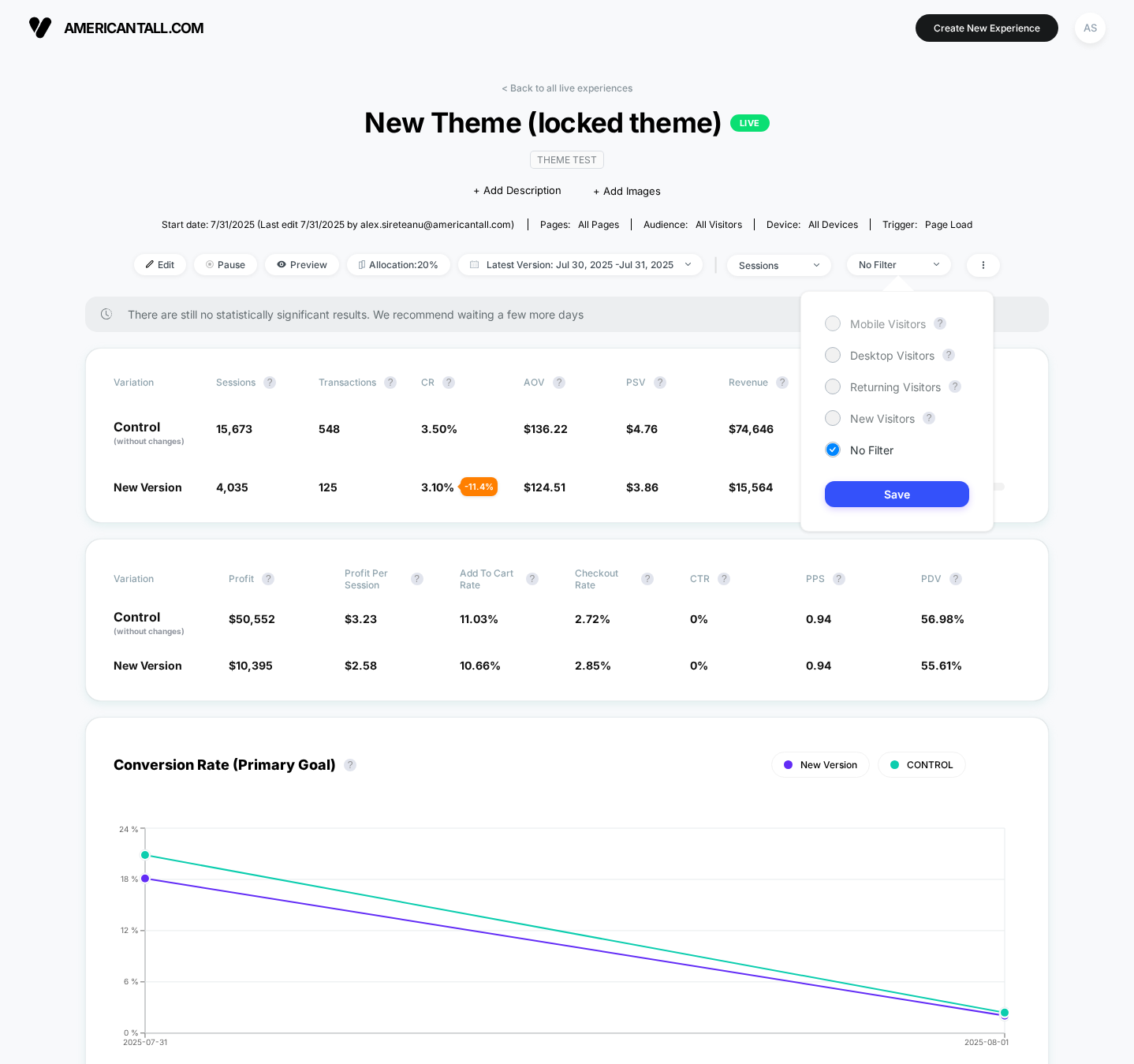 click on "Mobile Visitors" at bounding box center (888, 323) 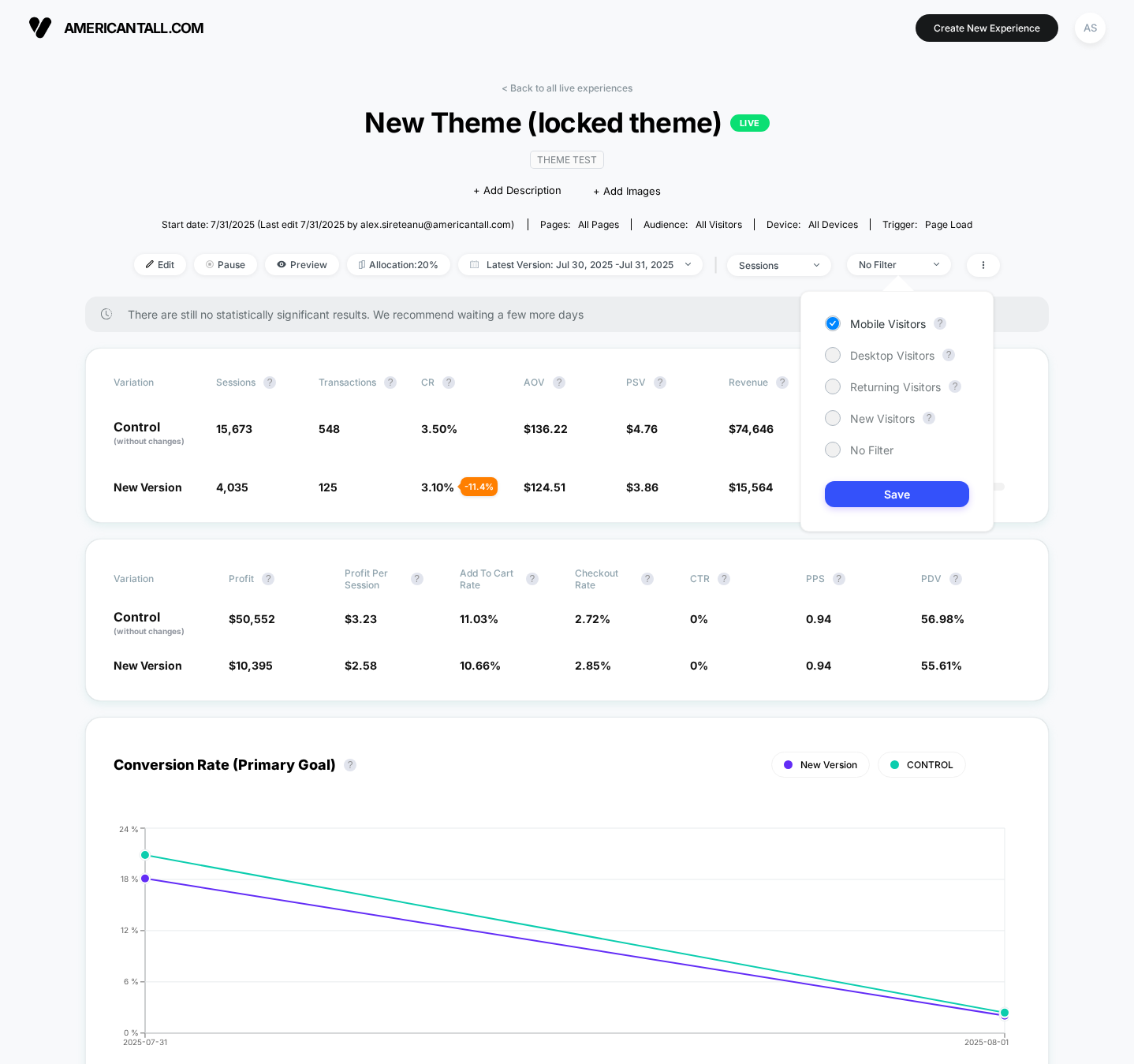 click on "< Back to all live experiences  New Theme (locked theme) LIVE Theme Test Click to edit experience details + Add Description + Add Images Start date: [DATE] (Last edit [DATE] by [EMAIL]) Pages: all pages Audience: All Visitors Device: all devices Trigger: Page Load Edit Pause  Preview Allocation:  20% Latest Version:     [DATE]    -    [DATE] |   sessions   No Filter There are still no statistically significant results. We recommend waiting a few more days Variation Sessions ? Transactions ? CR ? AOV ? PSV ? Revenue ? OTW ? CI ? Control (without changes) 15,673 548 3.50 % $ 136.22 $ 4.76 $ 74,646 89% --- New Version 4,035 - 74.3 % 125 - 11.4 % 3.10 % - 11.4 % $ 124.51 - 8.6 % $ 3.86 - 19 % $ 15,564 - 19 % 11% 0% | -27.18 % + 7.70 % Variation Profit ? Profit Per Session ? Add To Cart Rate ? Checkout Rate ? CTR ? PPS ? PDV ? Control (without changes) $ 50,552 $ 3.23 11.03 % 2.72 % 0 % 0.94 56.98 % New Version $ 10,395 - 20.1 % $ 2.58 - 20.1 % 10.66 % - 3.4 % 2.85 % + 4.6" at bounding box center (567, 4844) 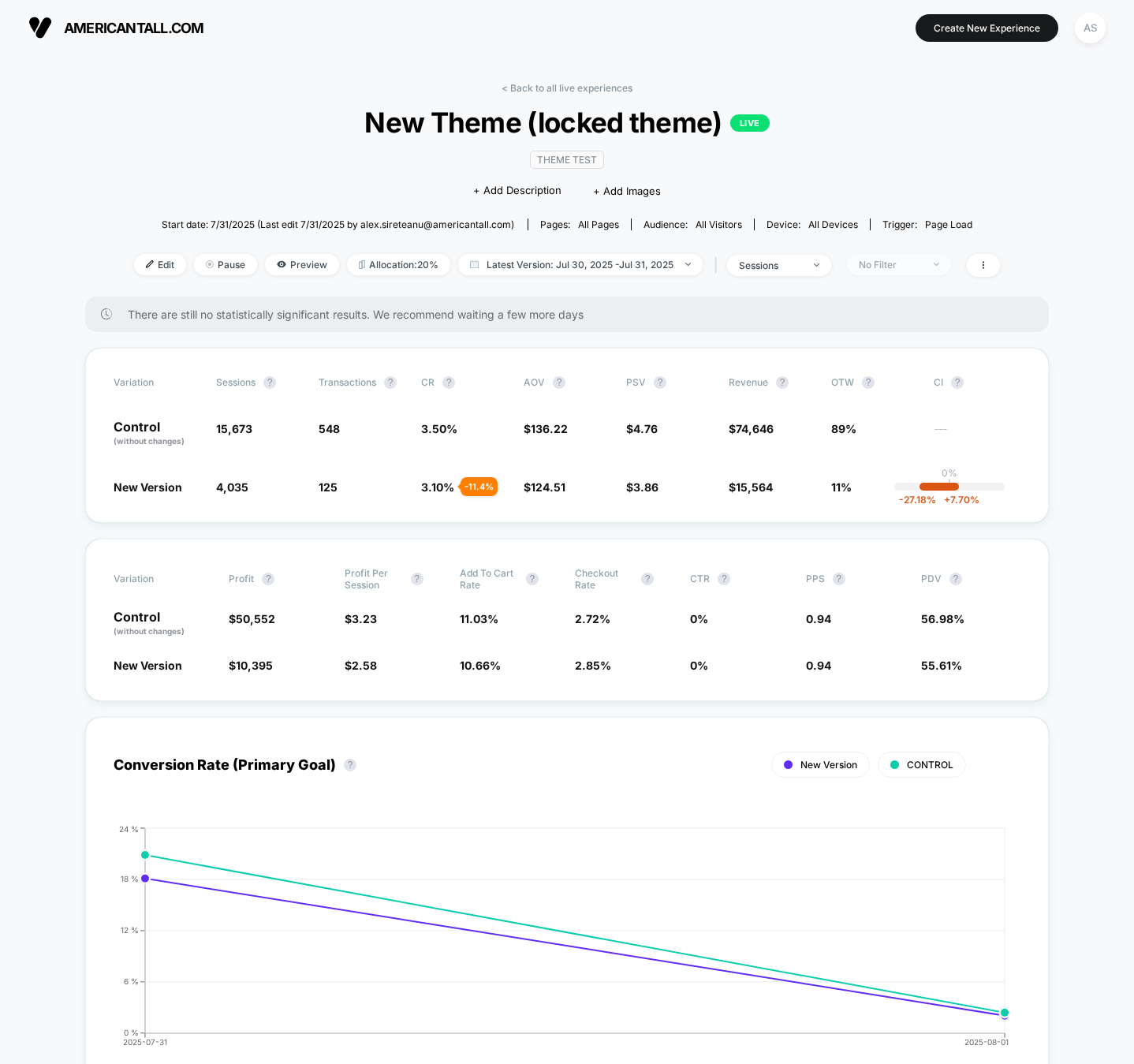 click on "No Filter" at bounding box center (890, 264) 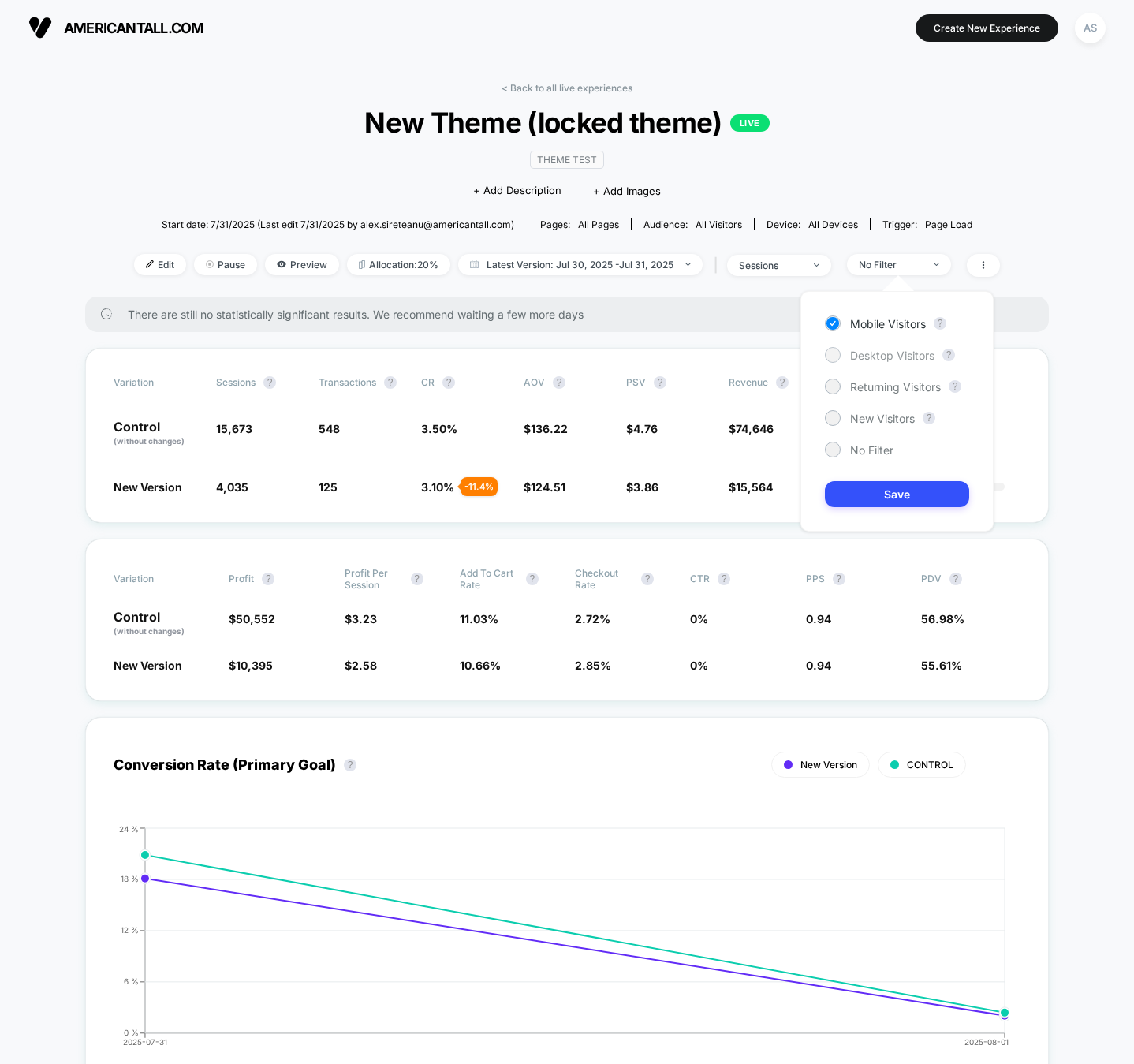 click on "Desktop Visitors" at bounding box center (892, 355) 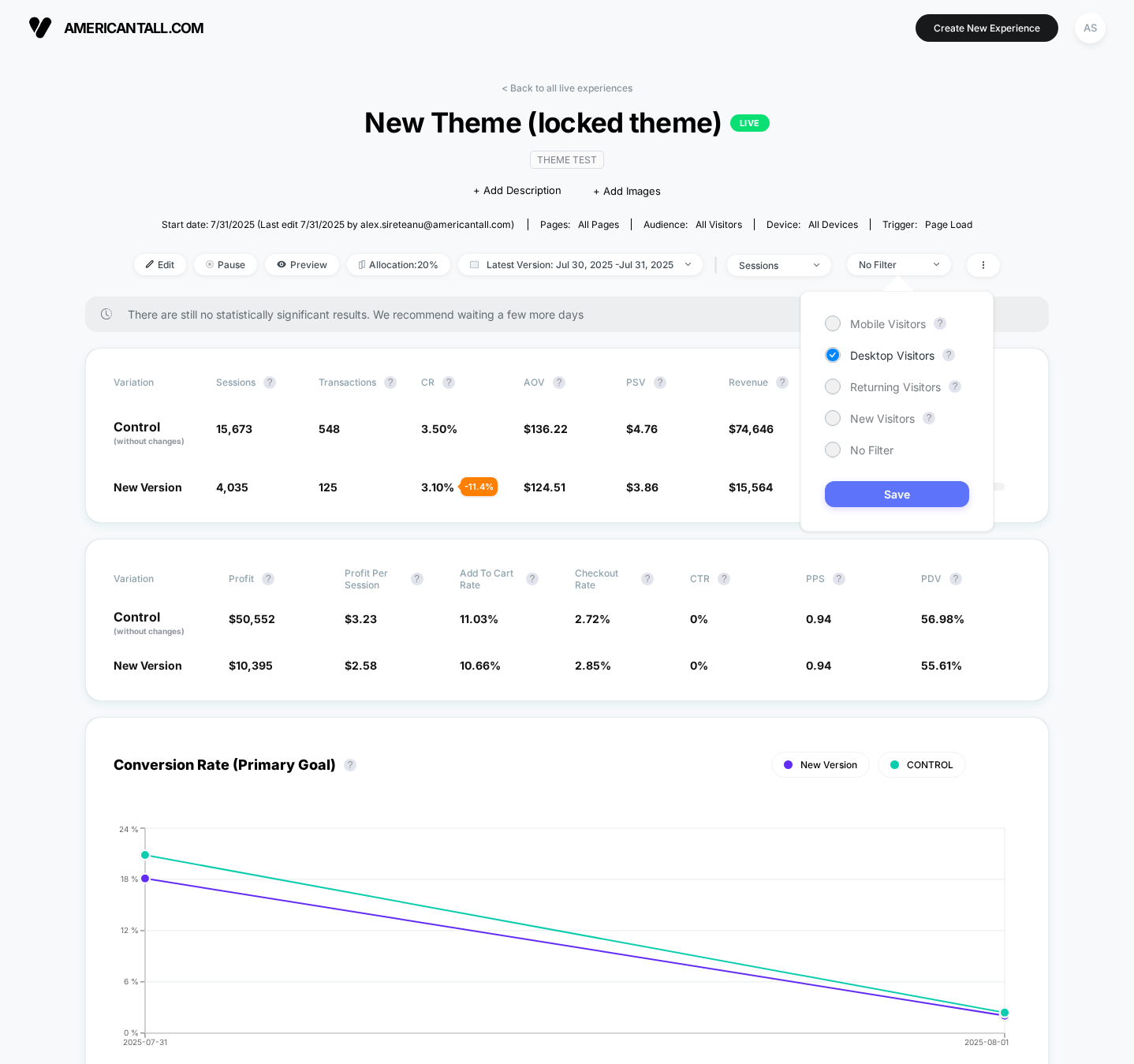click on "Save" at bounding box center [897, 494] 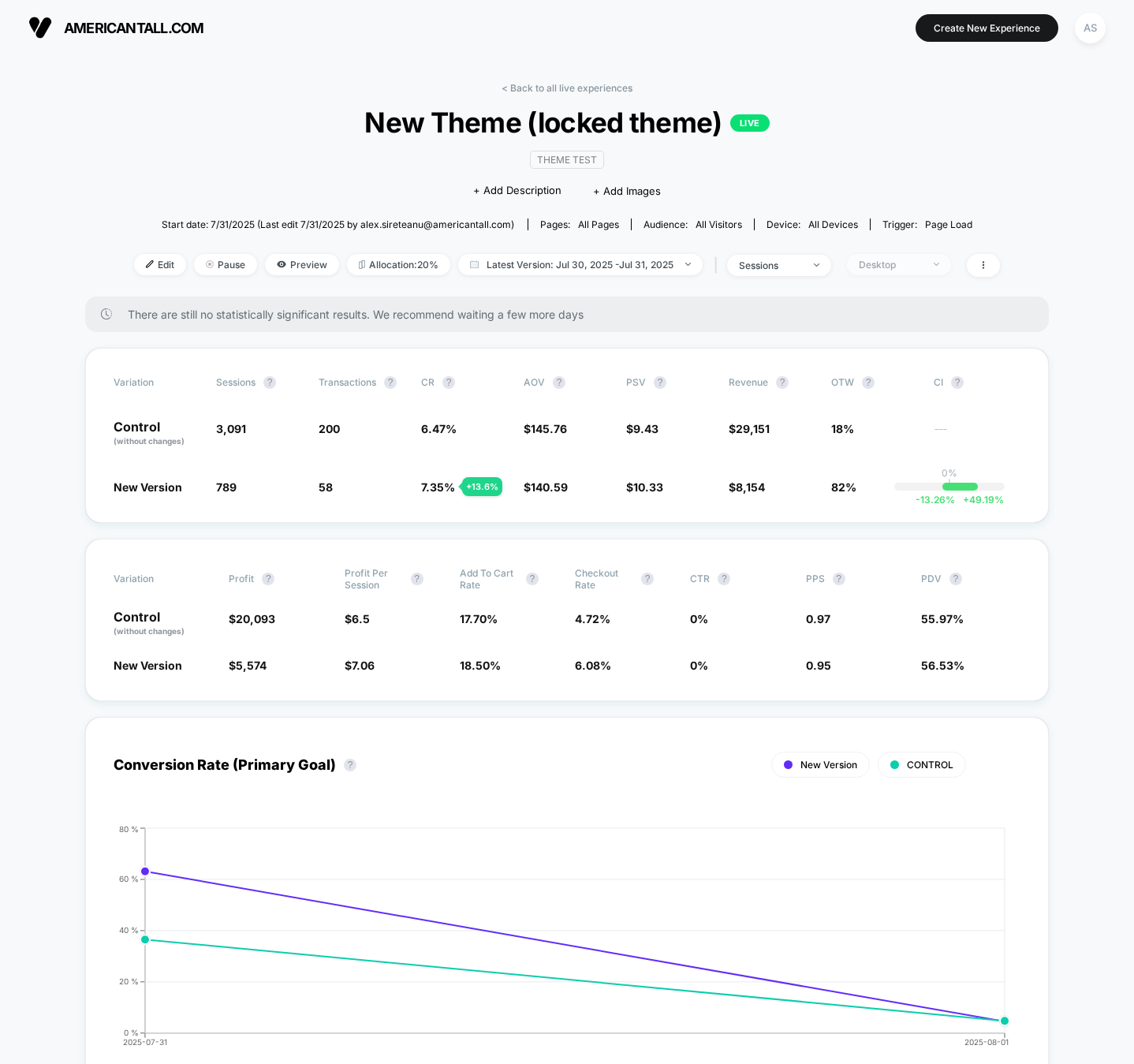 click on "Desktop" at bounding box center (899, 264) 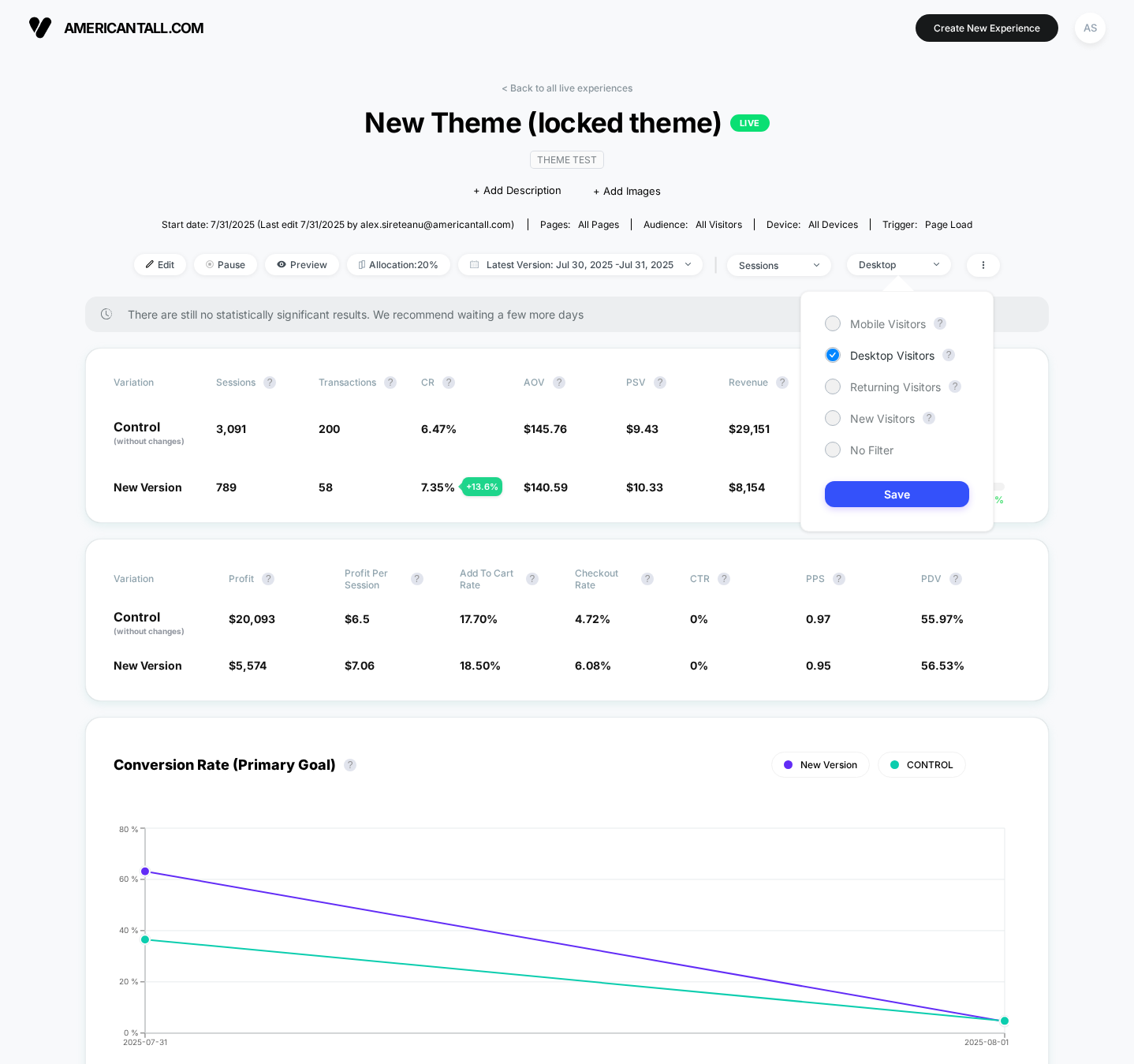click on "Mobile Visitors ? Desktop Visitors ? Returning Visitors ? New Visitors ? No Filter Save" at bounding box center (897, 411) 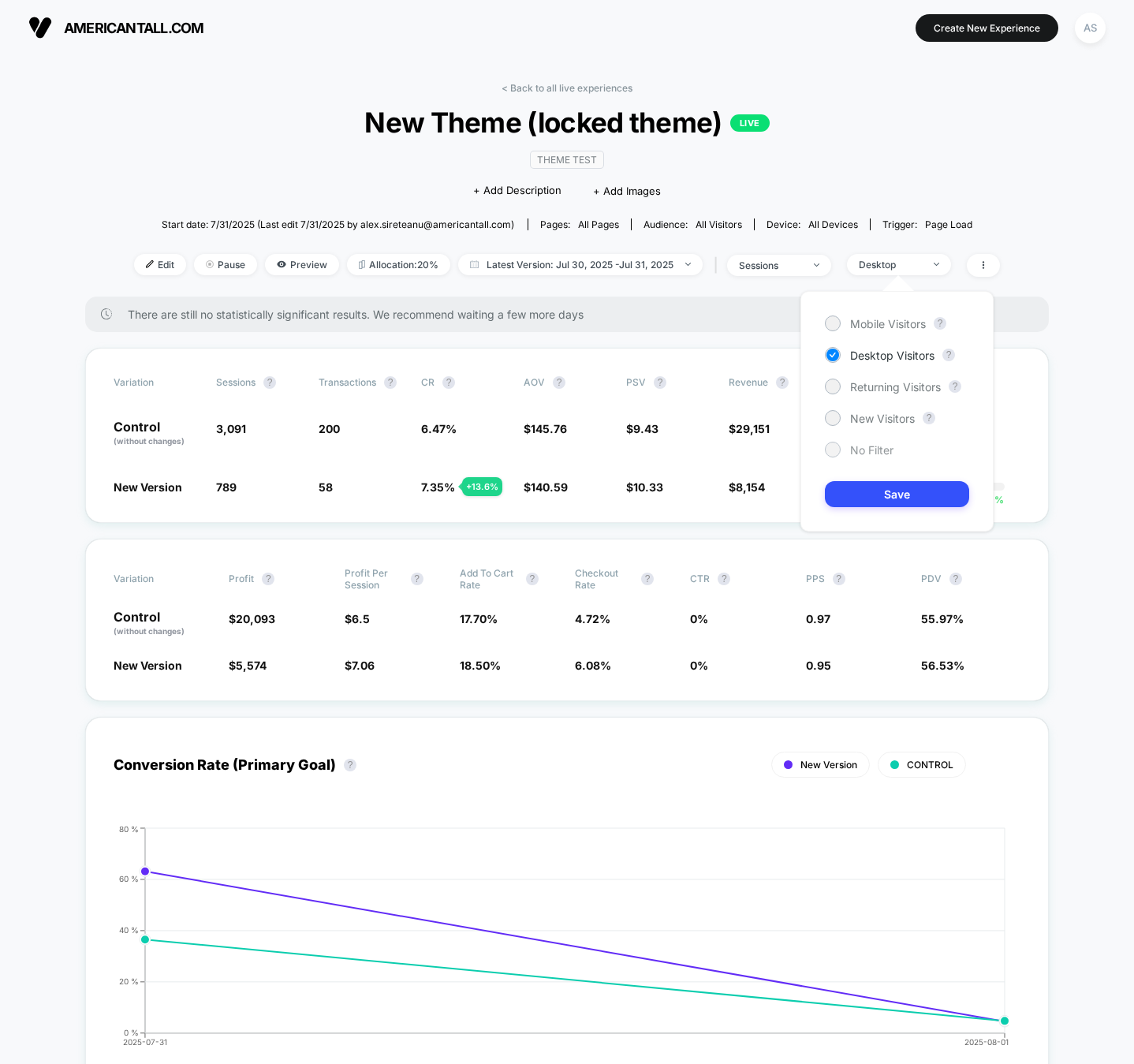 click on "No Filter" at bounding box center (871, 450) 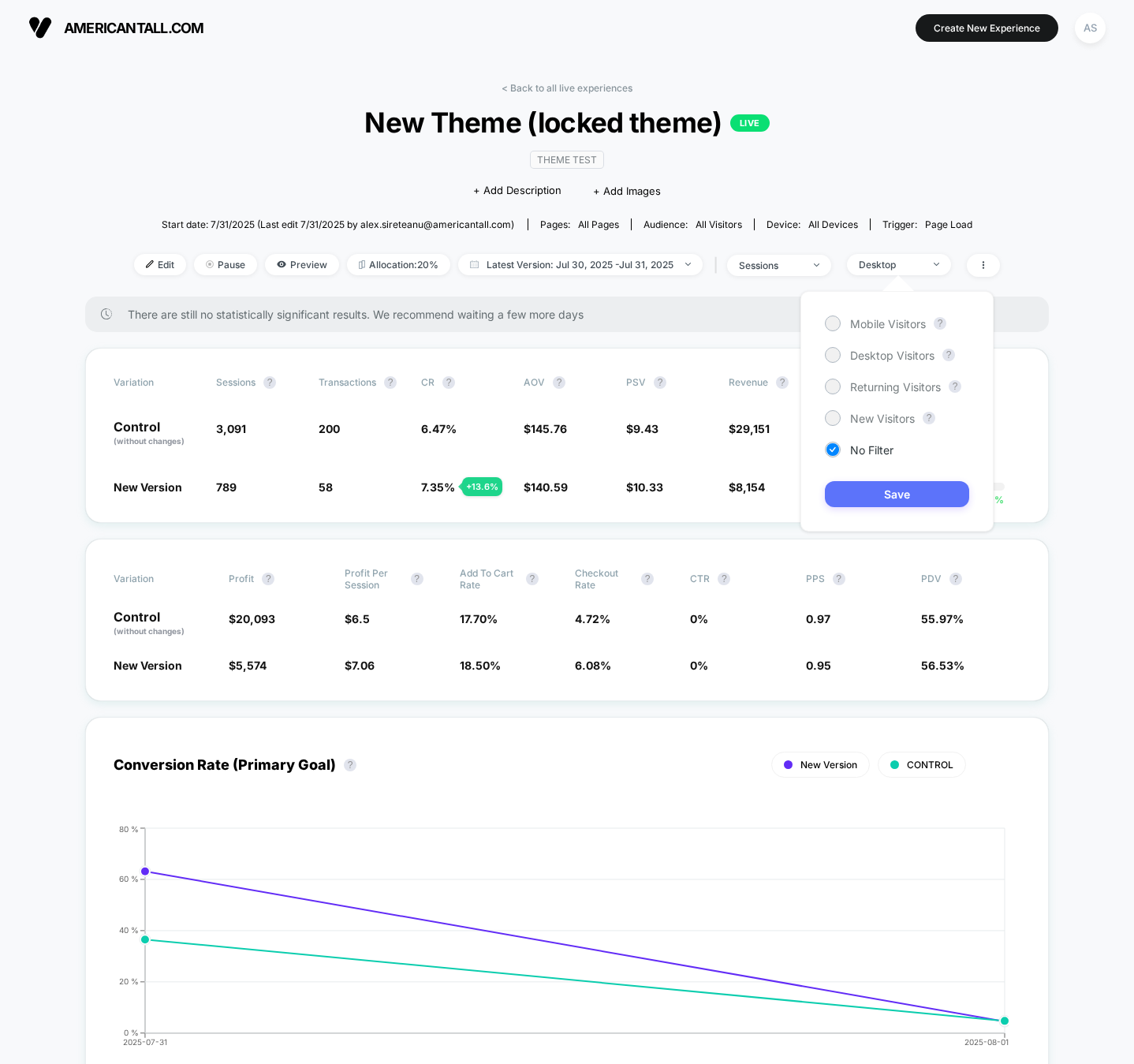 click on "Save" at bounding box center (897, 494) 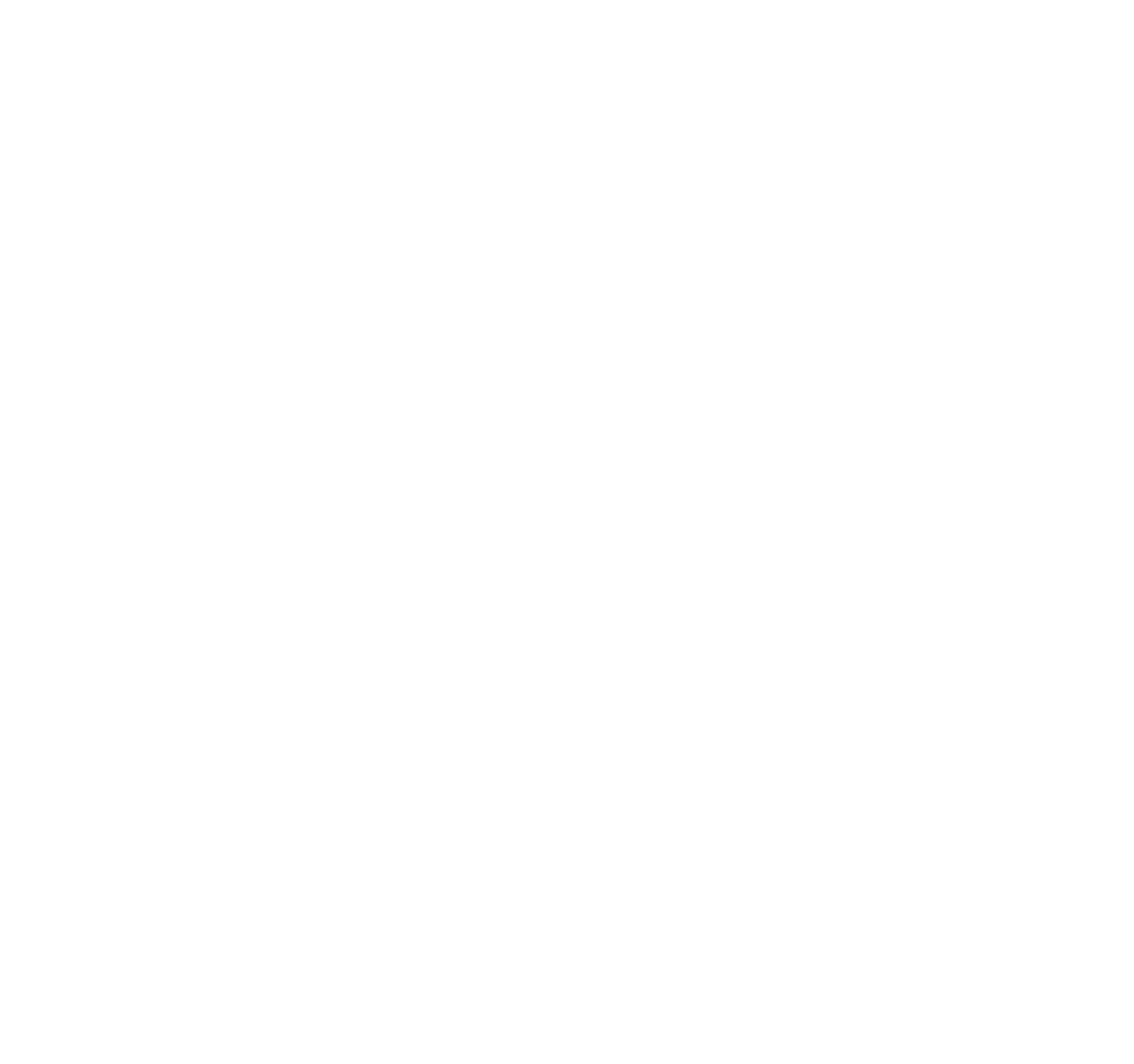 scroll, scrollTop: 0, scrollLeft: 0, axis: both 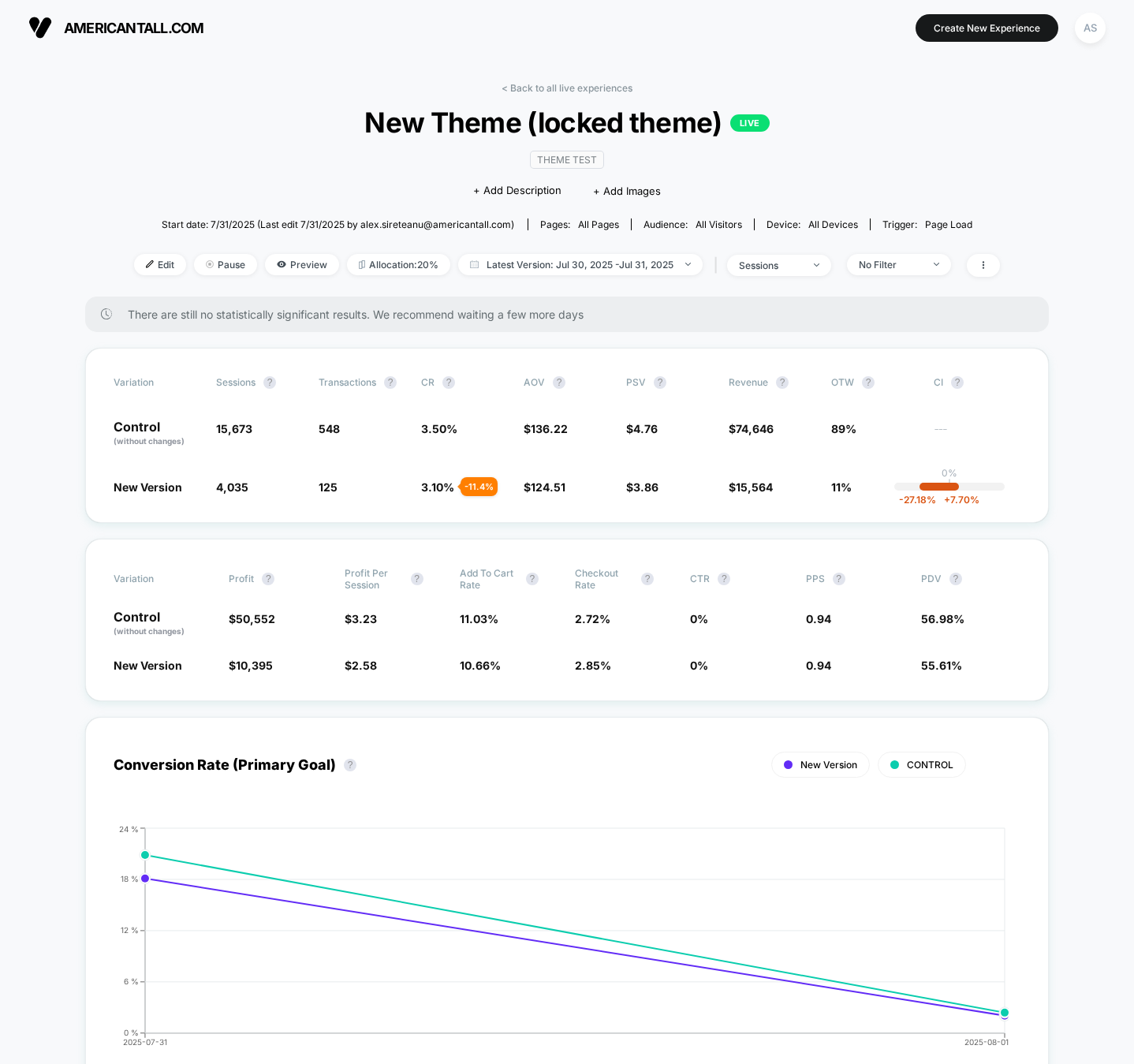 click on "< Back to all live experiences  New Theme (locked theme) LIVE Theme Test Click to edit experience details + Add Description + Add Images Start date: 7/31/2025 (Last edit 7/31/2025 by alex.sireteanu@americantall.com) Pages: all pages Audience: All Visitors Device: all devices Trigger: Page Load Edit Pause  Preview Allocation:  20% Latest Version:     Jul 30, 2025    -    Jul 31, 2025 |   sessions   No Filter" at bounding box center [567, 189] 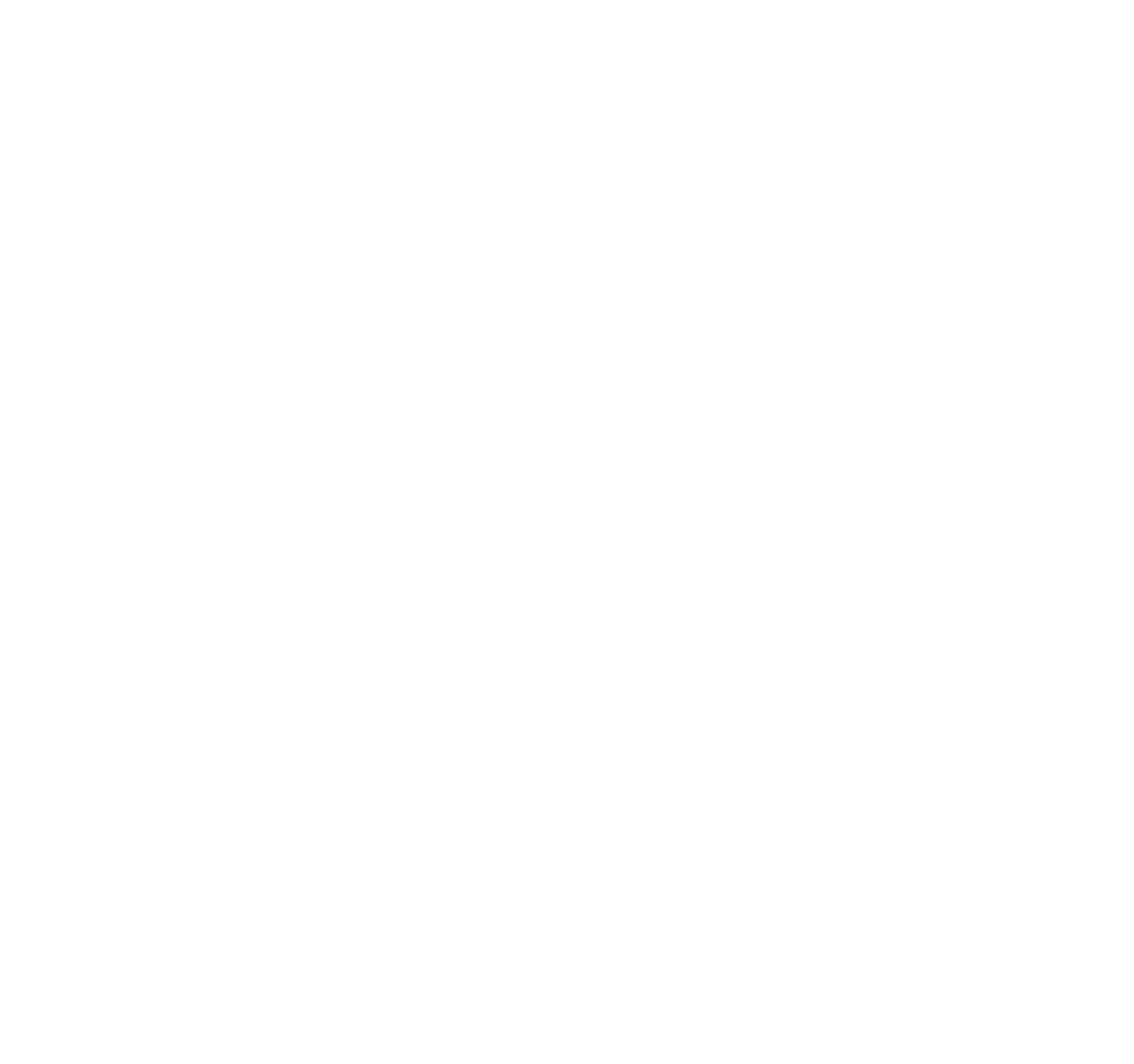 scroll, scrollTop: 0, scrollLeft: 0, axis: both 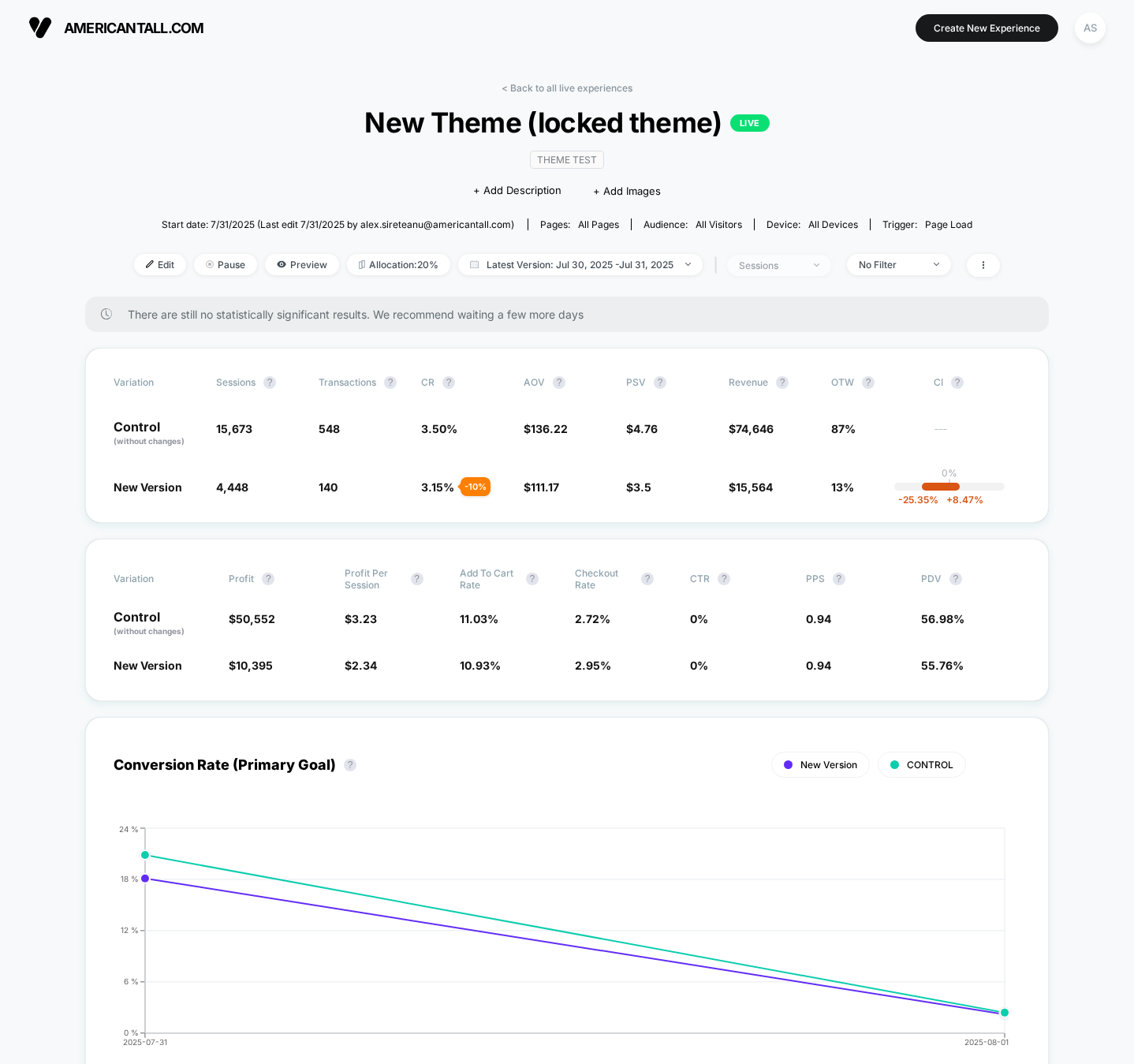 click on "sessions" at bounding box center (779, 265) 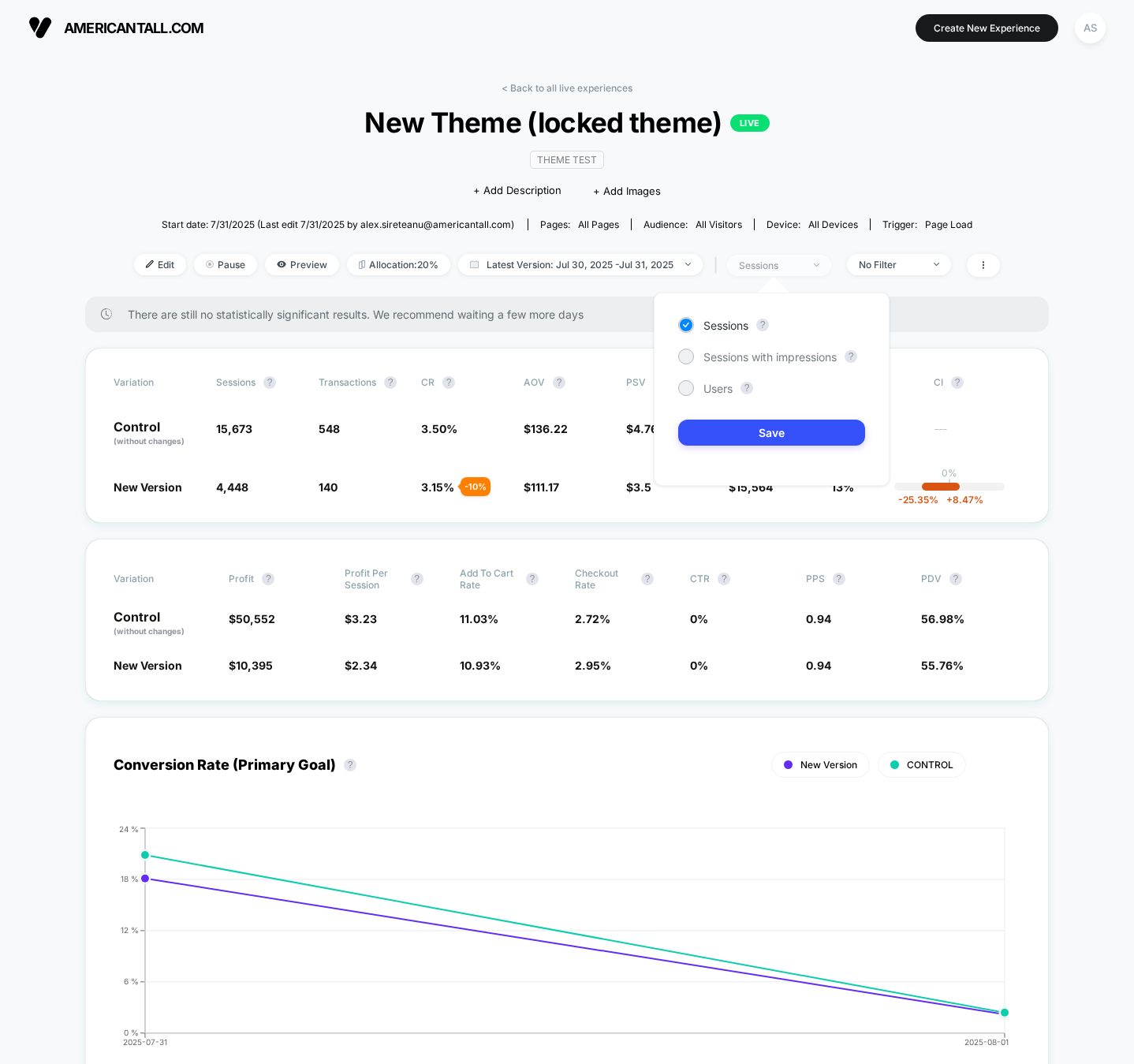 click on "sessions" at bounding box center (779, 265) 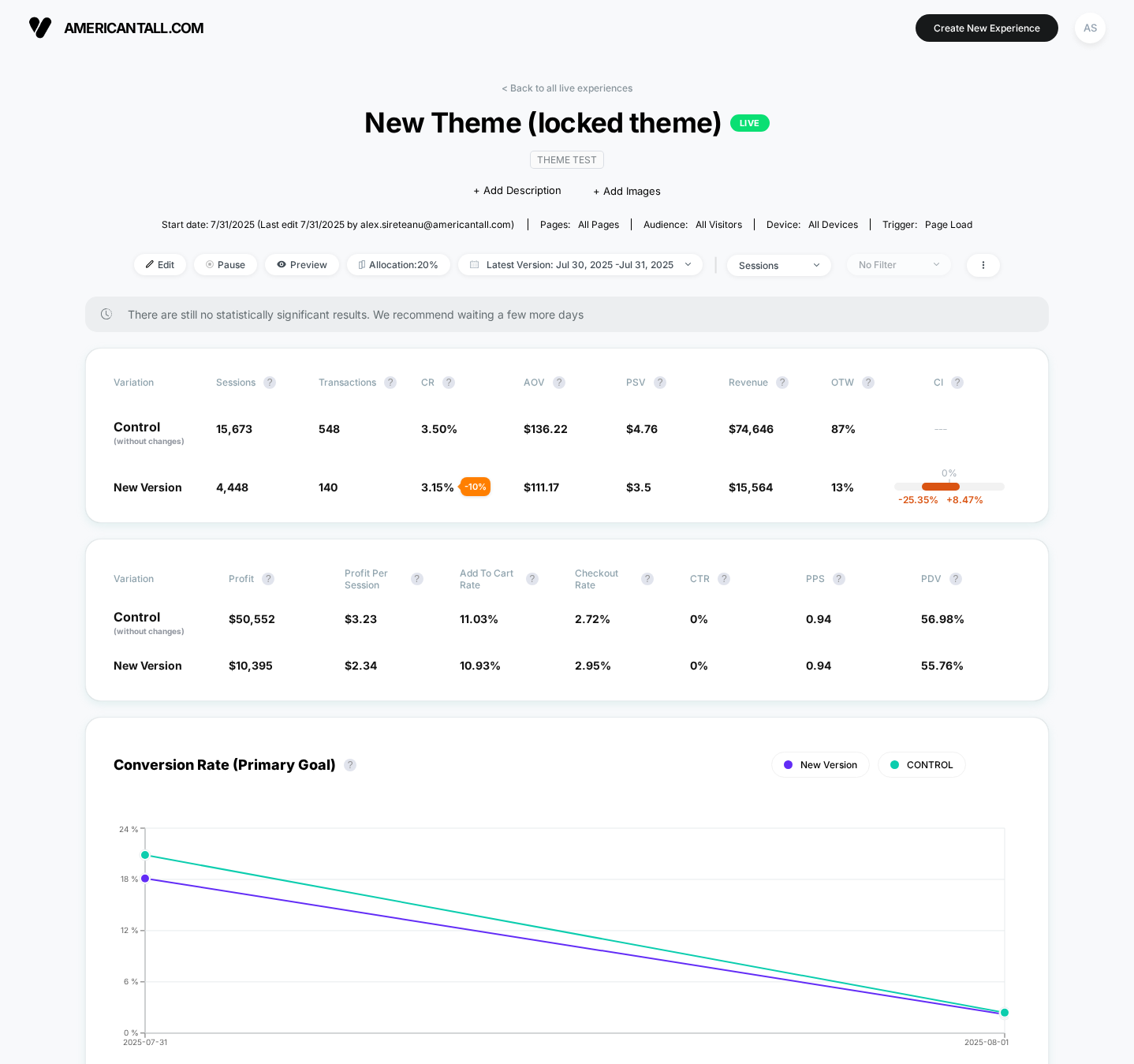 click on "No Filter" at bounding box center [899, 264] 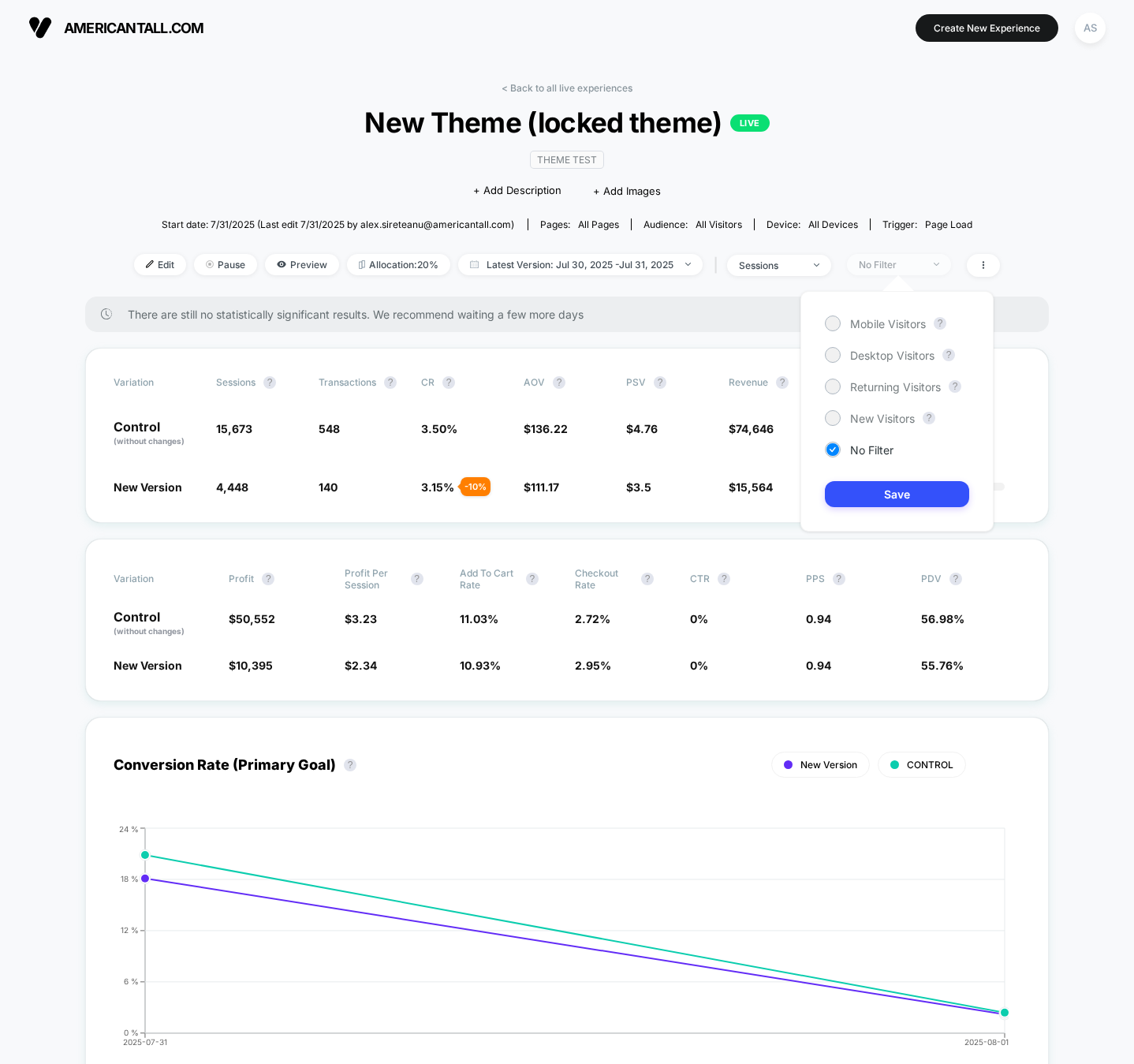 click on "No Filter" at bounding box center [899, 264] 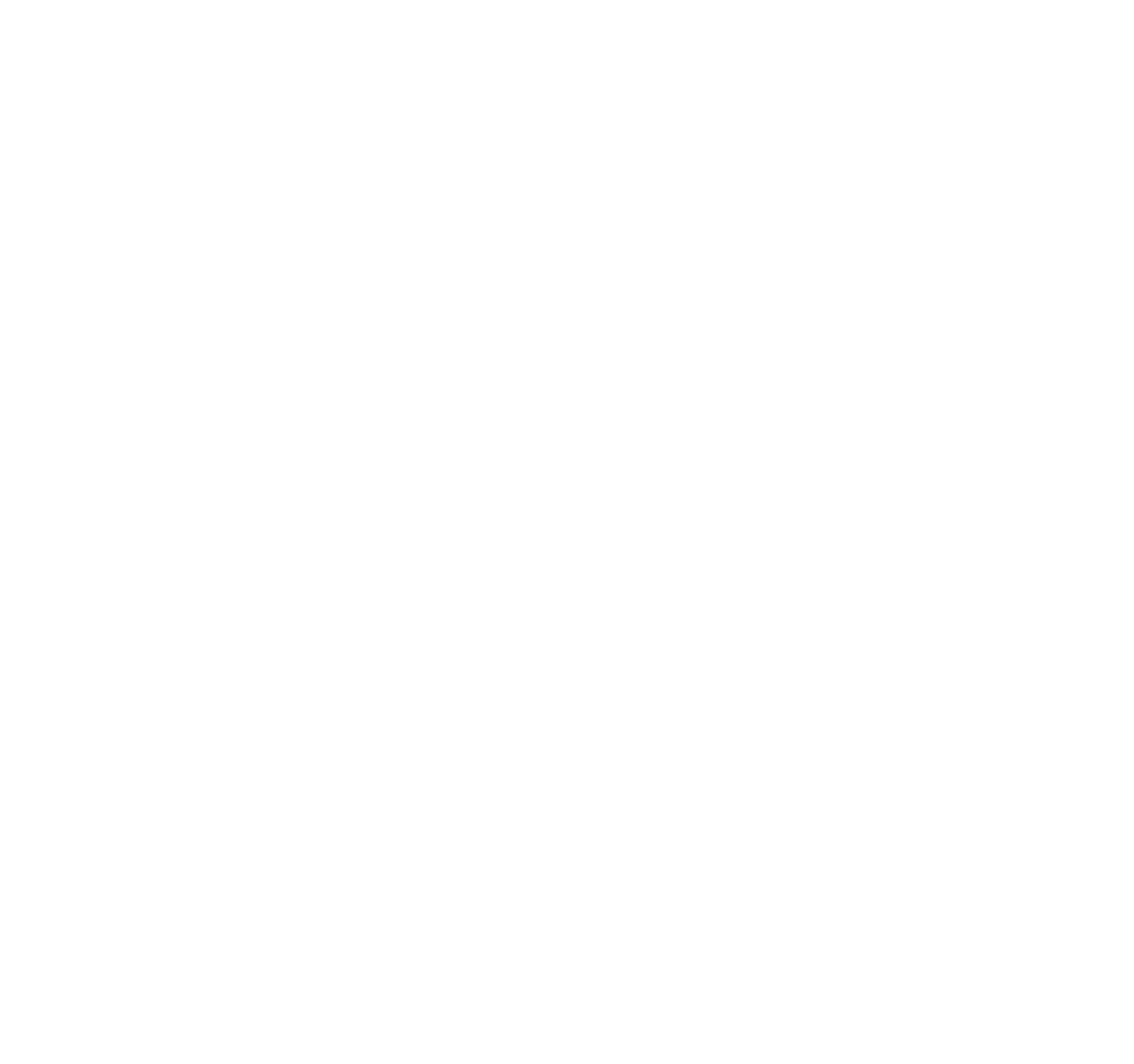 scroll, scrollTop: 0, scrollLeft: 0, axis: both 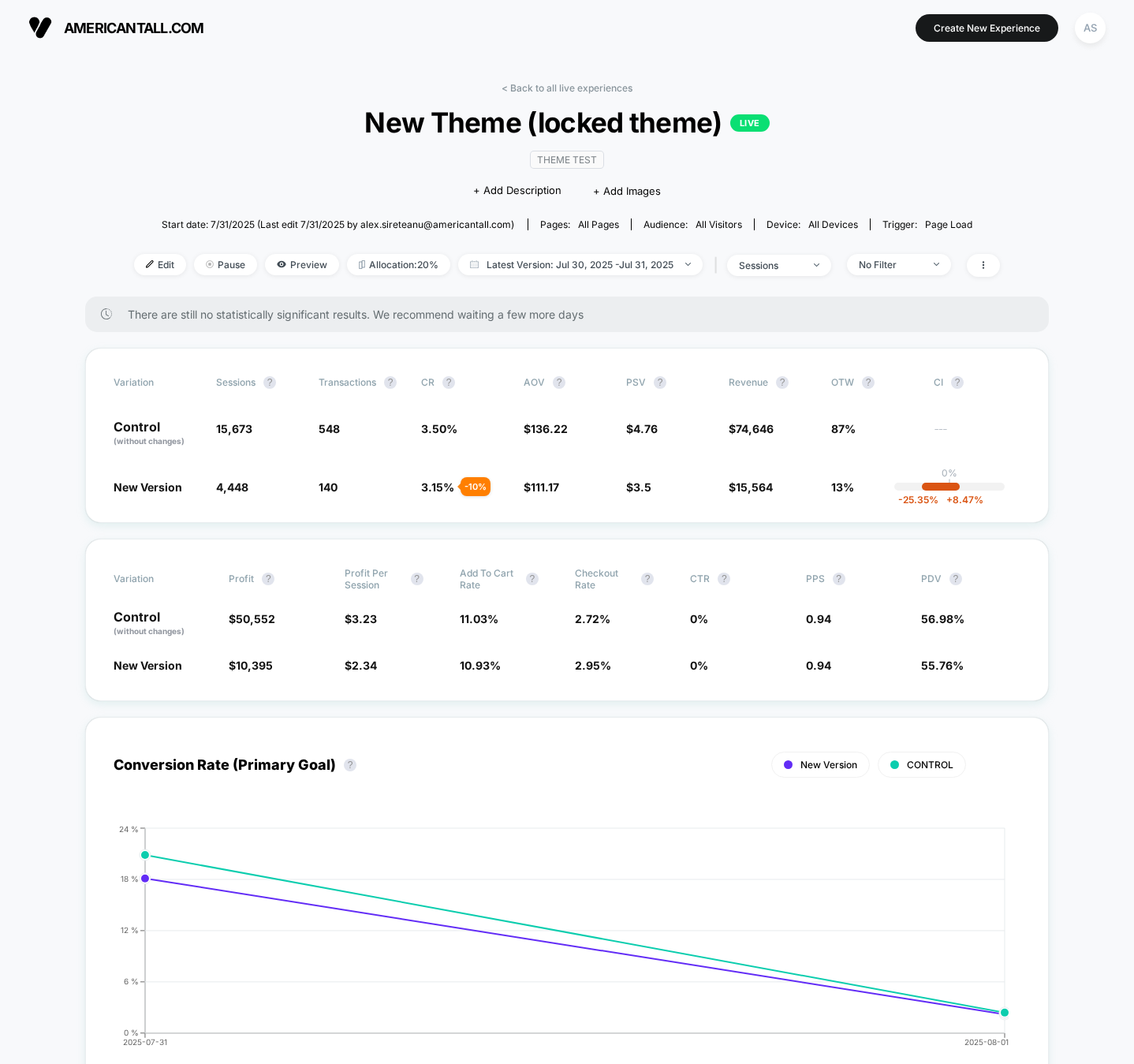 click on "Edit Pause  Preview Allocation:  20% Latest Version:     [DATE]    -    [DATE] |   sessions   No Filter" at bounding box center [567, 265] 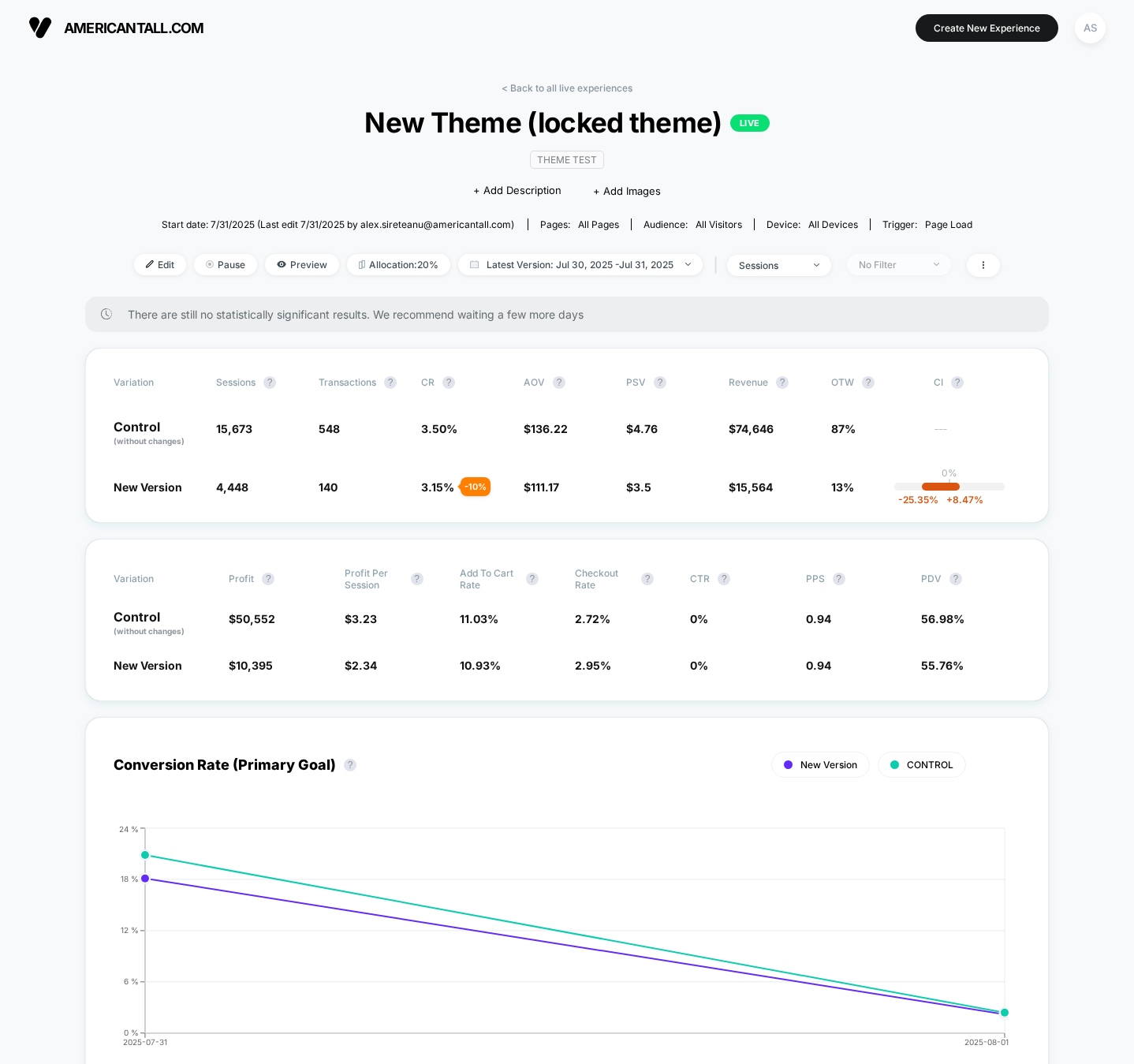 click on "No Filter" at bounding box center (899, 264) 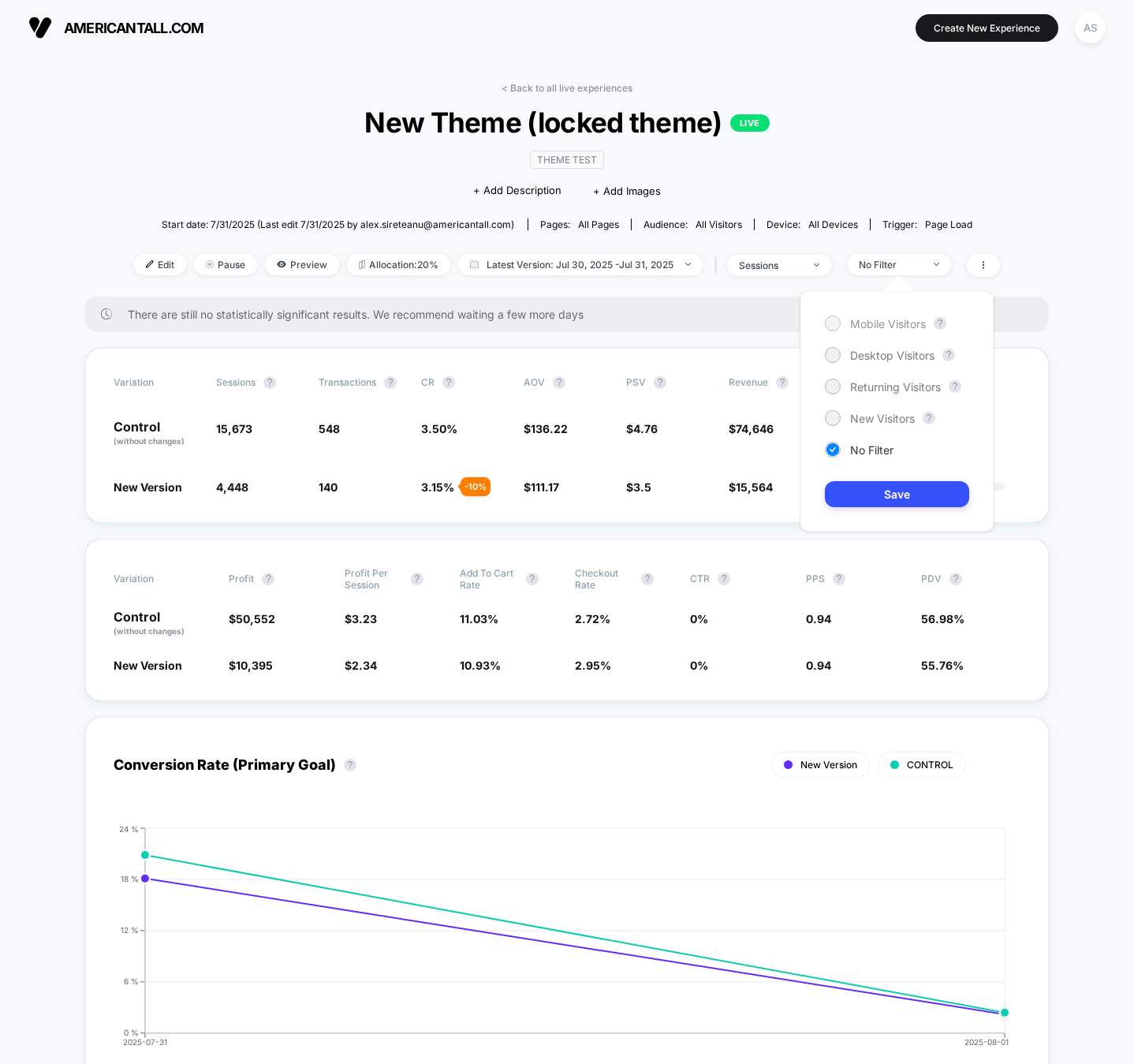 click on "Mobile Visitors" at bounding box center (888, 323) 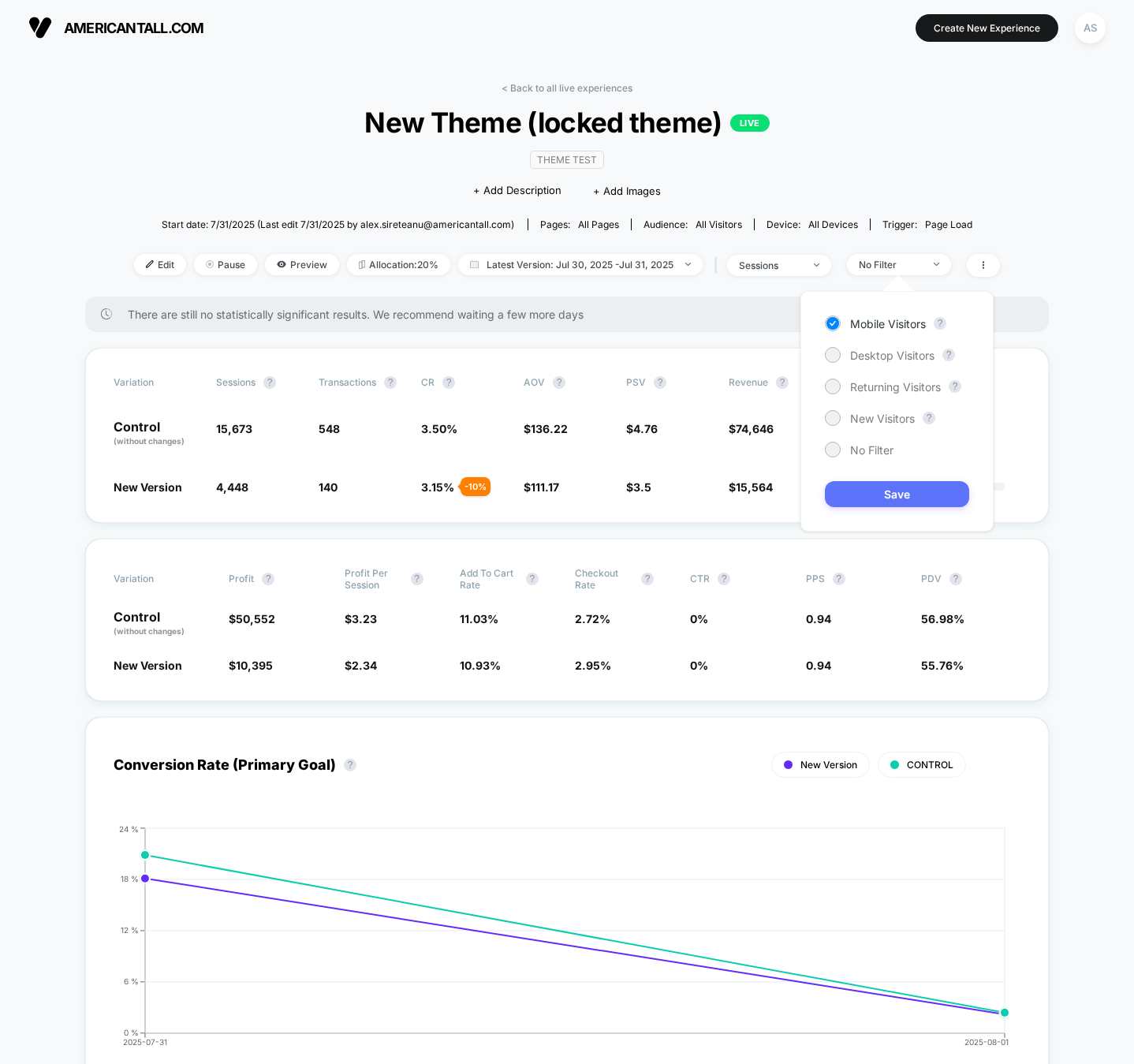 click on "Save" at bounding box center (897, 494) 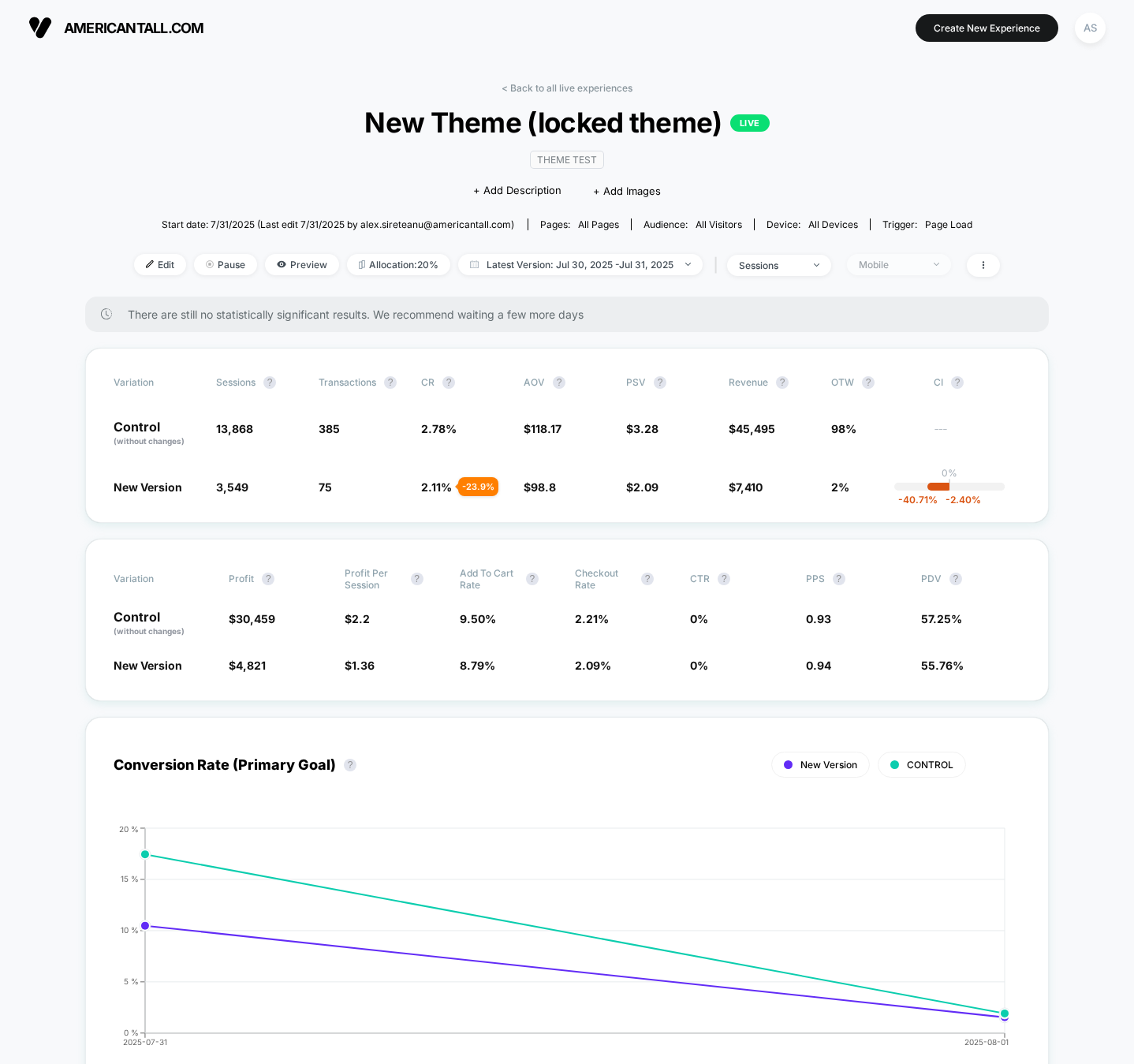 click on "Mobile" at bounding box center [890, 264] 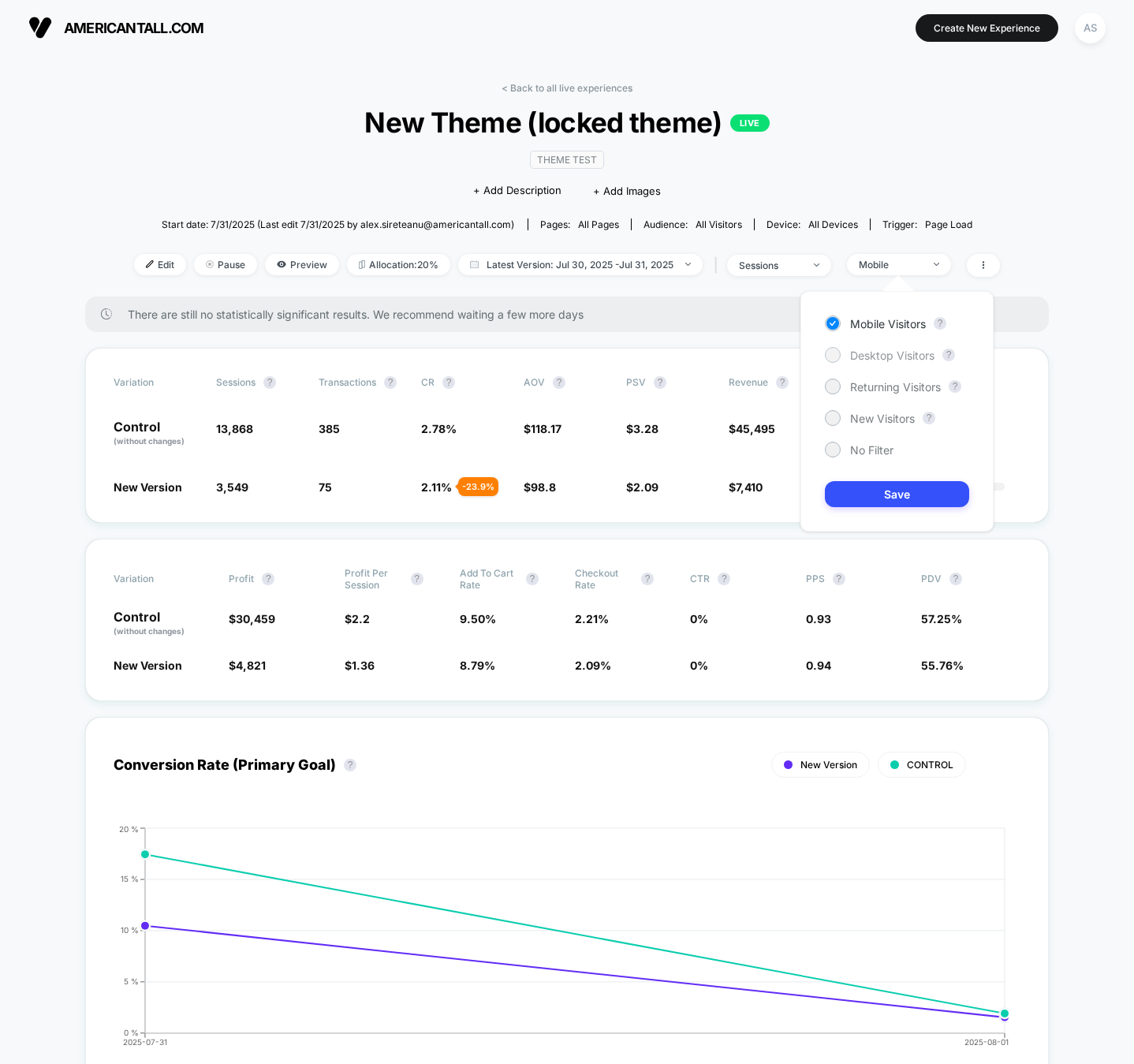 click on "Desktop Visitors" at bounding box center (892, 355) 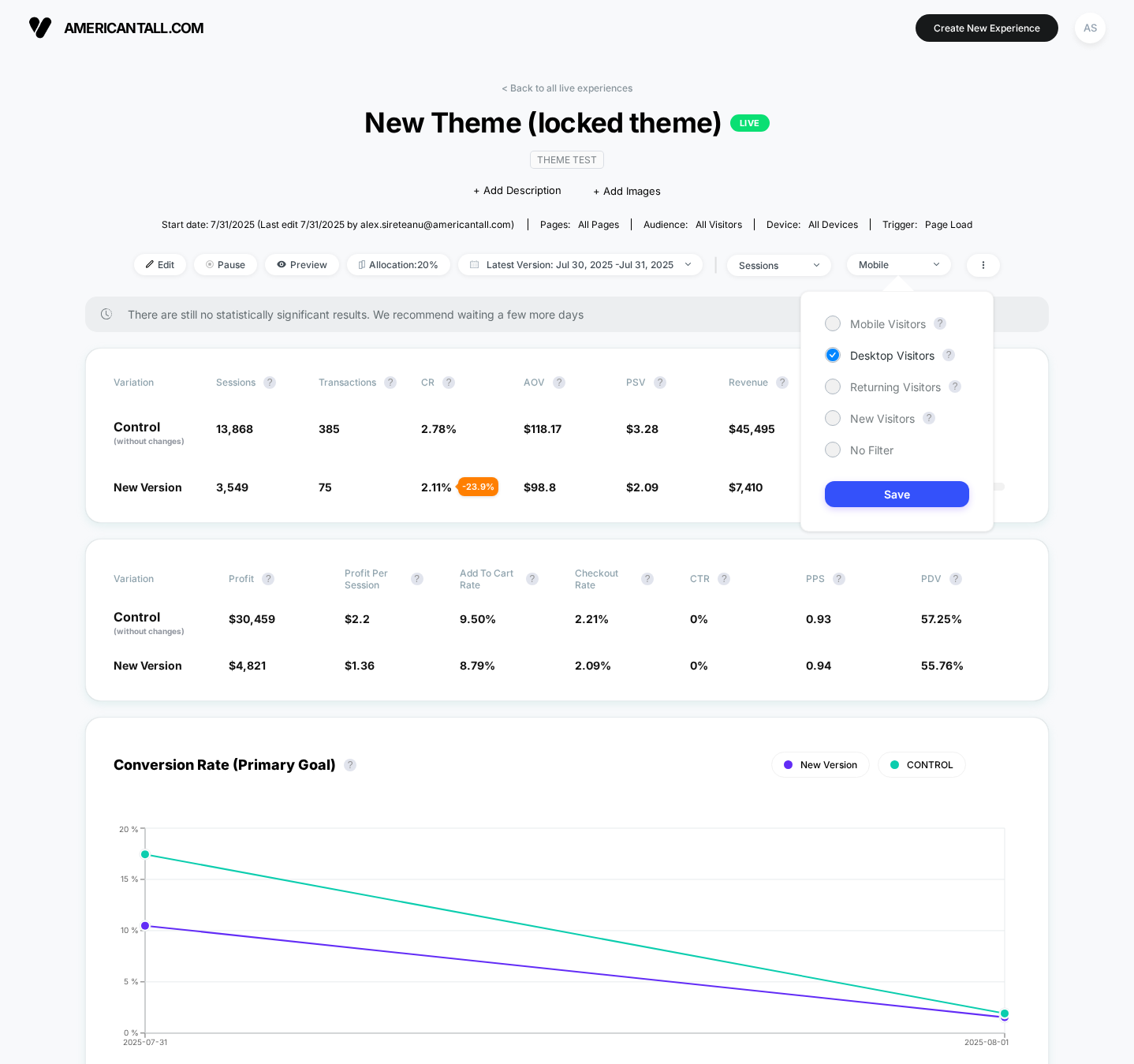 click on "Mobile Visitors ? Desktop Visitors ? Returning Visitors ? New Visitors ? No Filter Save" at bounding box center [897, 411] 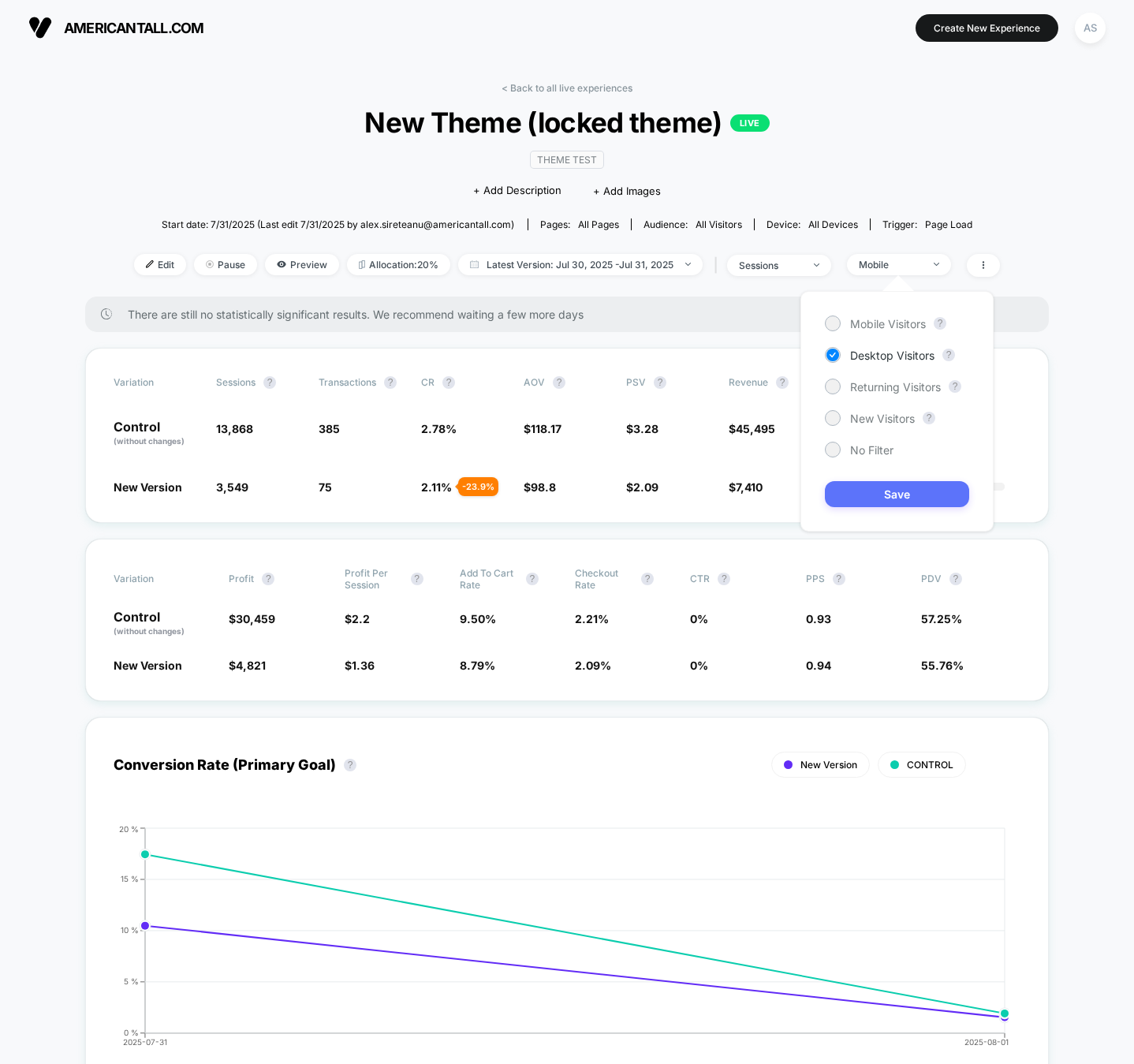 click on "Save" at bounding box center (897, 494) 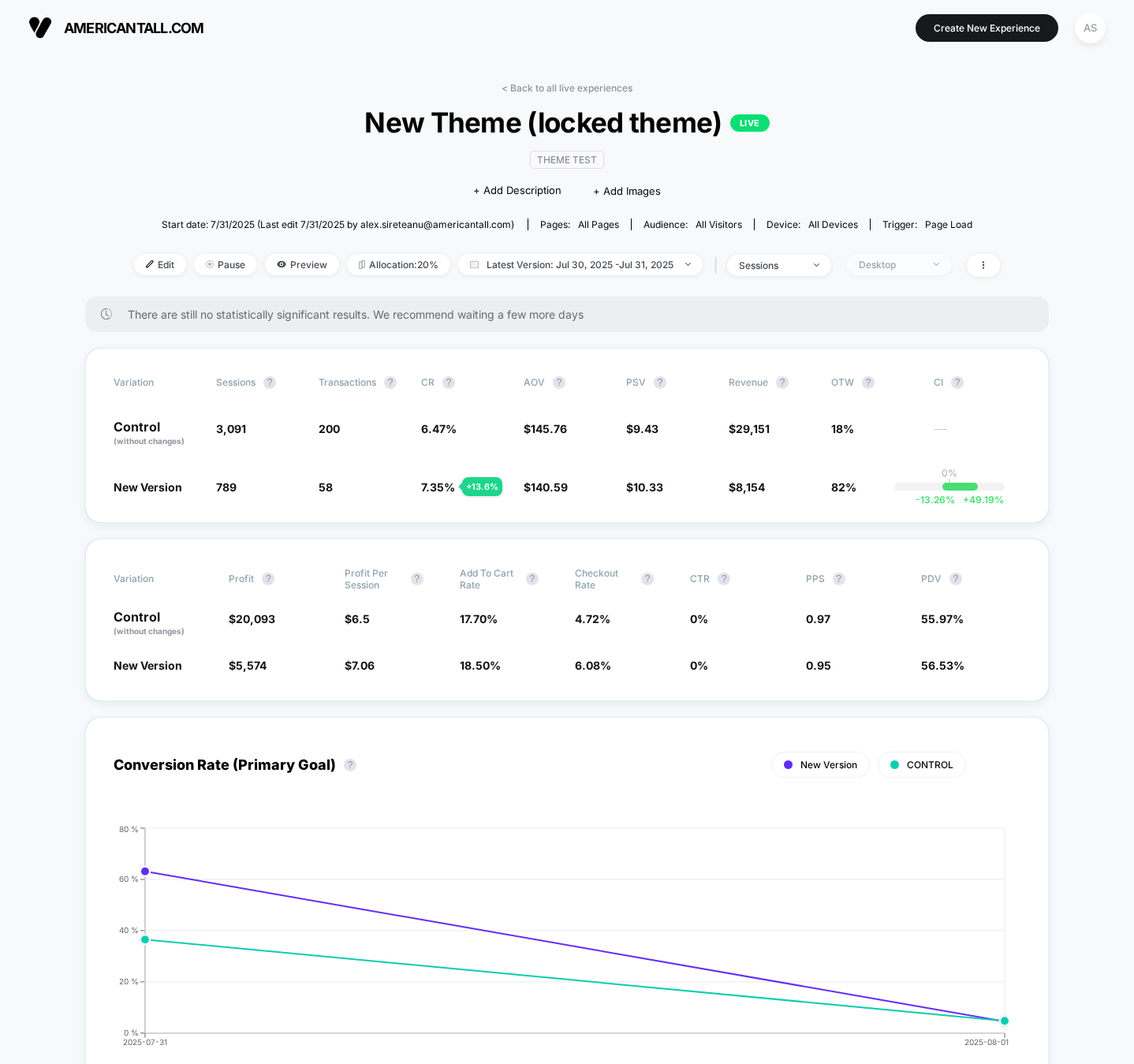 click on "Desktop" at bounding box center [899, 264] 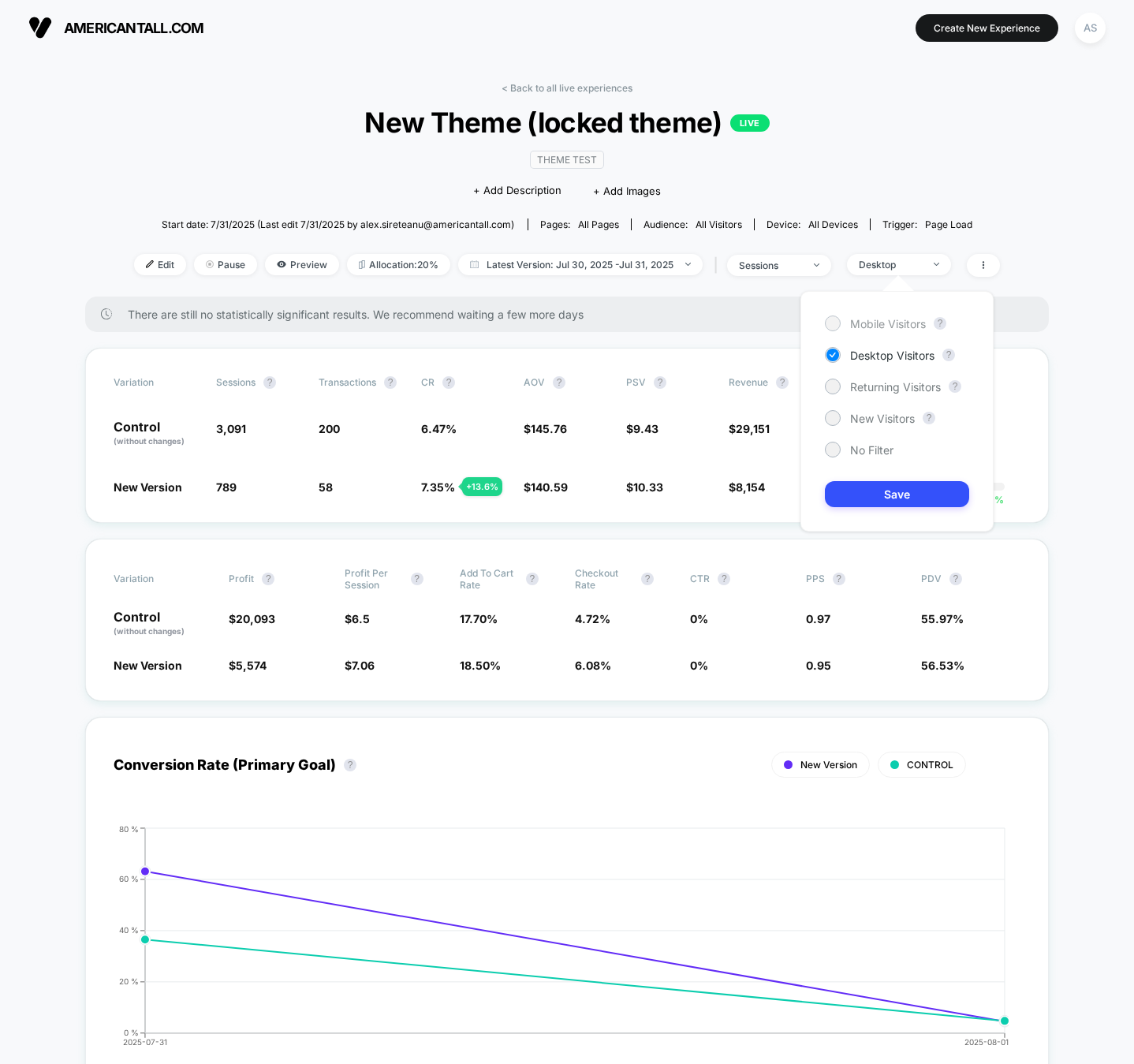 click on "Mobile Visitors" at bounding box center [888, 323] 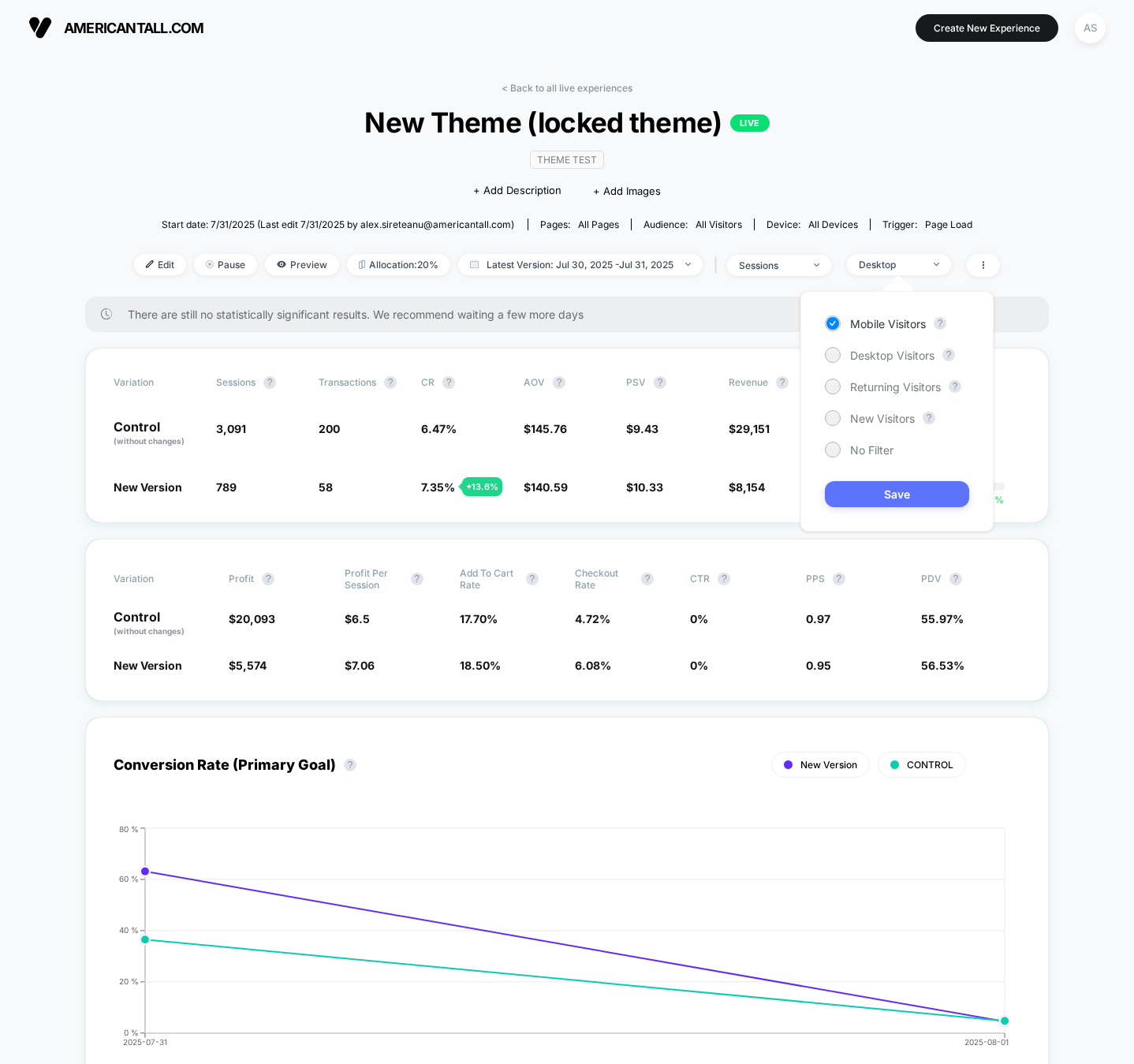click on "Save" at bounding box center (897, 494) 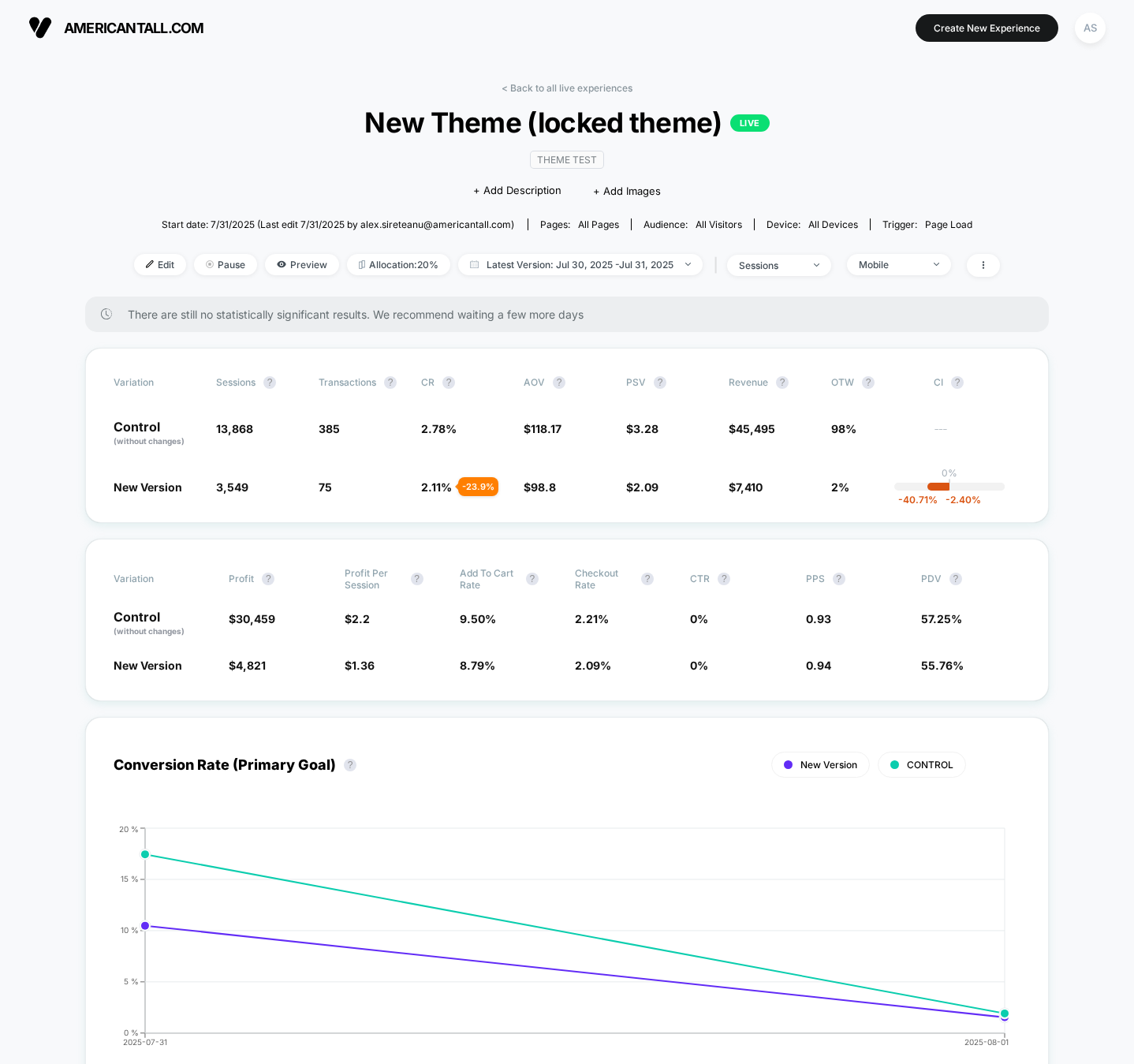 click on "< Back to all live experiences  New Theme (locked theme) LIVE Theme Test Click to edit experience details + Add Description + Add Images Start date: 7/31/2025 (Last edit 7/31/2025 by alex.sireteanu@americantall.com) Pages: all pages Audience: All Visitors Device: all devices Trigger: Page Load Edit Pause  Preview Allocation:  20% Latest Version:     Jul 30, 2025    -    Jul 31, 2025 |   sessions   Mobile" at bounding box center (567, 189) 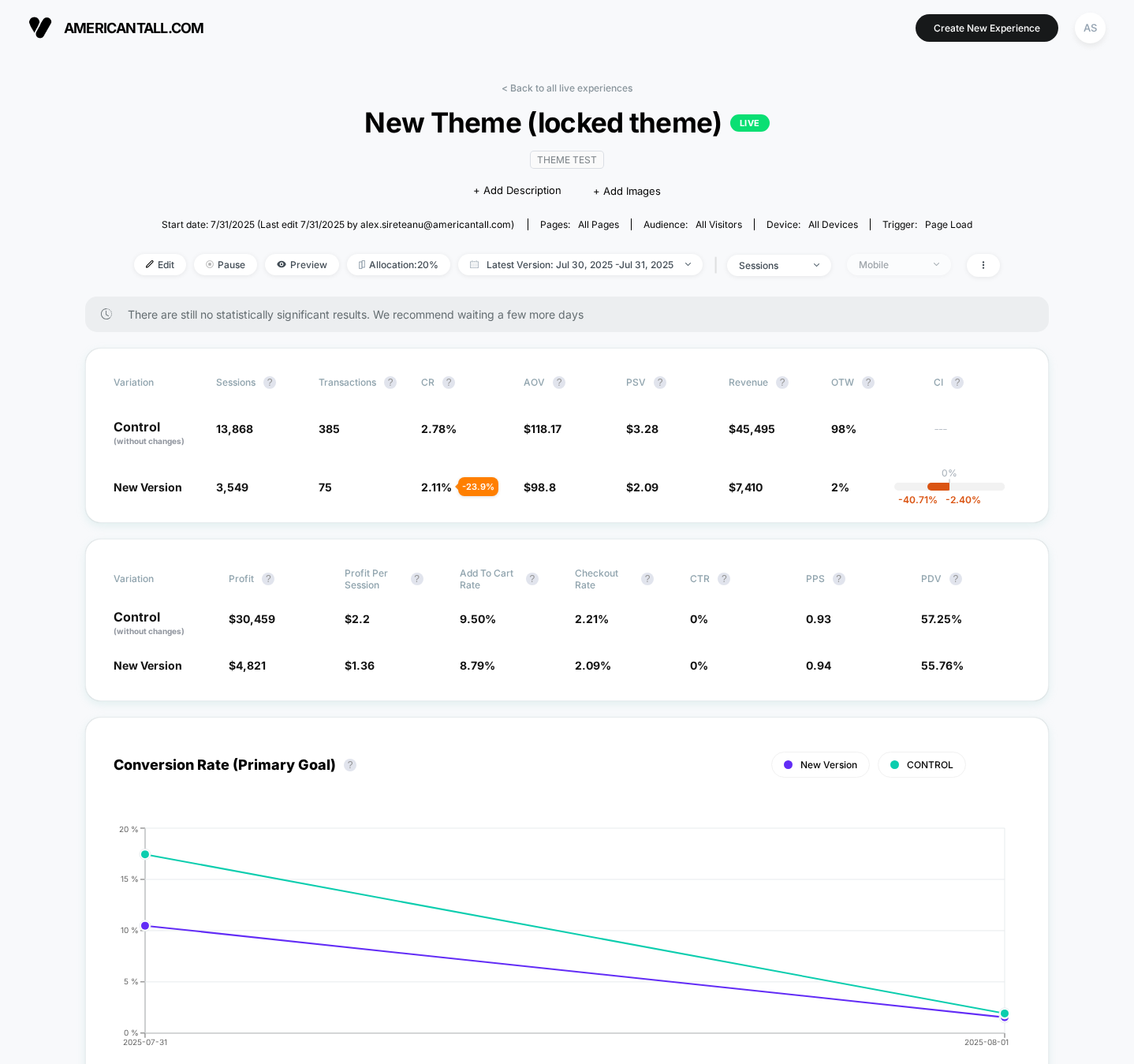 click on "Mobile" at bounding box center (899, 264) 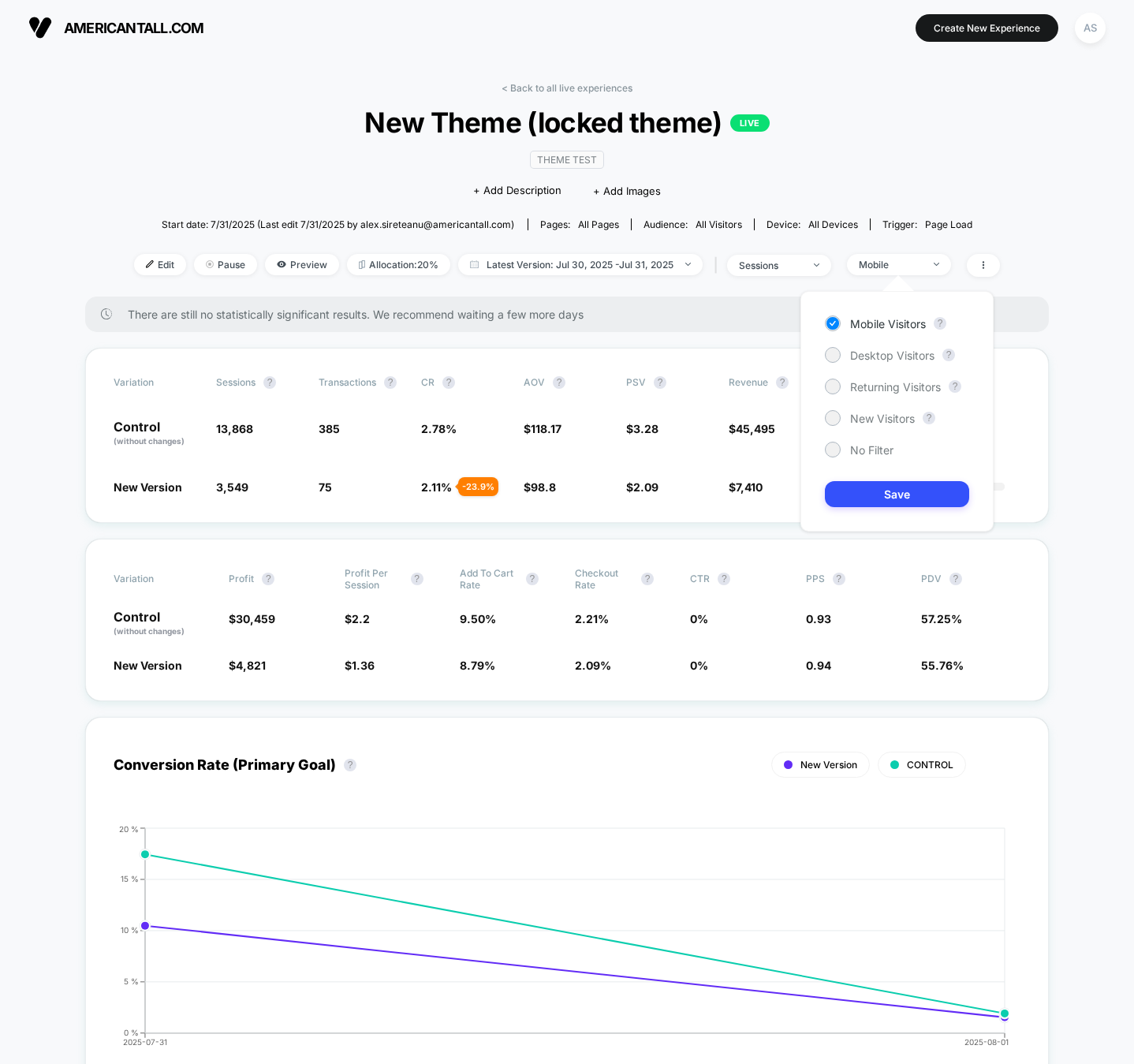 click on "Mobile Visitors ? Desktop Visitors ? Returning Visitors ? New Visitors ? No Filter Save" at bounding box center [897, 411] 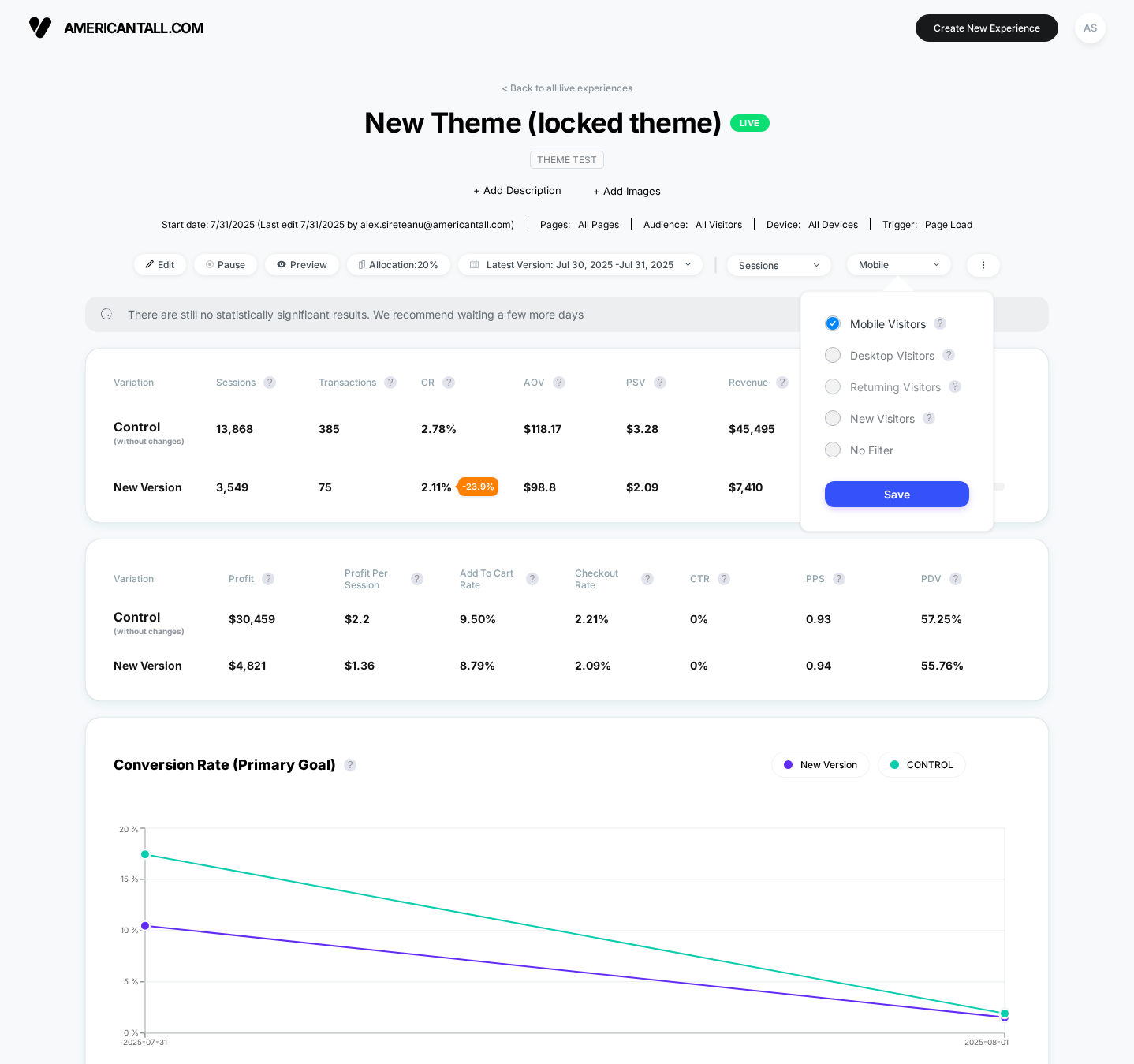 click on "Returning Visitors" at bounding box center [895, 386] 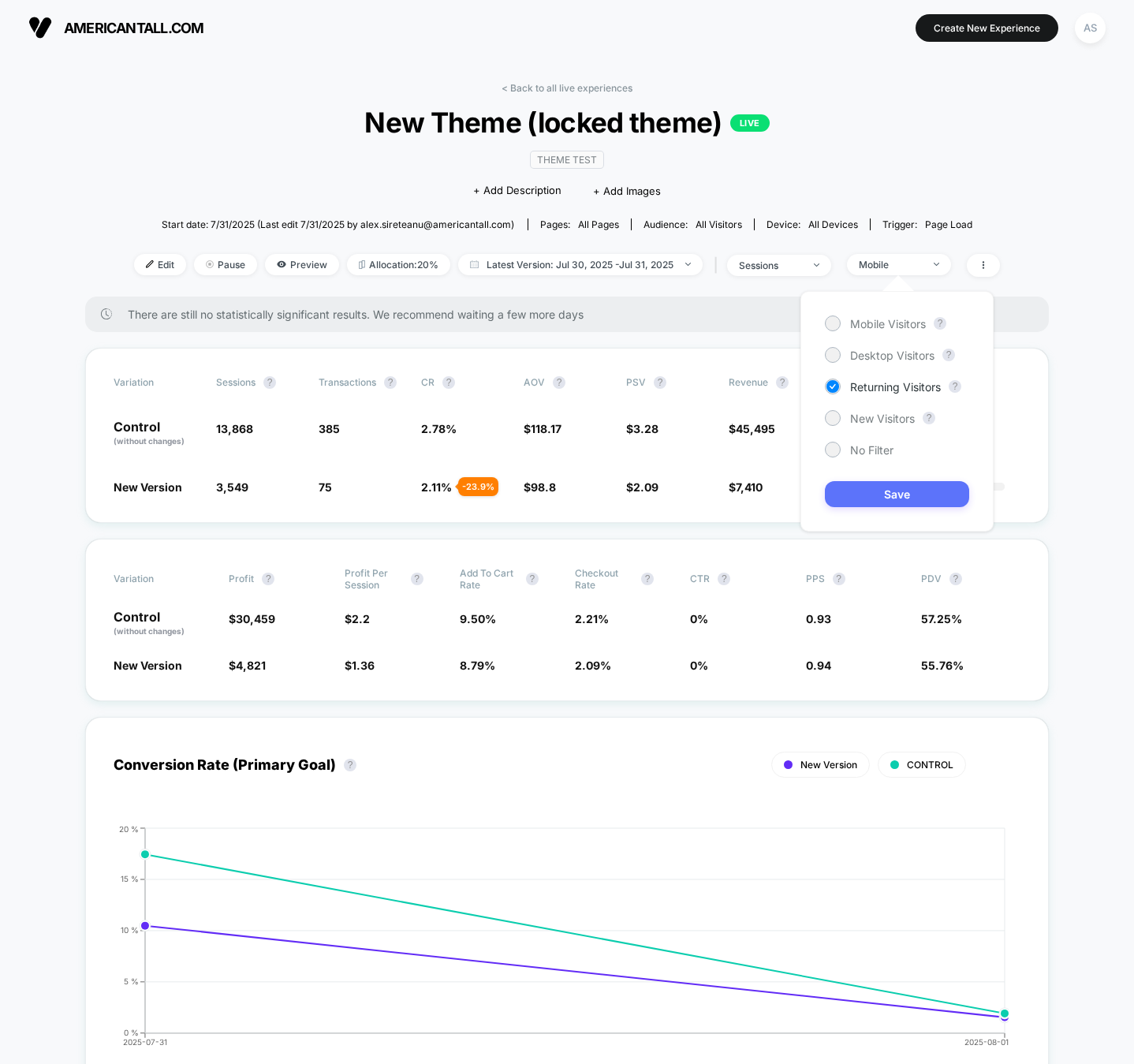 click on "Save" at bounding box center [897, 494] 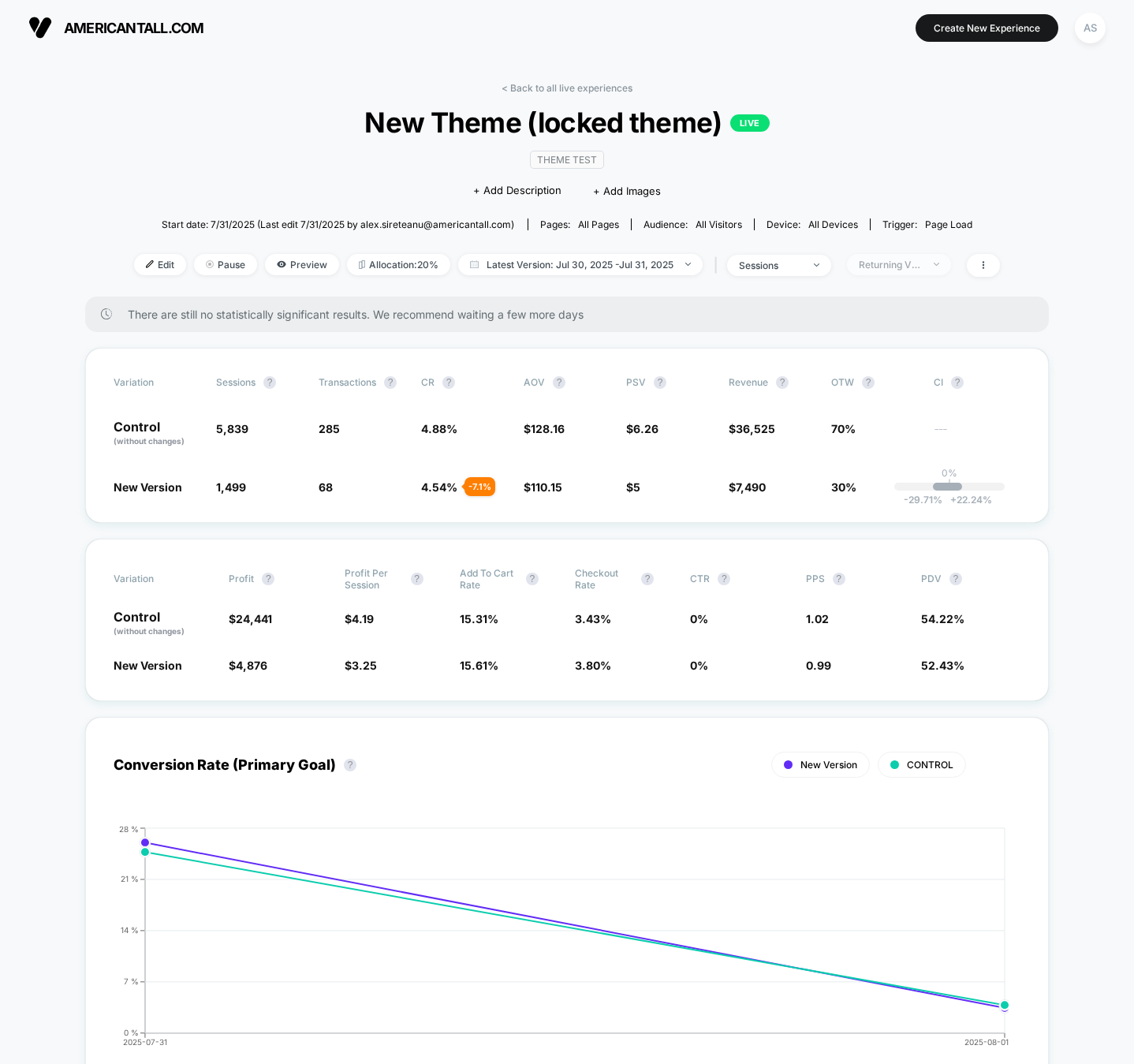 click on "Returning Visitors" at bounding box center (899, 264) 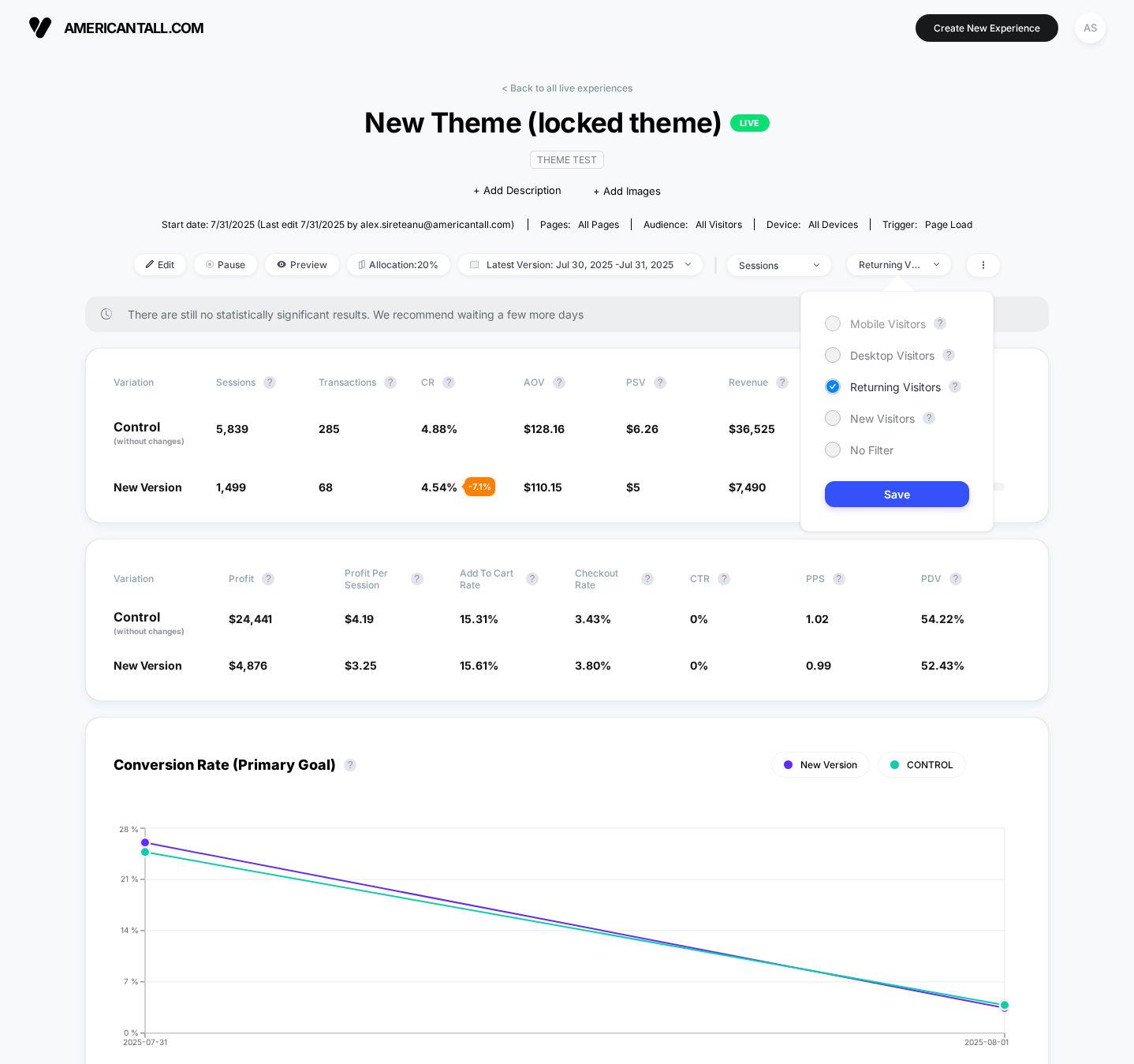 click on "Mobile Visitors" at bounding box center [875, 323] 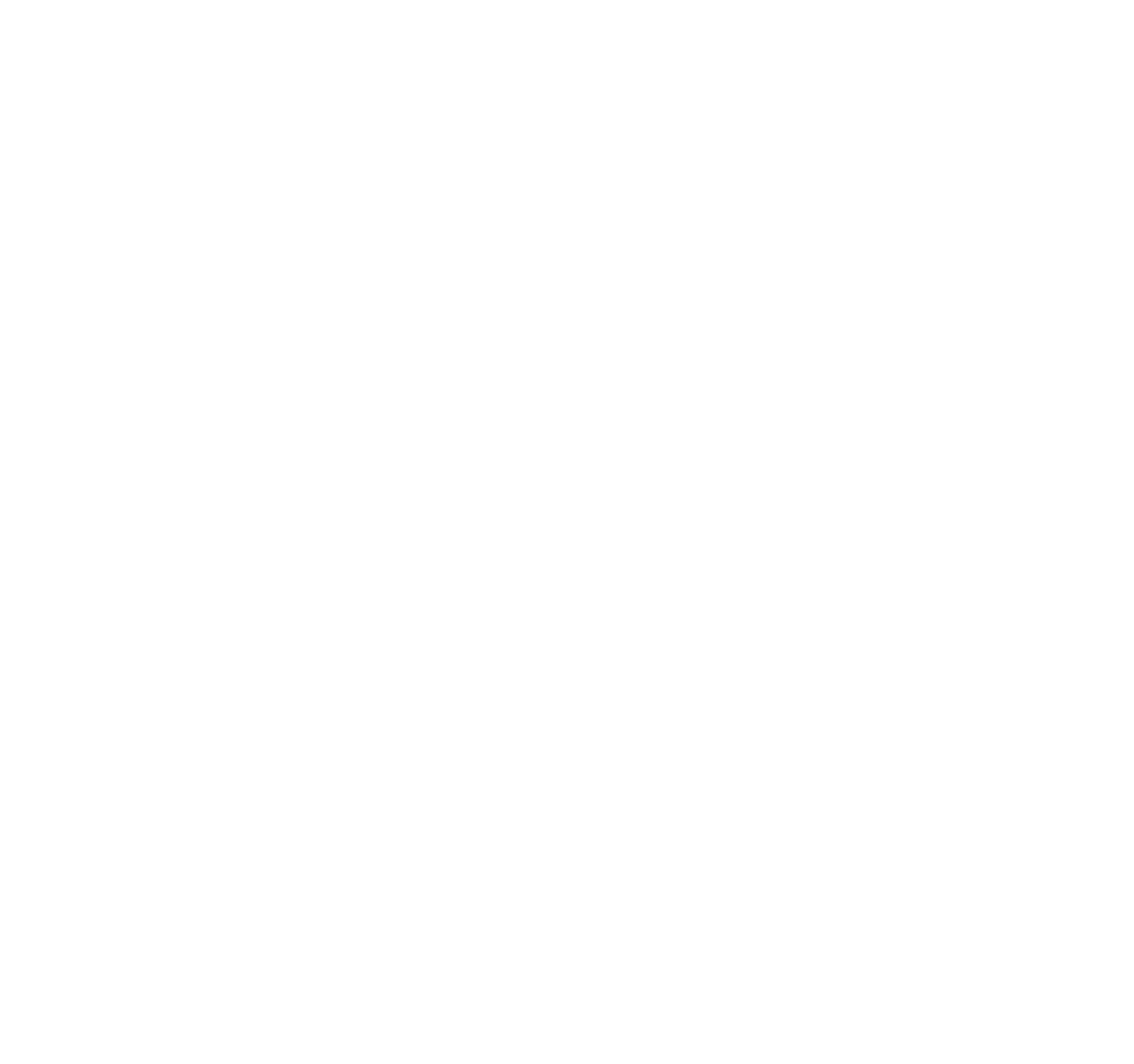 scroll, scrollTop: 0, scrollLeft: 0, axis: both 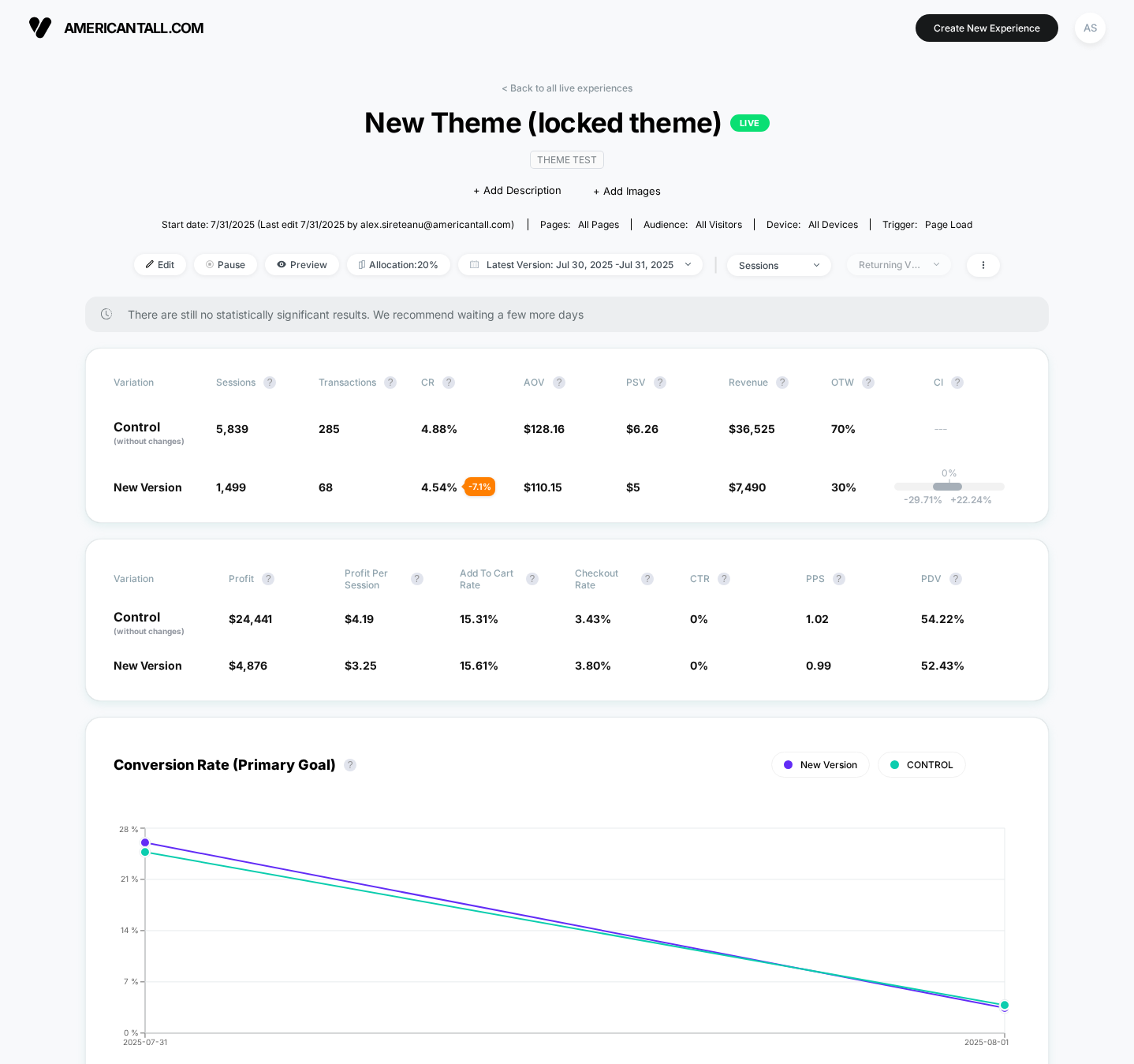 click on "Returning Visitors" at bounding box center [890, 264] 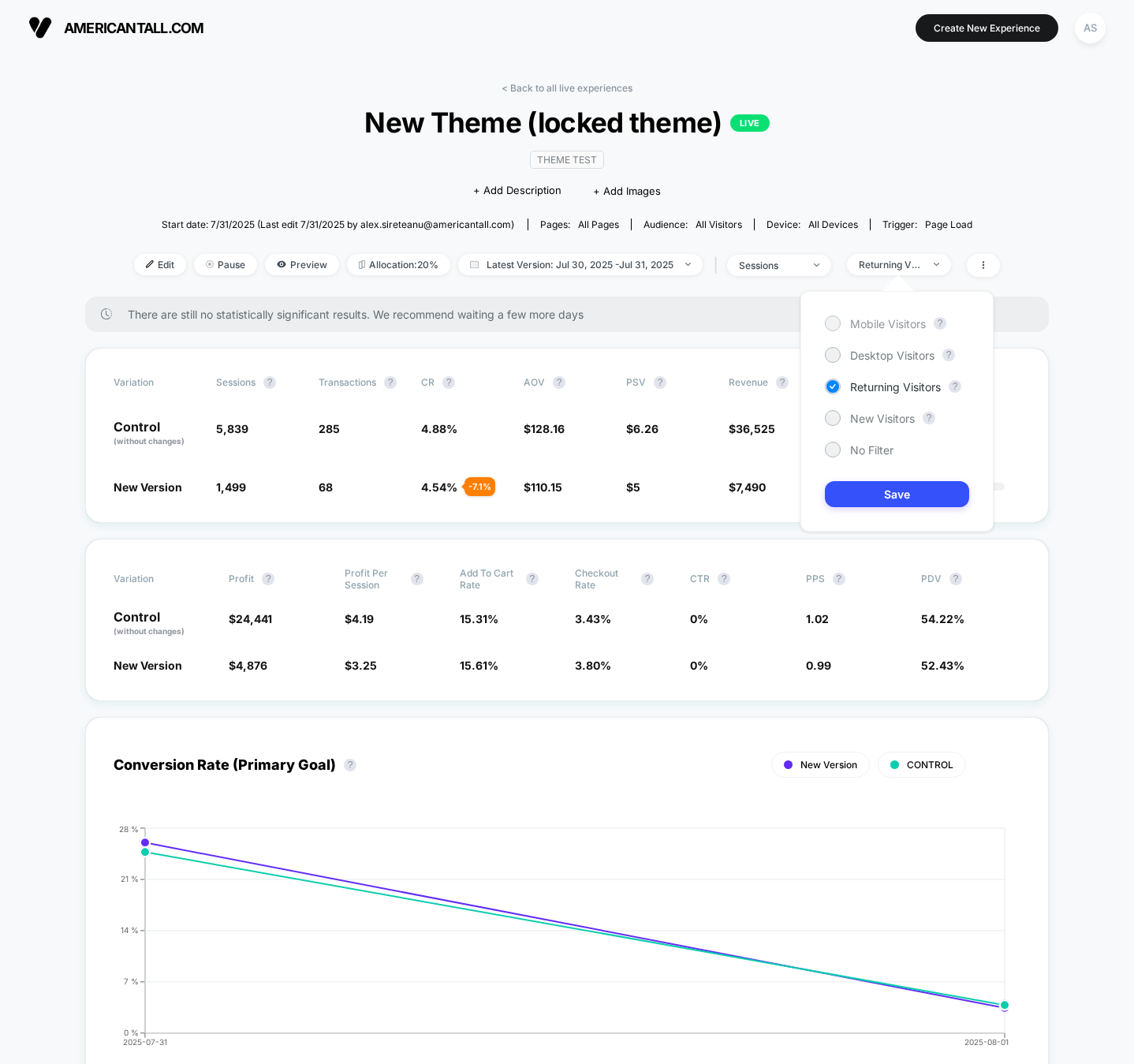 click on "Mobile Visitors" at bounding box center (888, 323) 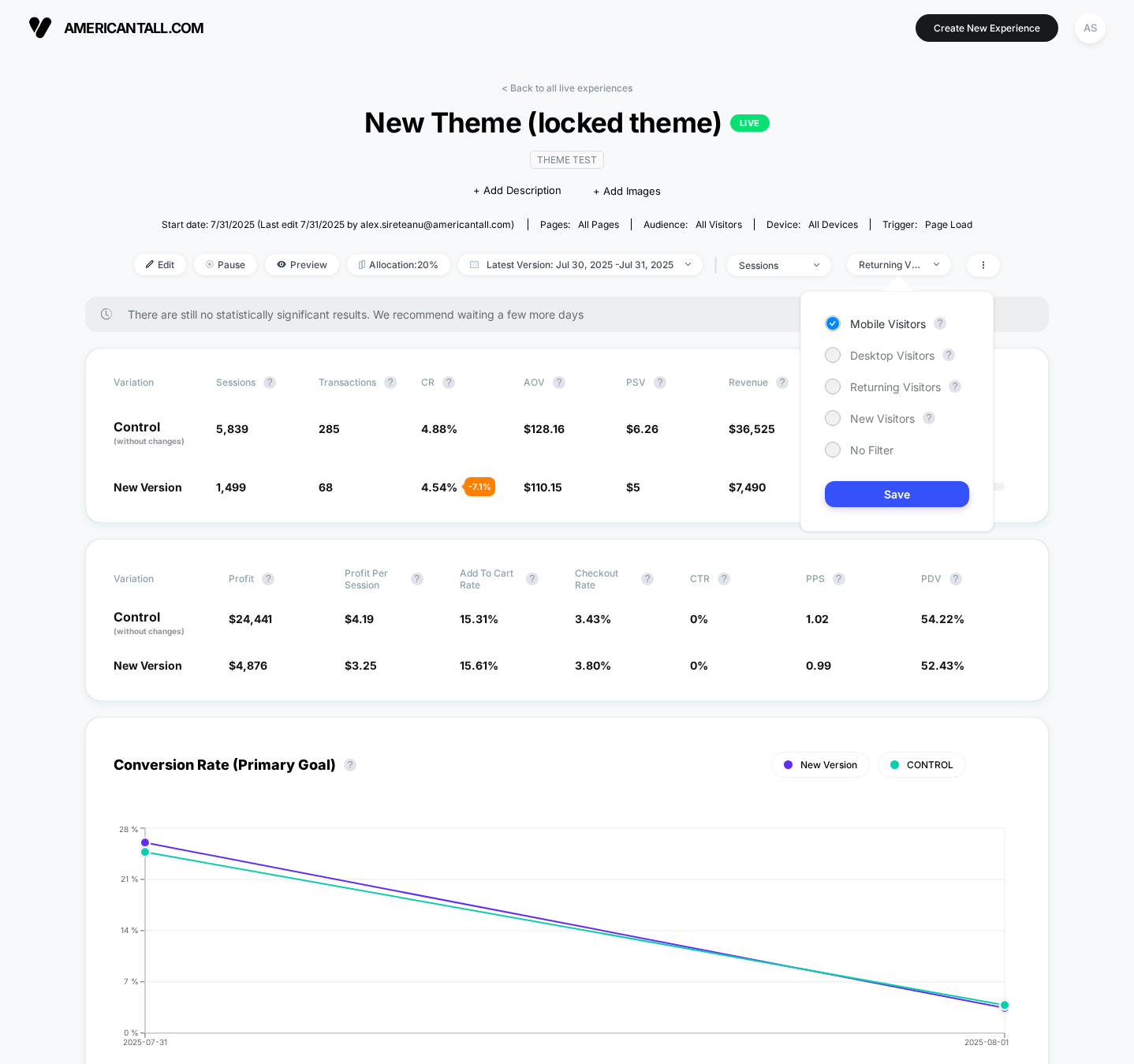 click on "Mobile Visitors ? Desktop Visitors ? Returning Visitors ? New Visitors ? No Filter Save" at bounding box center (897, 411) 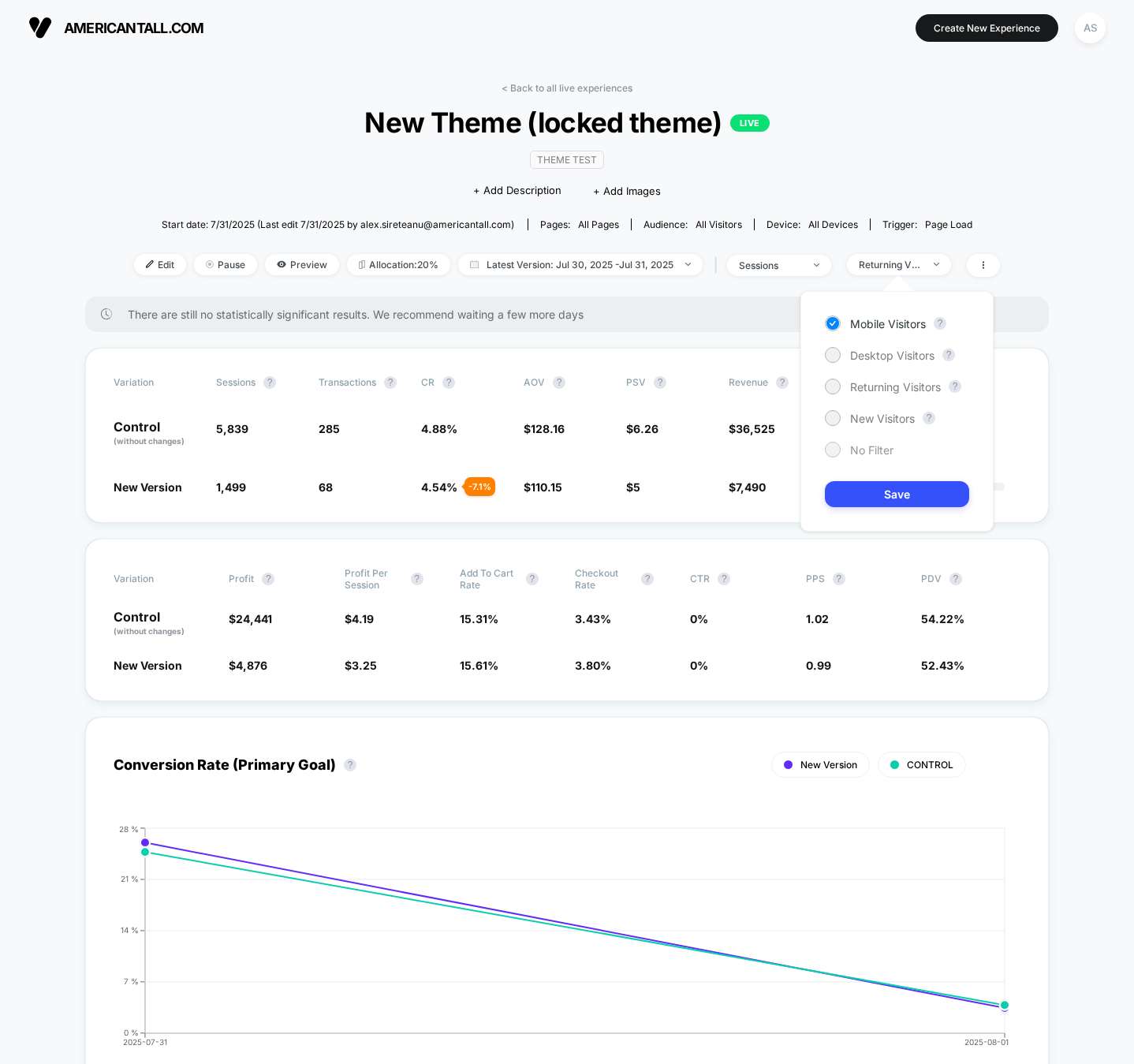 click on "No Filter" at bounding box center [871, 450] 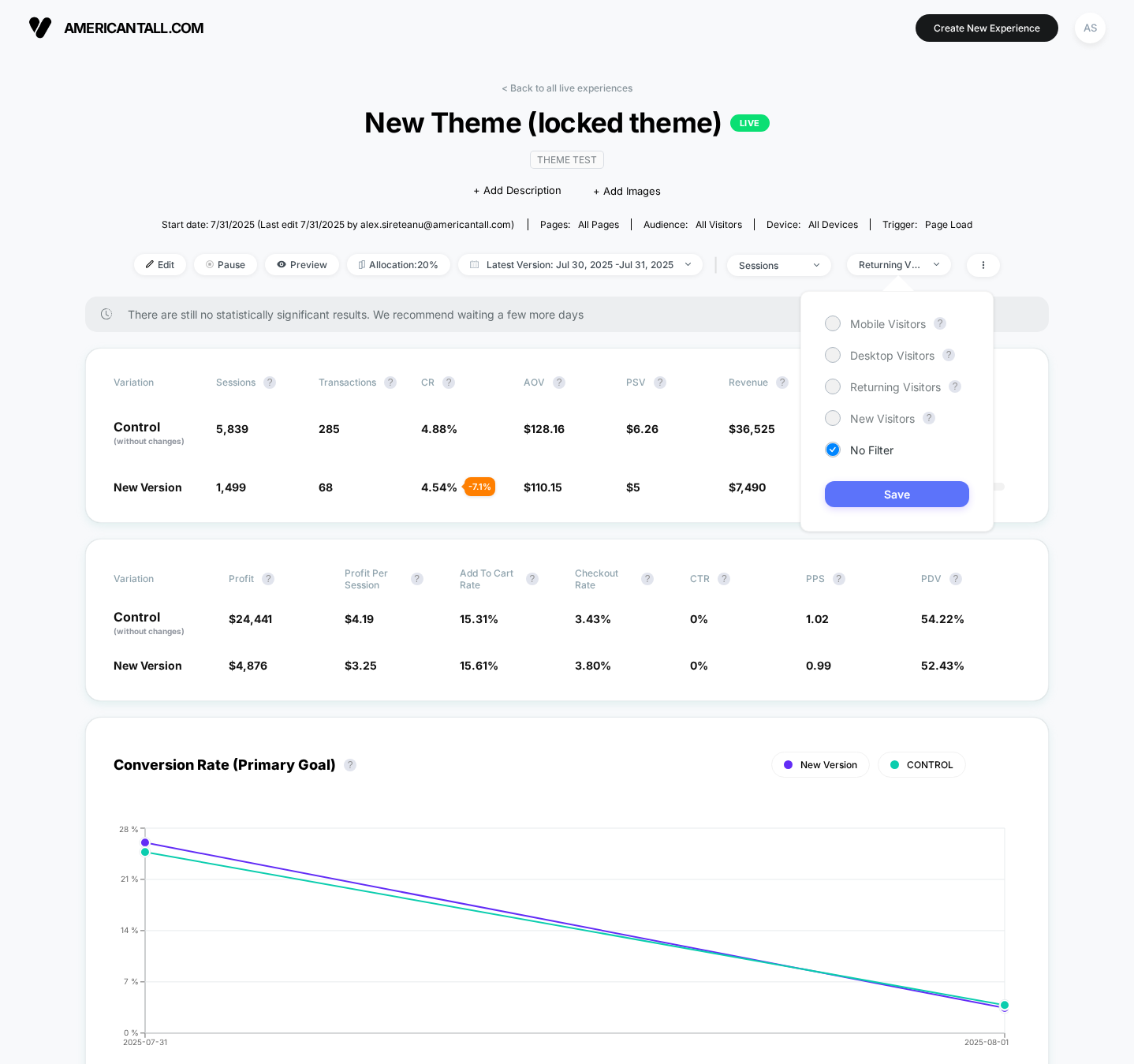 click on "Save" at bounding box center [897, 494] 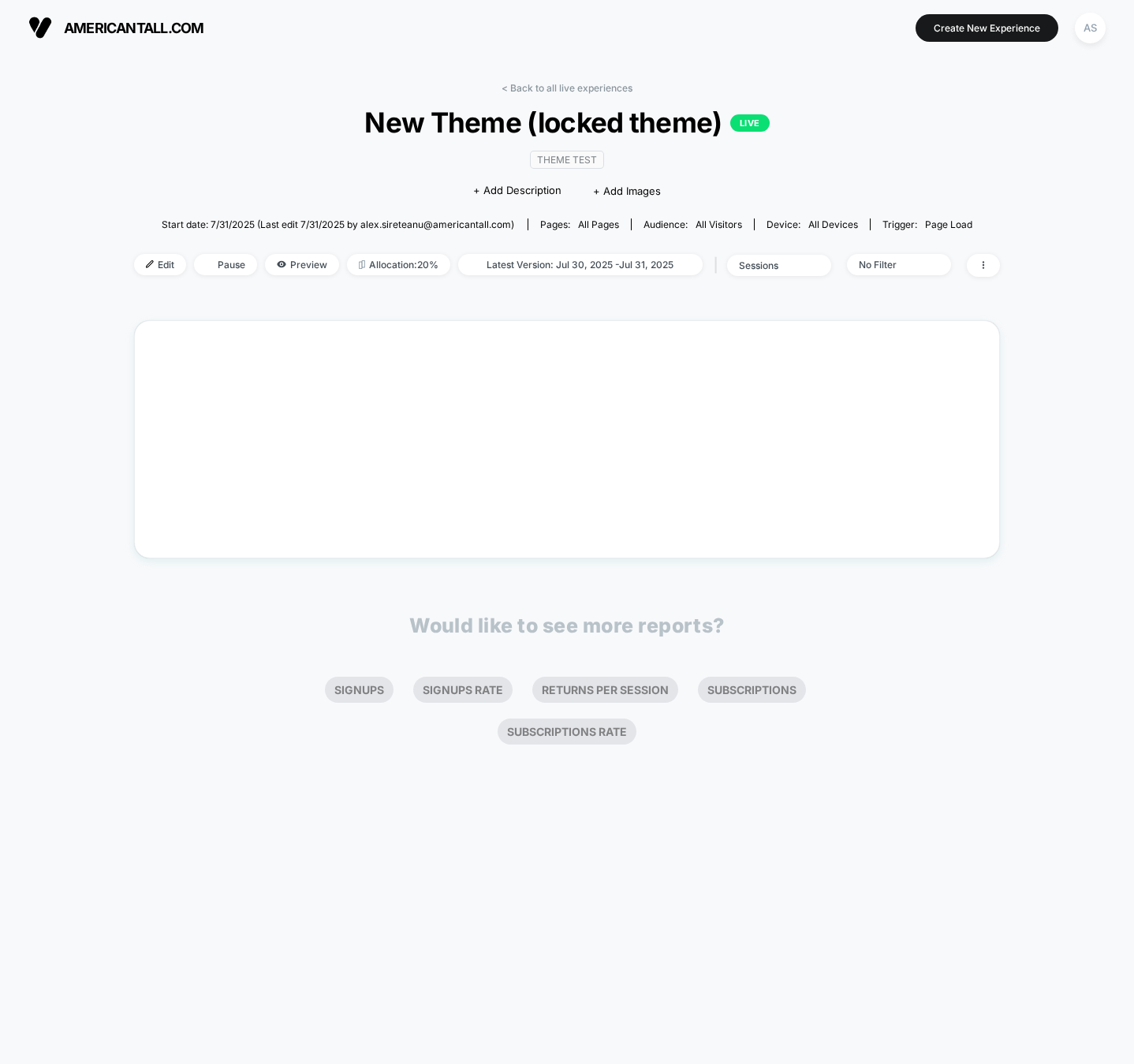 scroll, scrollTop: 0, scrollLeft: 0, axis: both 